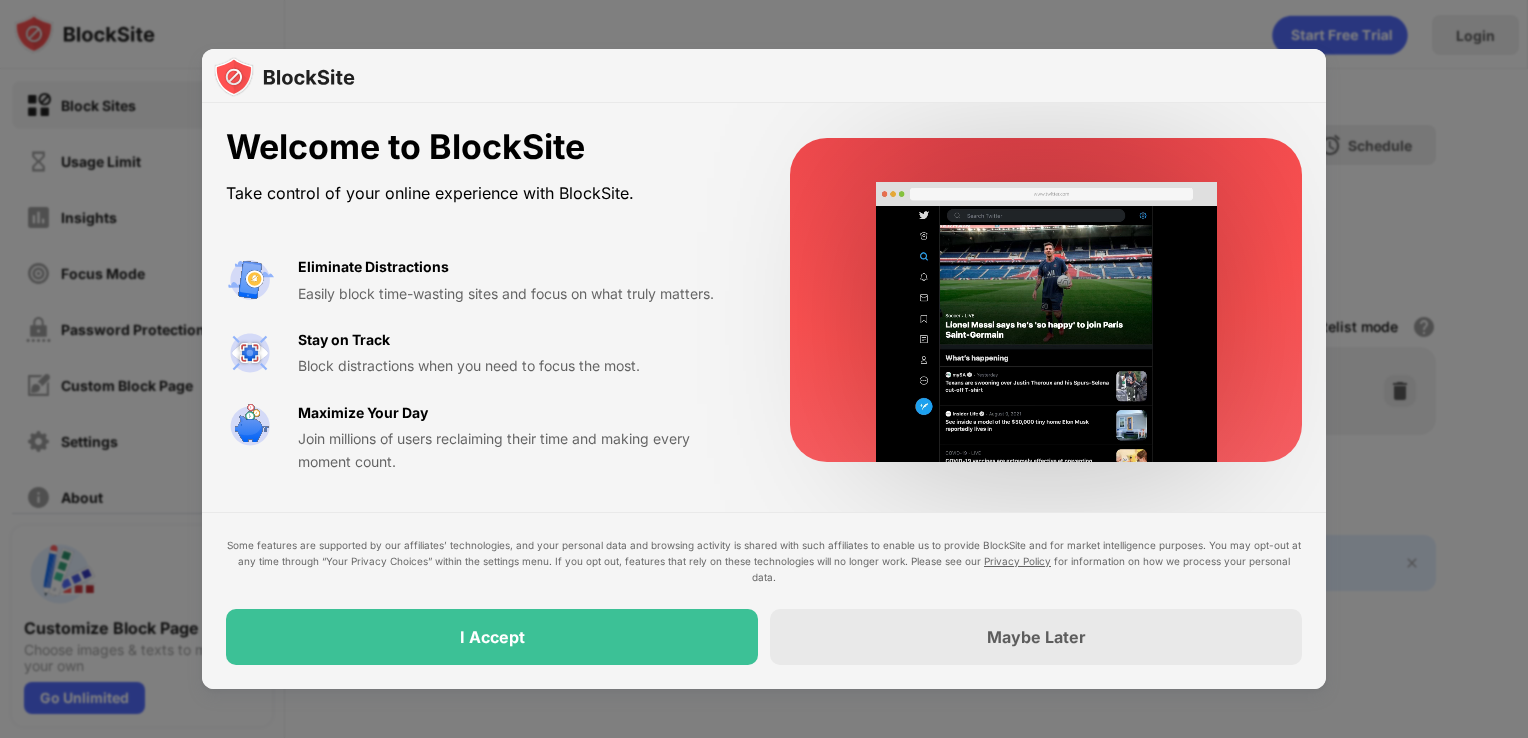 scroll, scrollTop: 0, scrollLeft: 0, axis: both 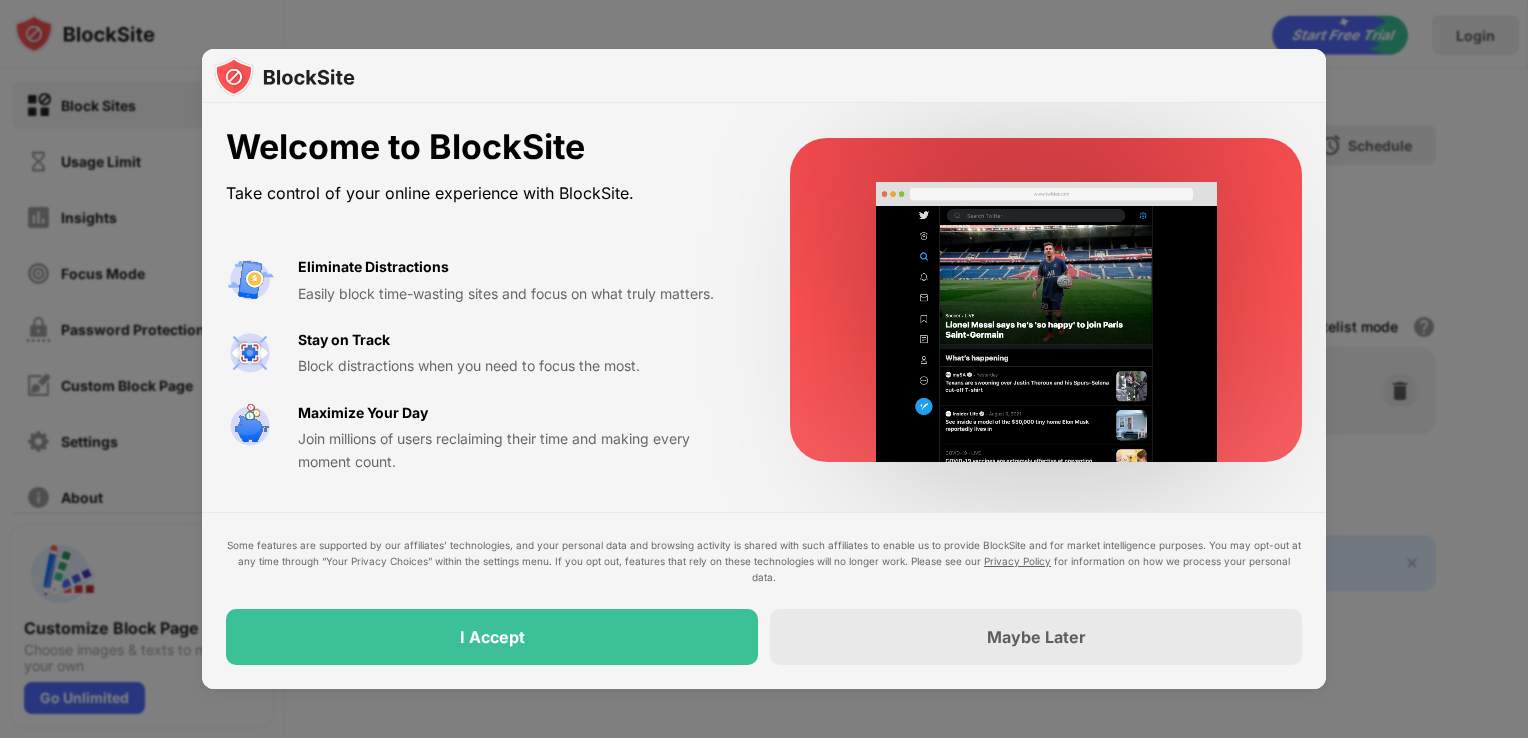 click at bounding box center [764, 76] 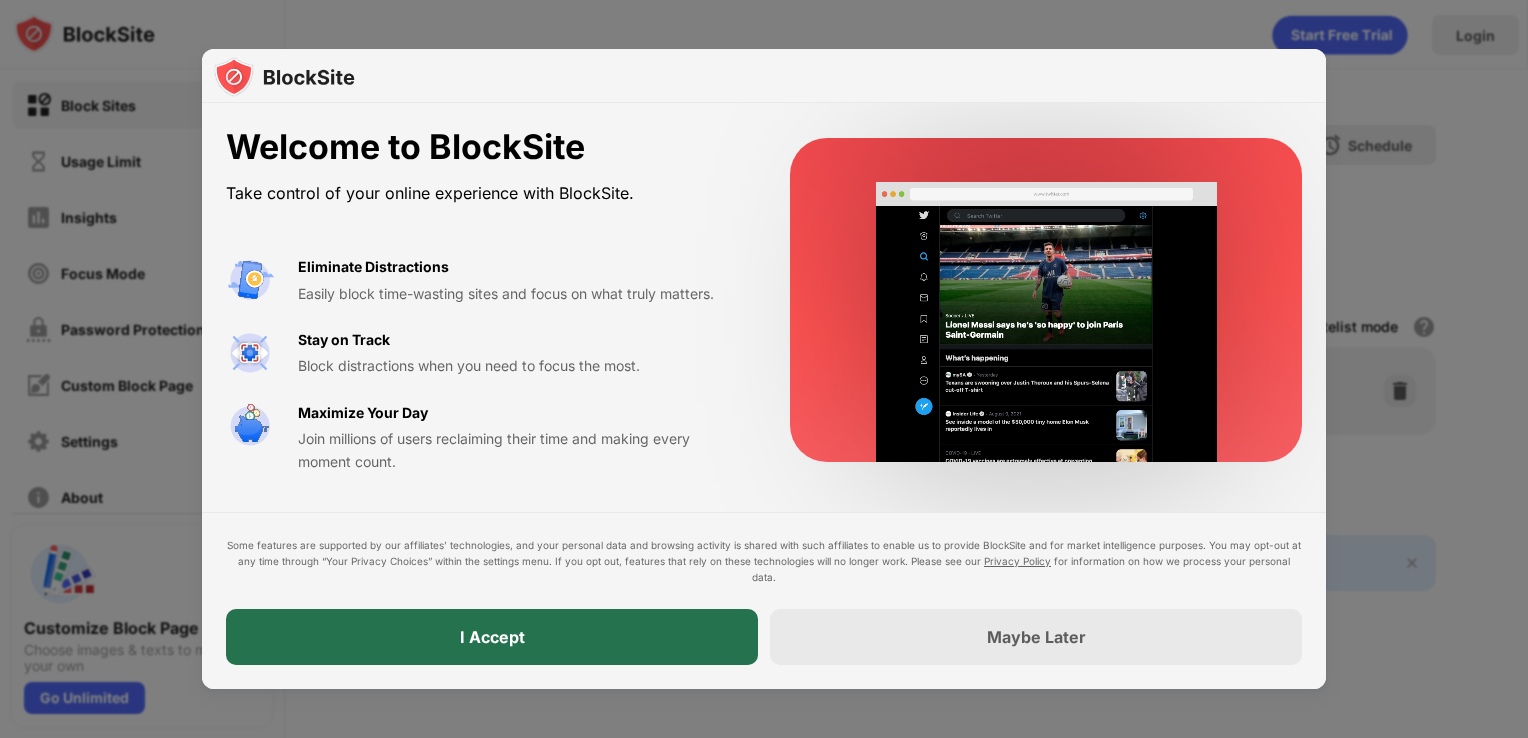 click on "I Accept" at bounding box center [492, 637] 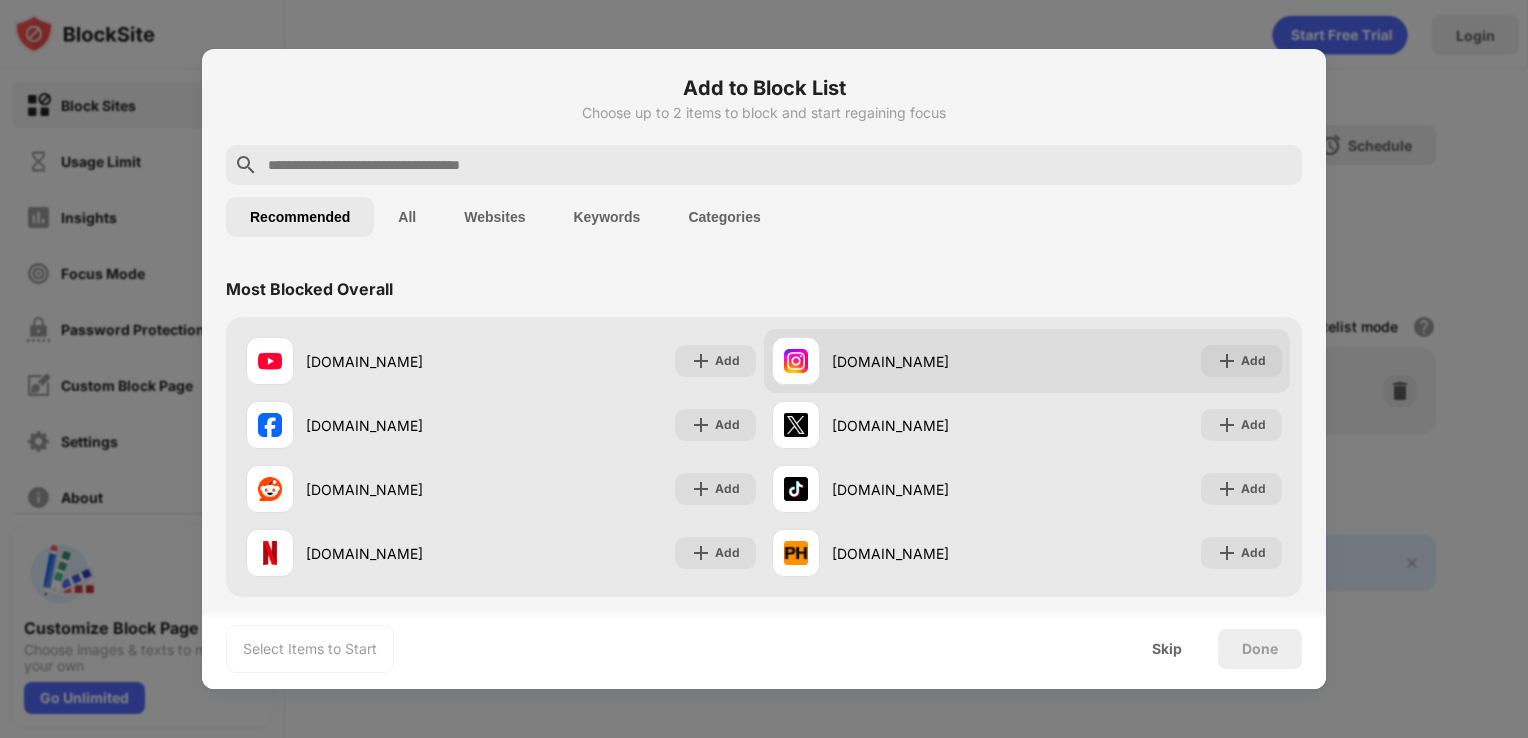click on "[DOMAIN_NAME]" at bounding box center [899, 361] 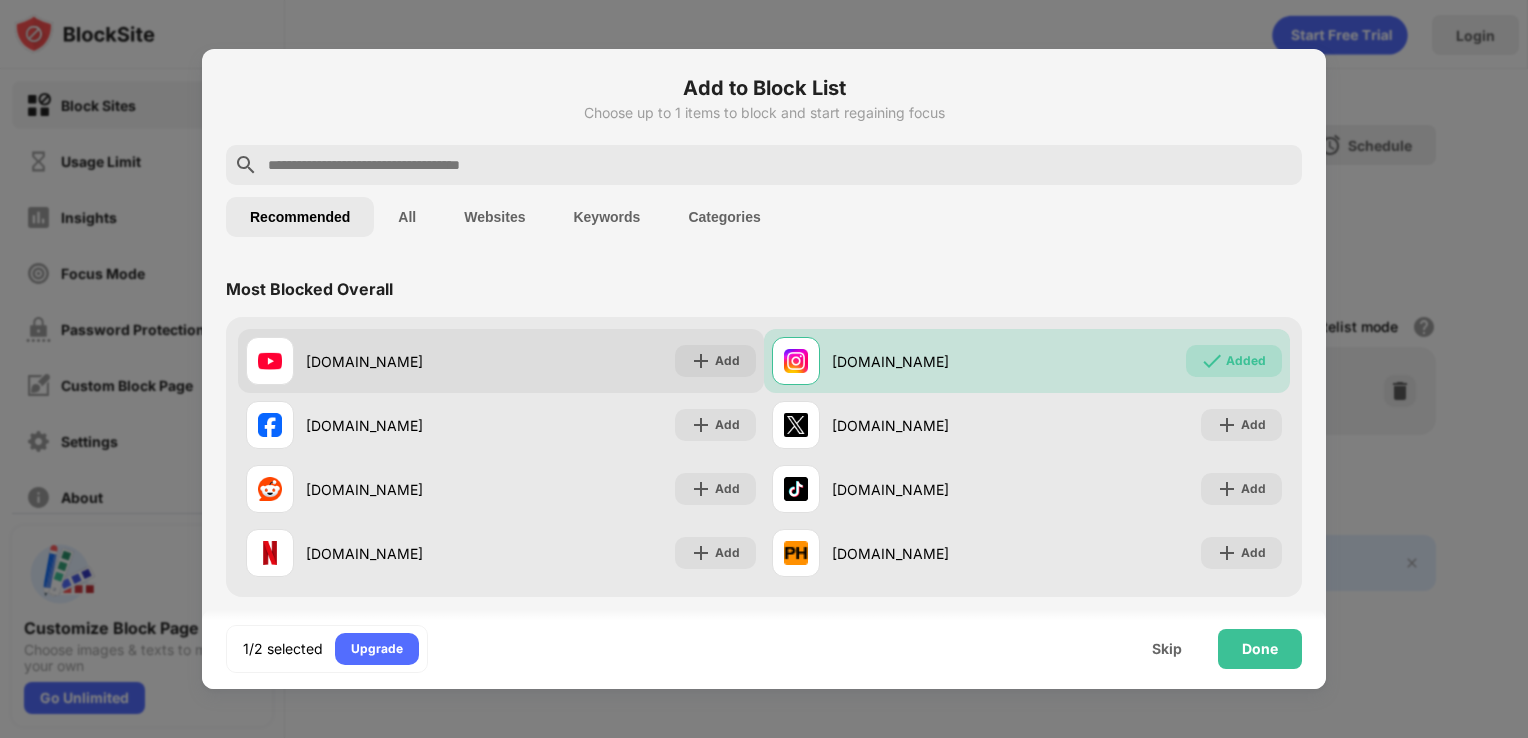 click on "[DOMAIN_NAME] Add" at bounding box center (501, 361) 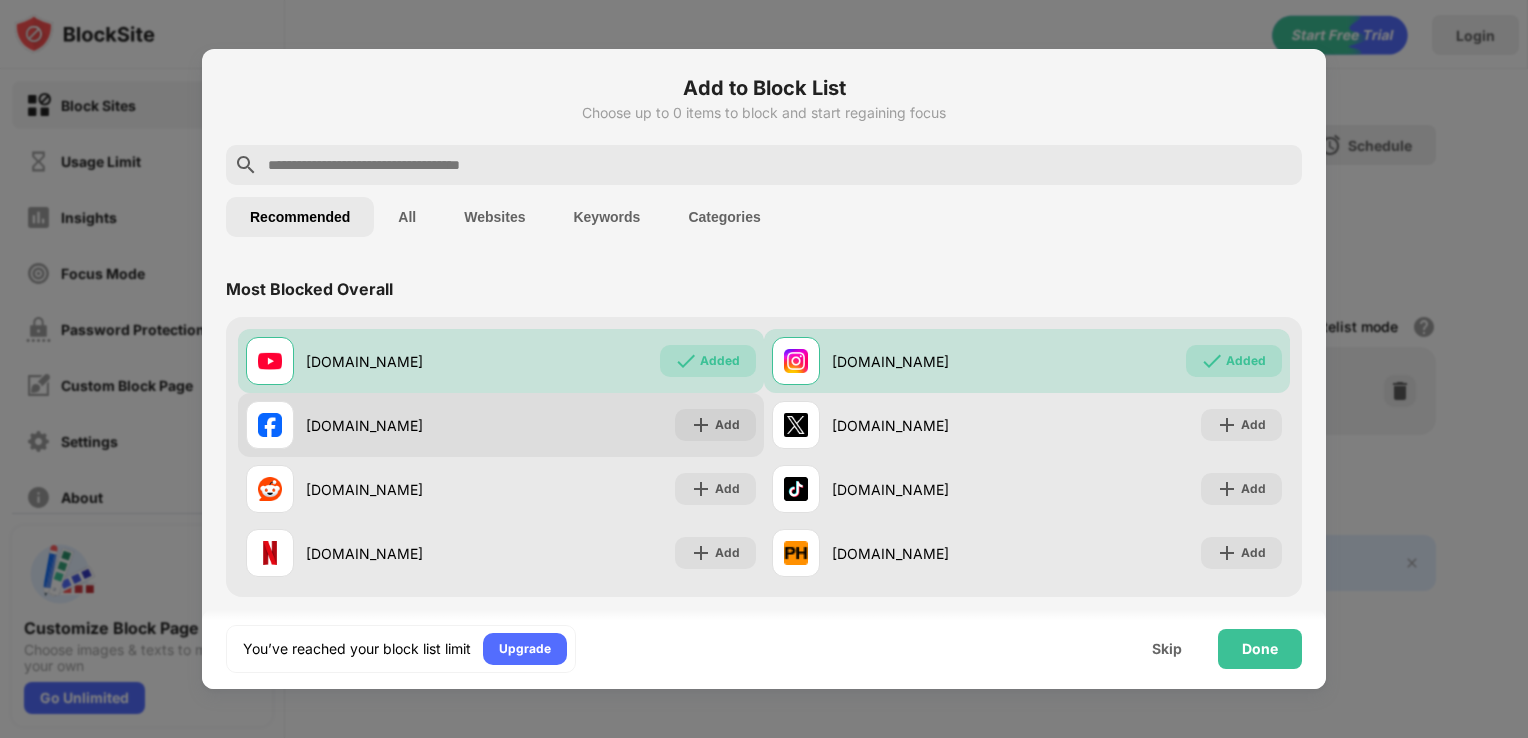 click on "[DOMAIN_NAME] Add" at bounding box center [501, 425] 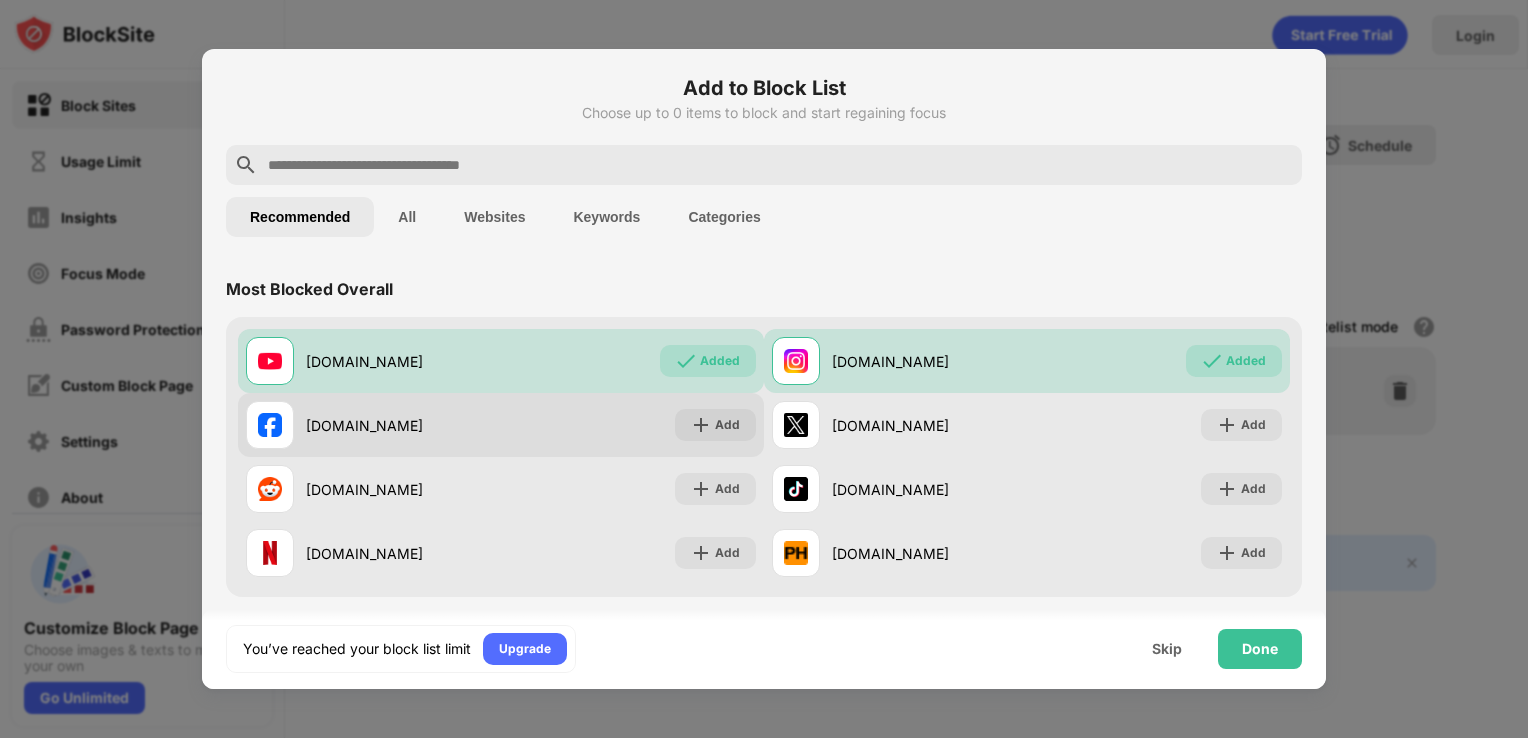 click on "[DOMAIN_NAME] Add" at bounding box center (501, 425) 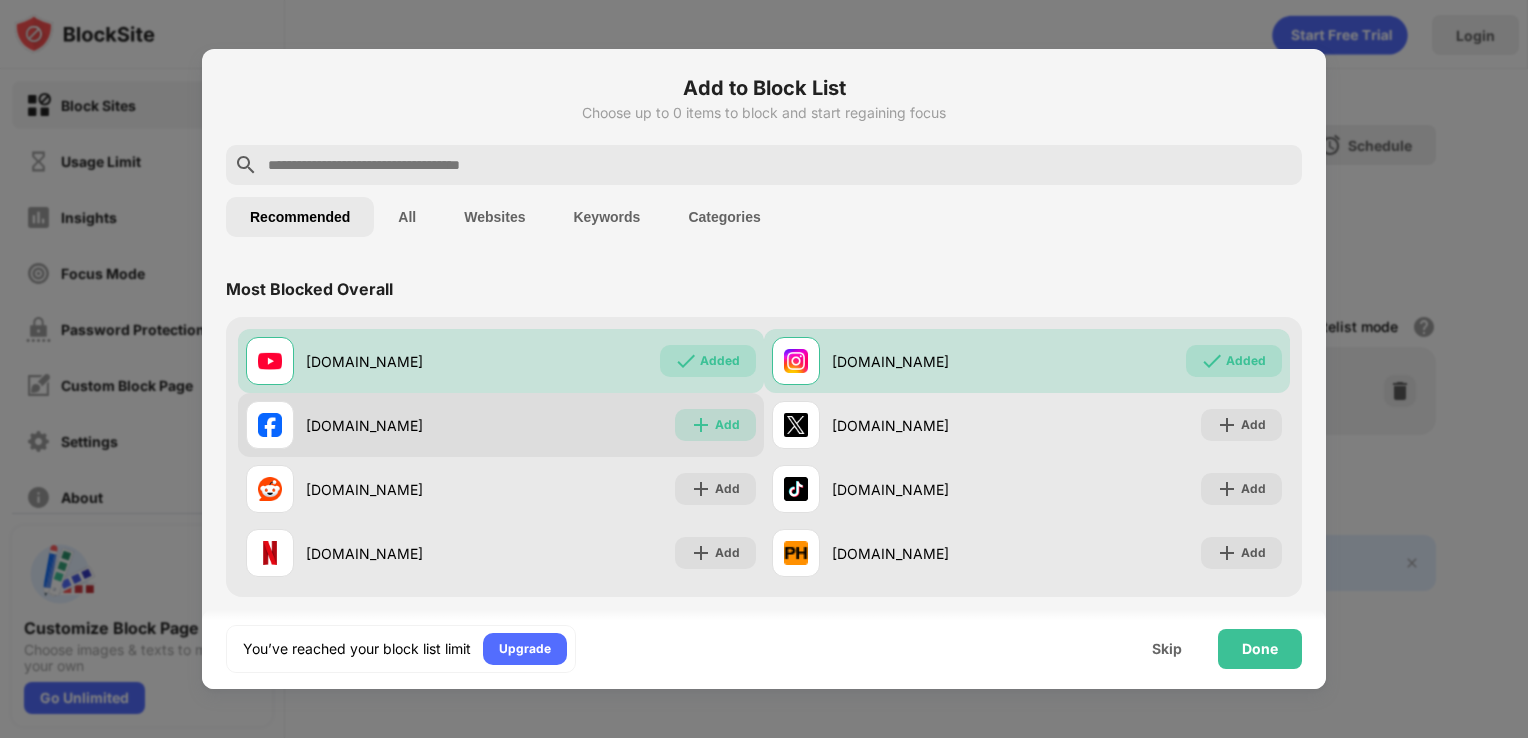 click on "Add" at bounding box center (727, 425) 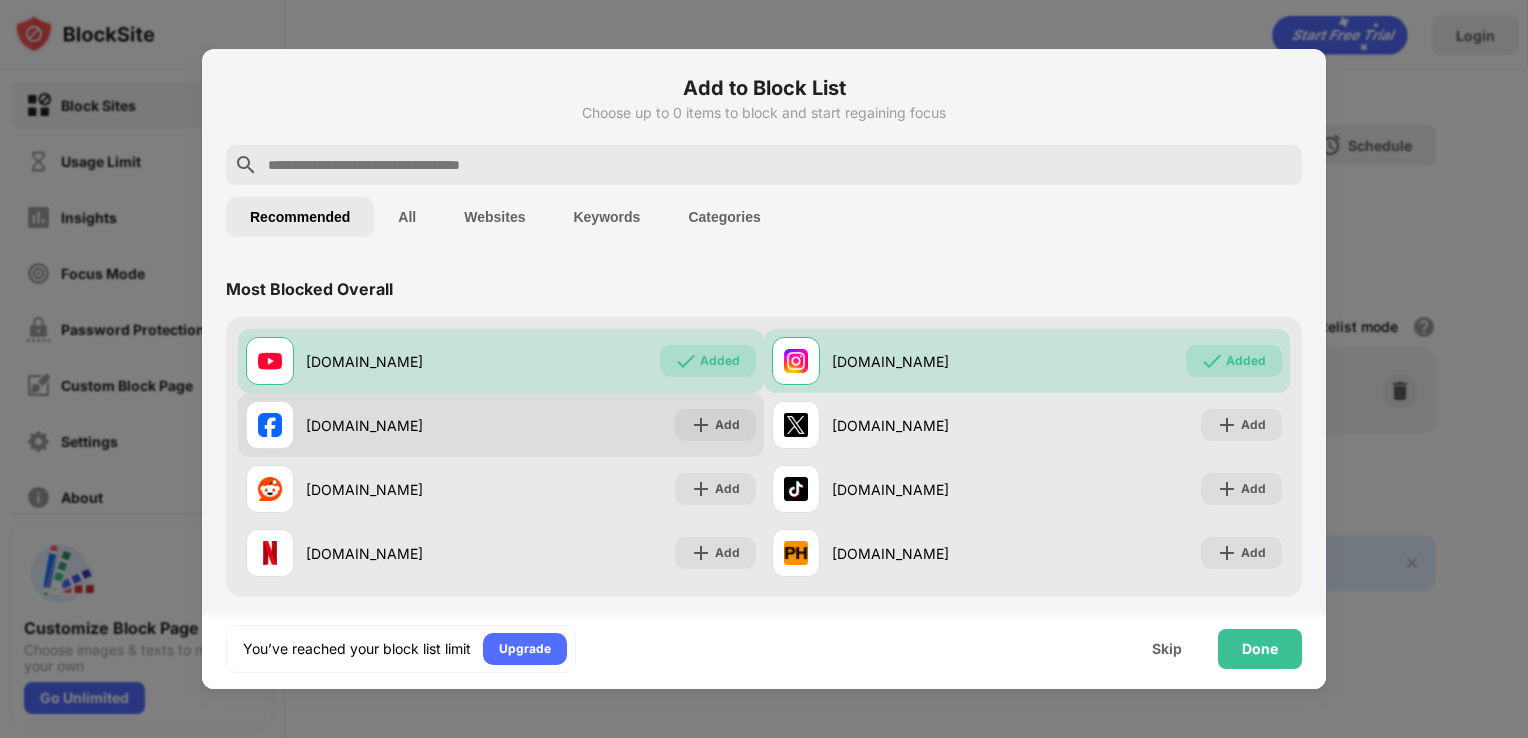 drag, startPoint x: 681, startPoint y: 448, endPoint x: 721, endPoint y: 408, distance: 56.568542 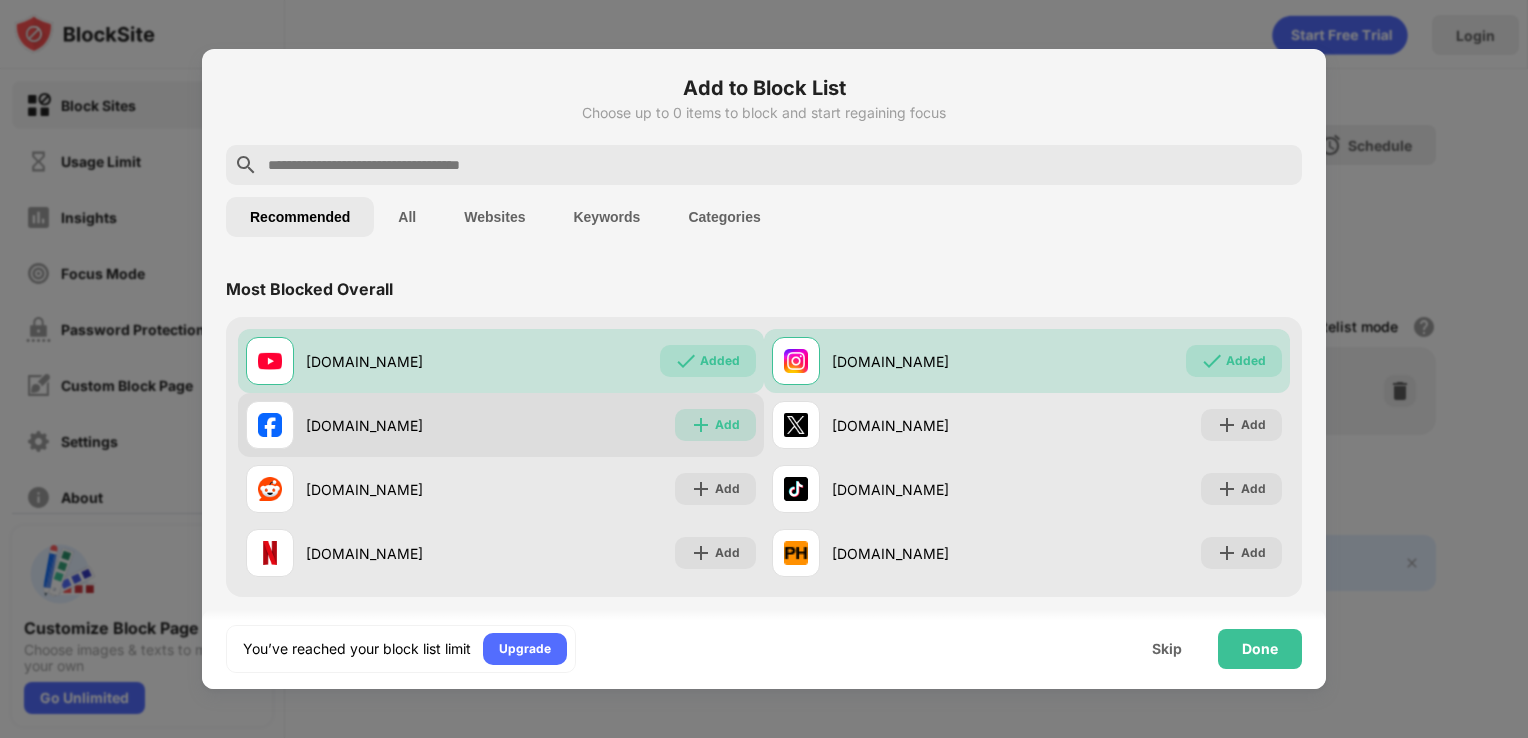 click on "Add" at bounding box center [727, 425] 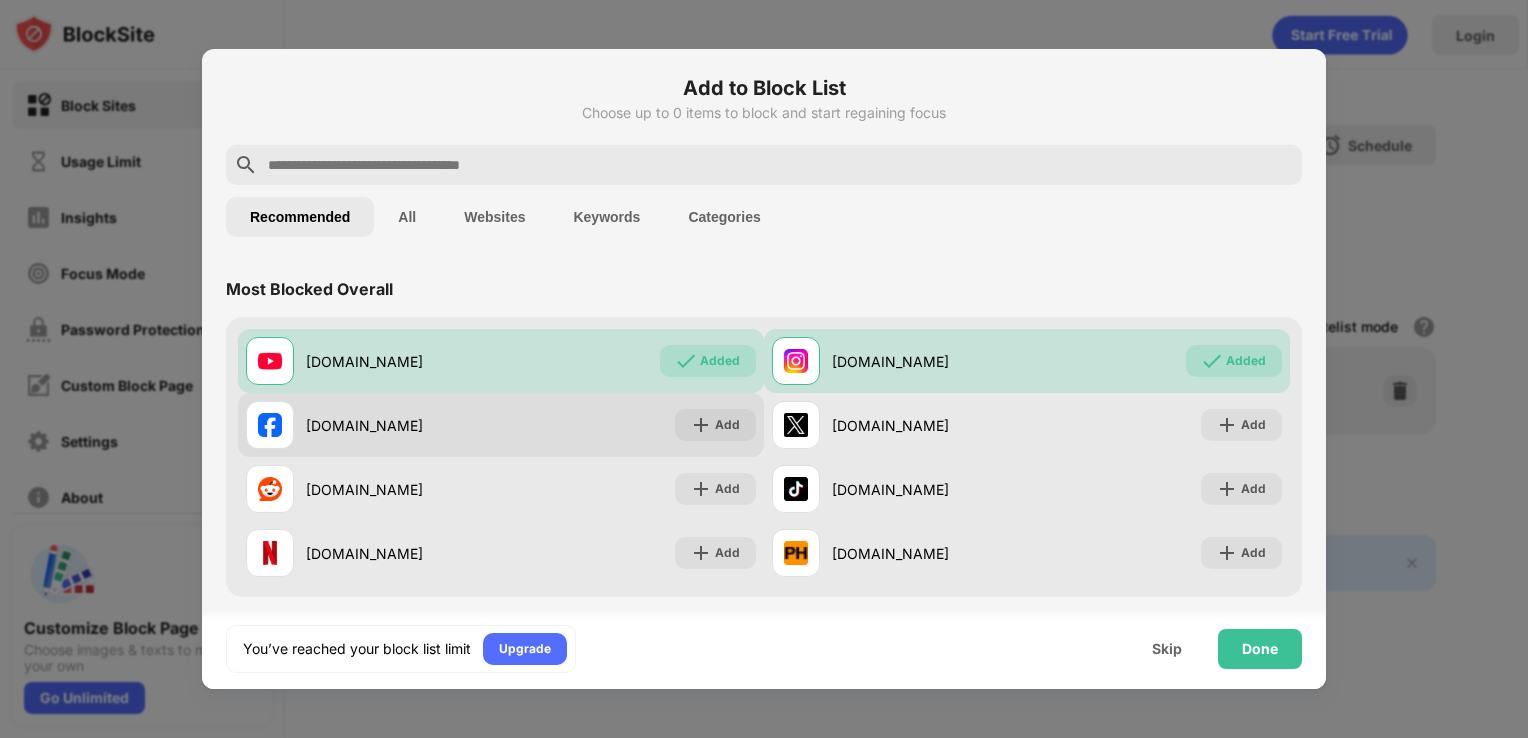 click on "[DOMAIN_NAME] Add" at bounding box center (501, 425) 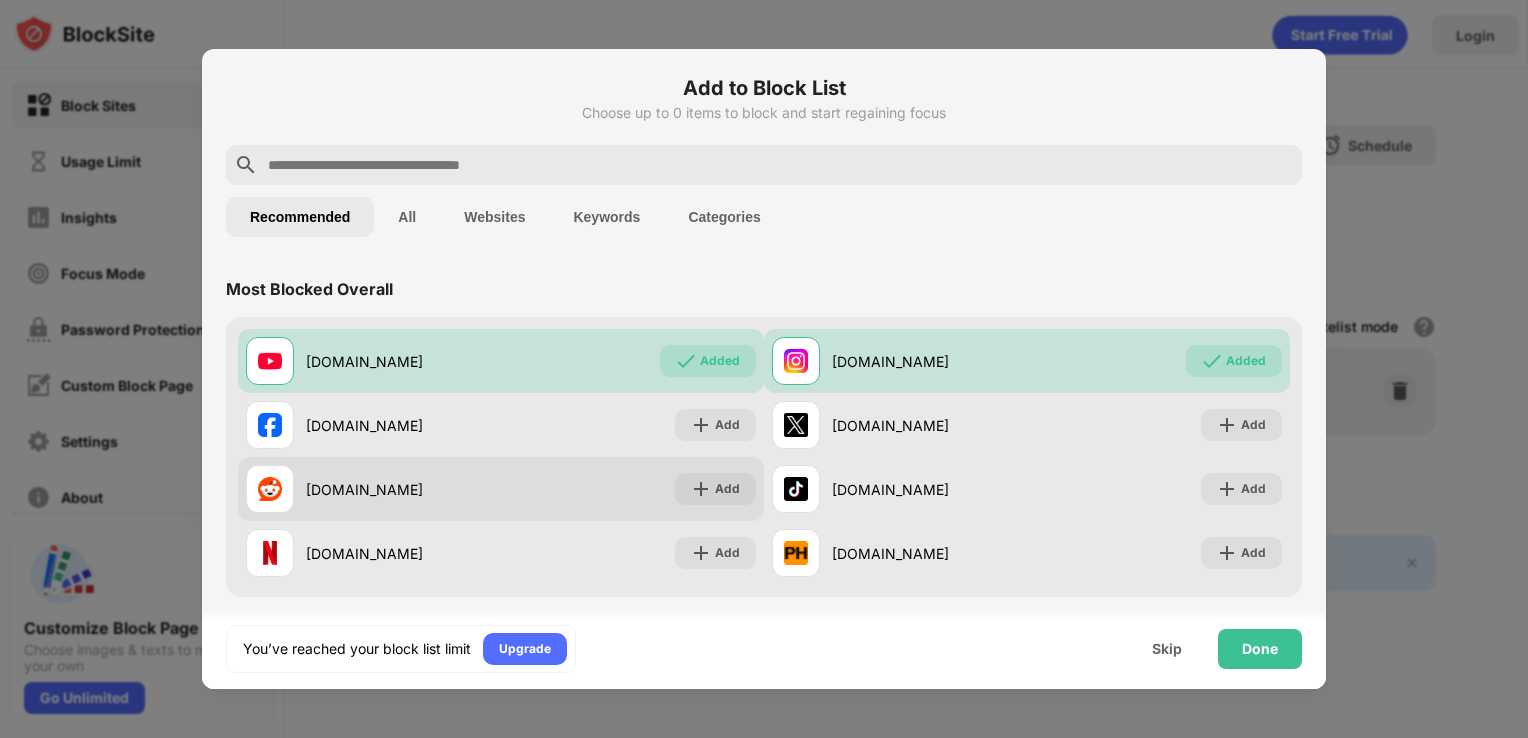 click on "[DOMAIN_NAME]" at bounding box center (373, 489) 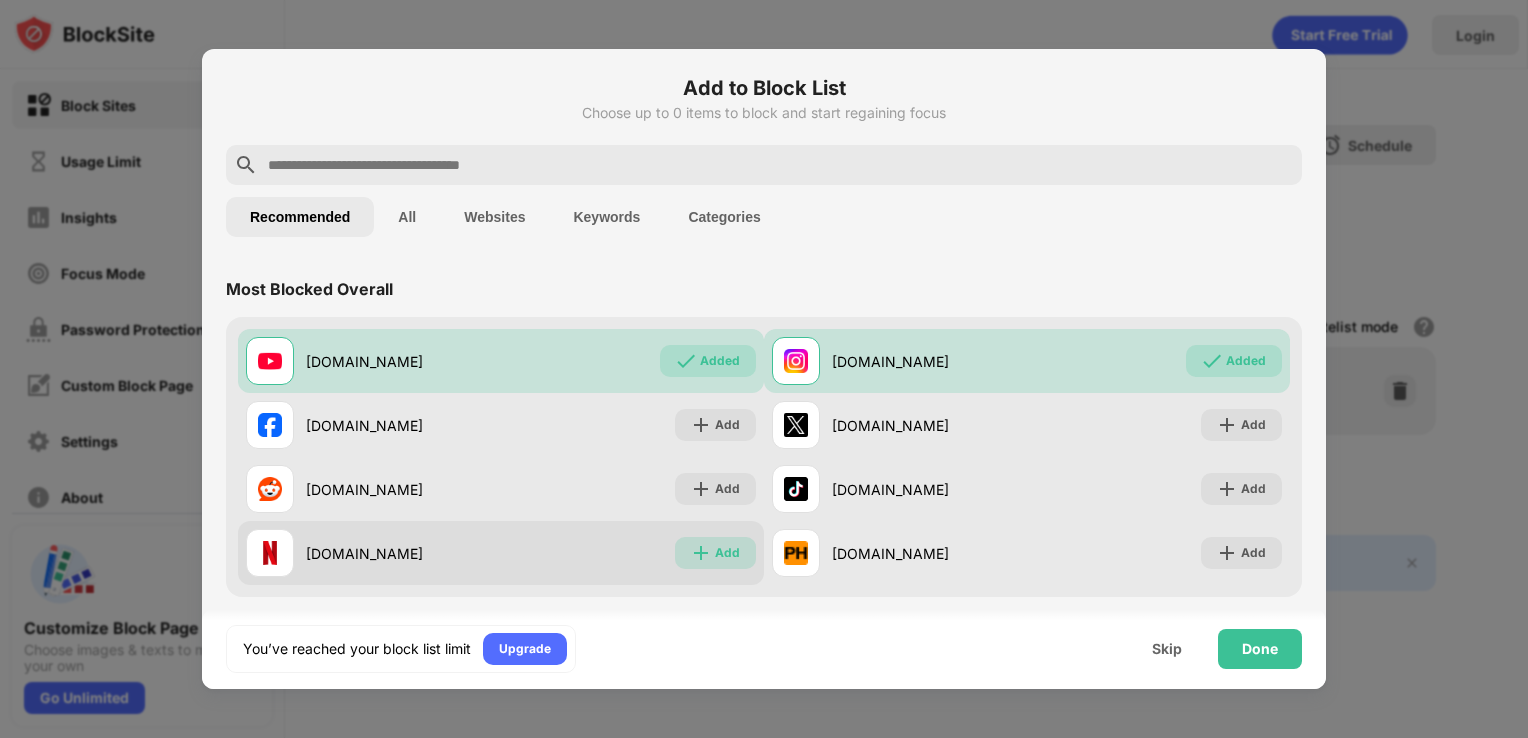 click at bounding box center (701, 553) 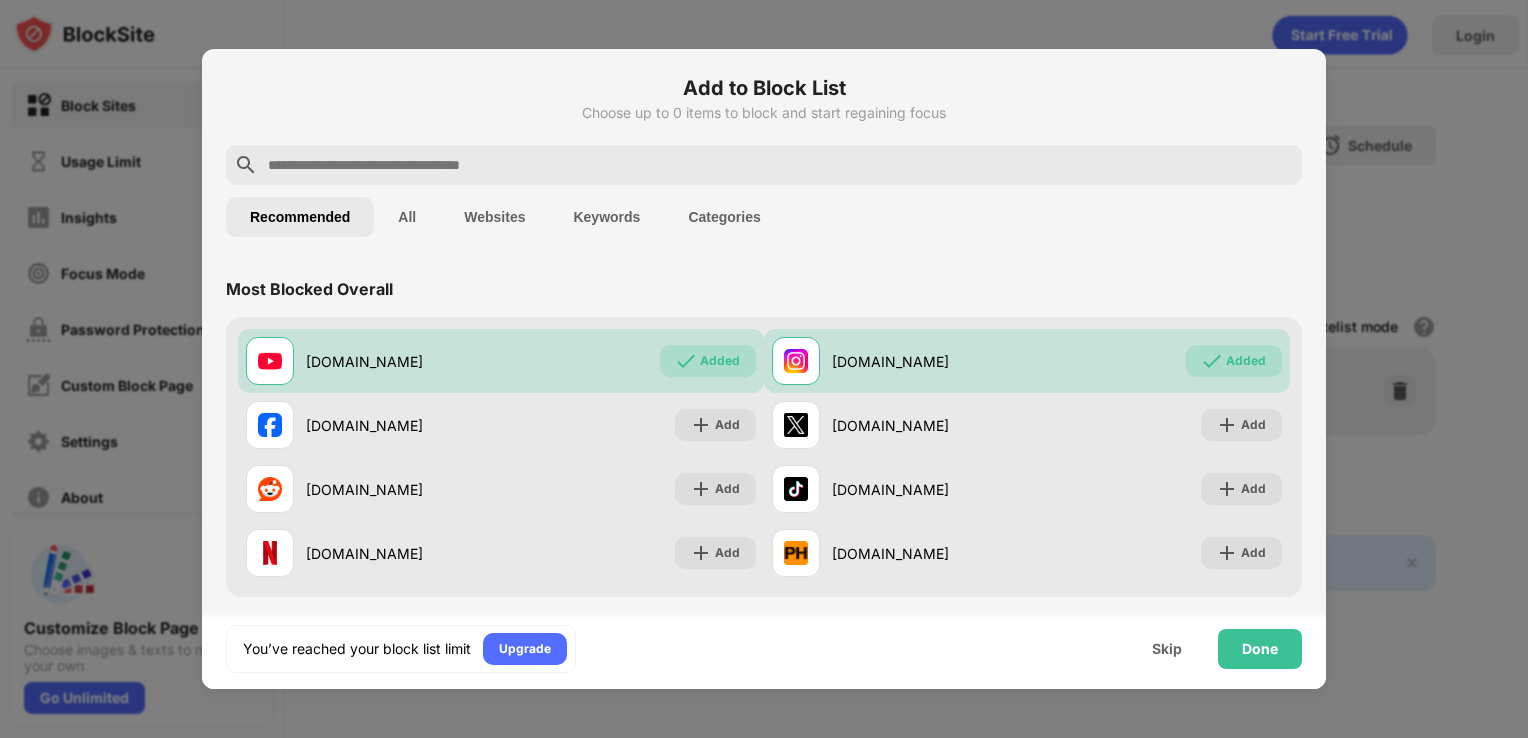 click on "All" at bounding box center [407, 217] 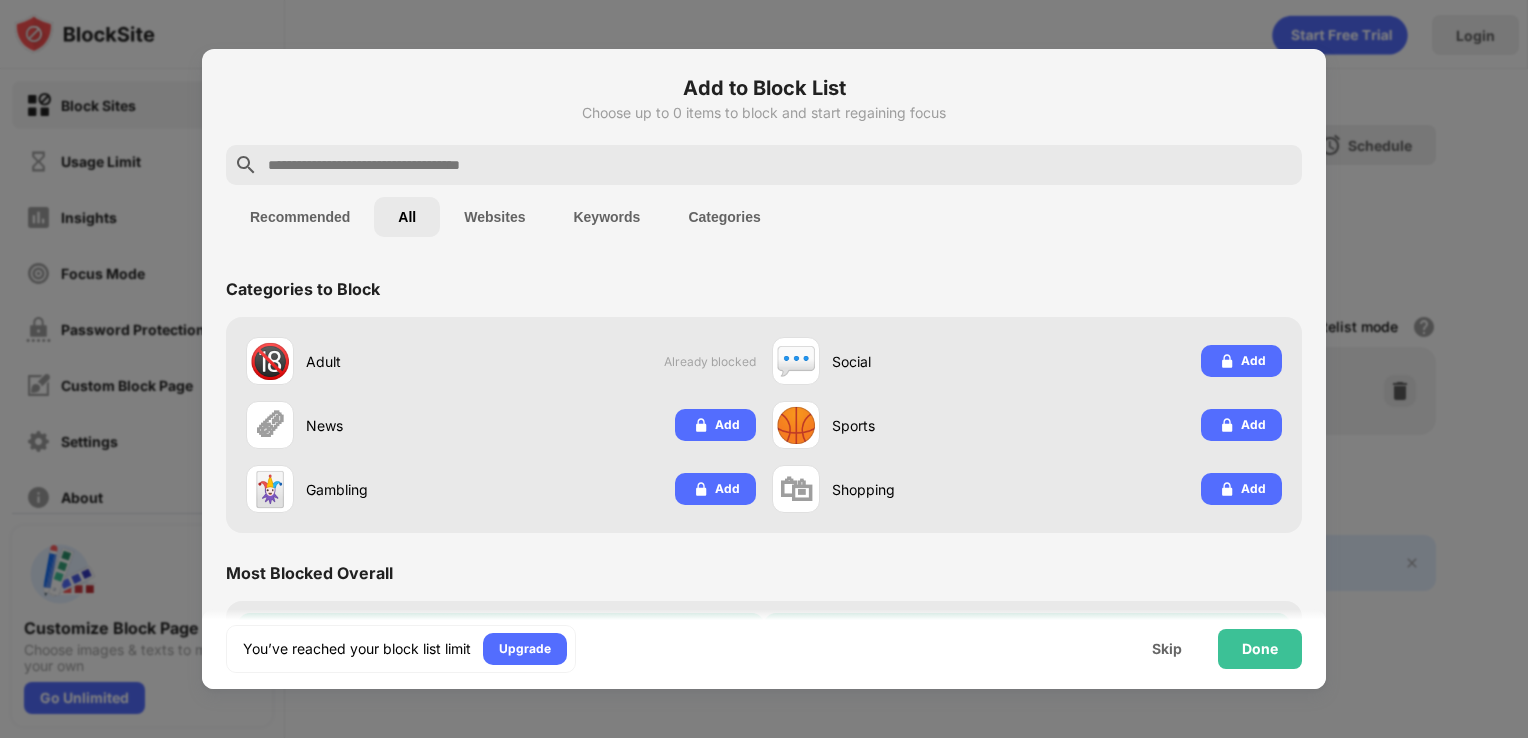 click on "Websites" at bounding box center (494, 217) 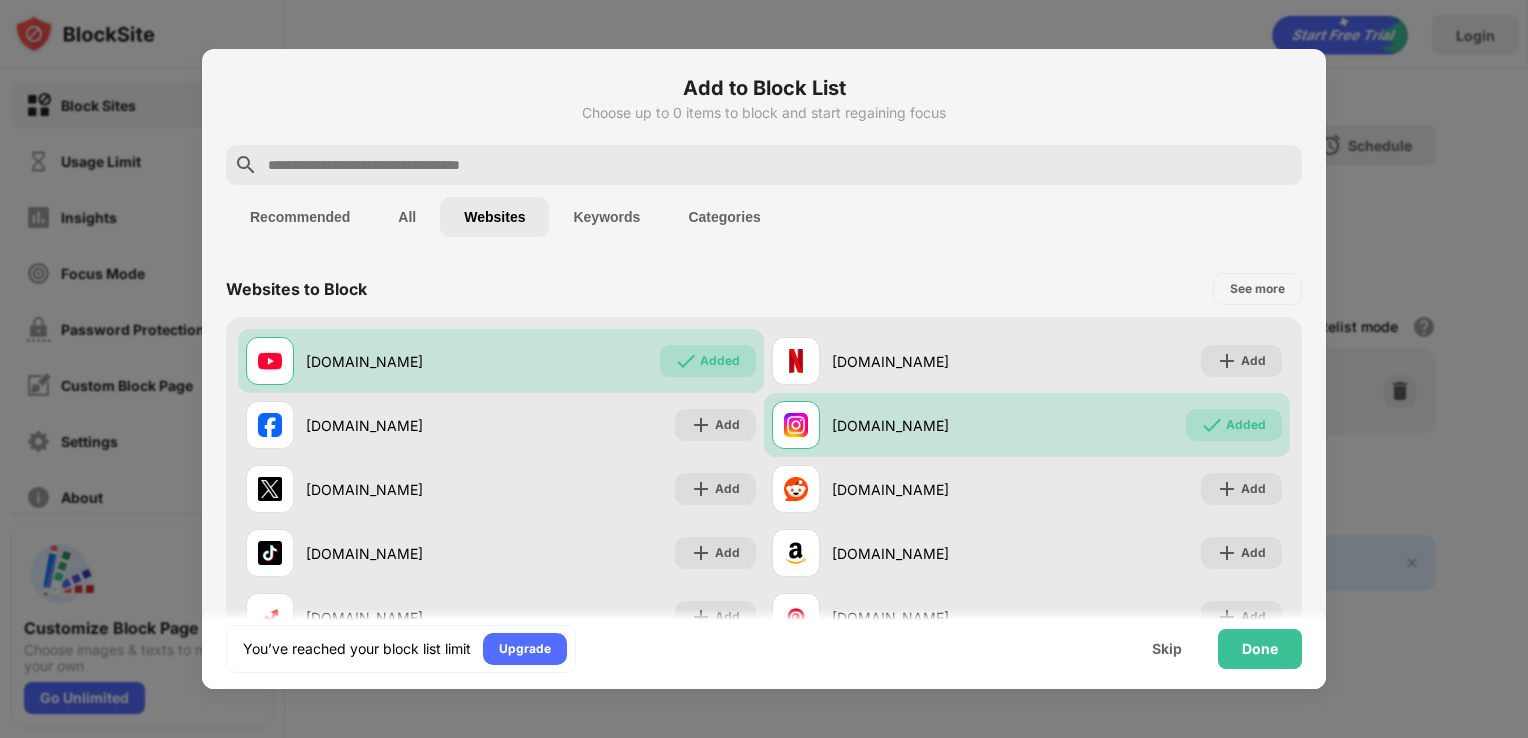click on "Keywords" at bounding box center (606, 217) 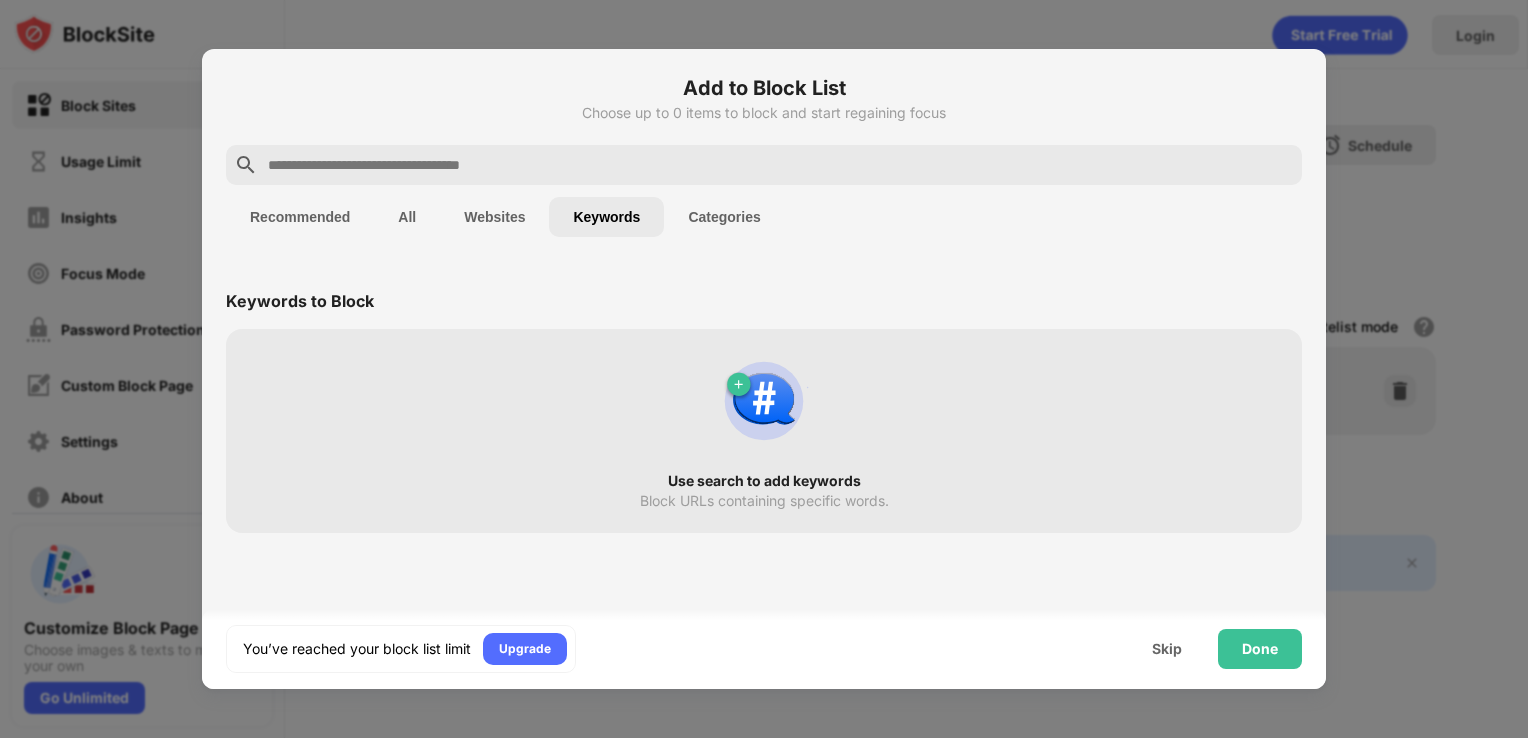 click on "Websites" at bounding box center [494, 217] 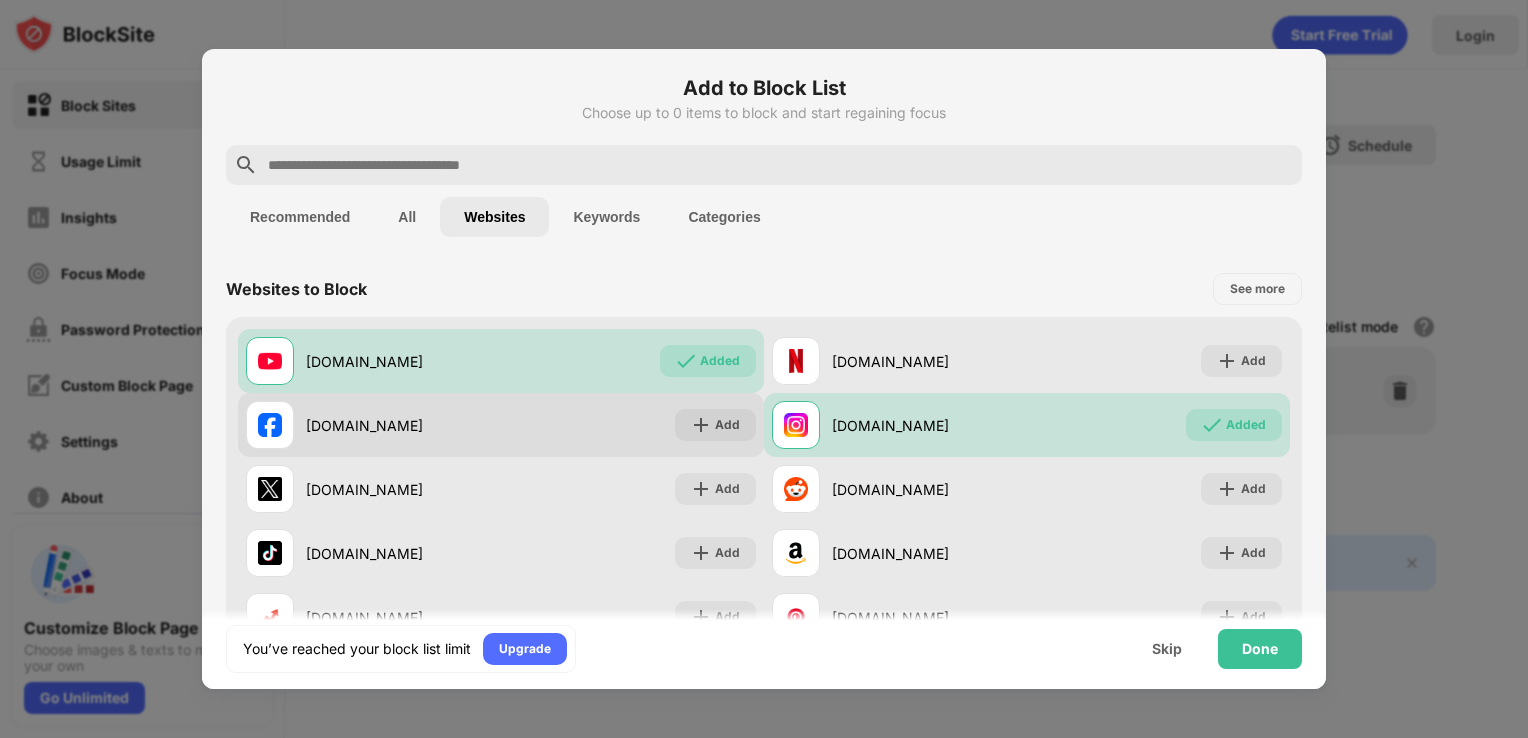 click on "[DOMAIN_NAME] Add" at bounding box center [501, 425] 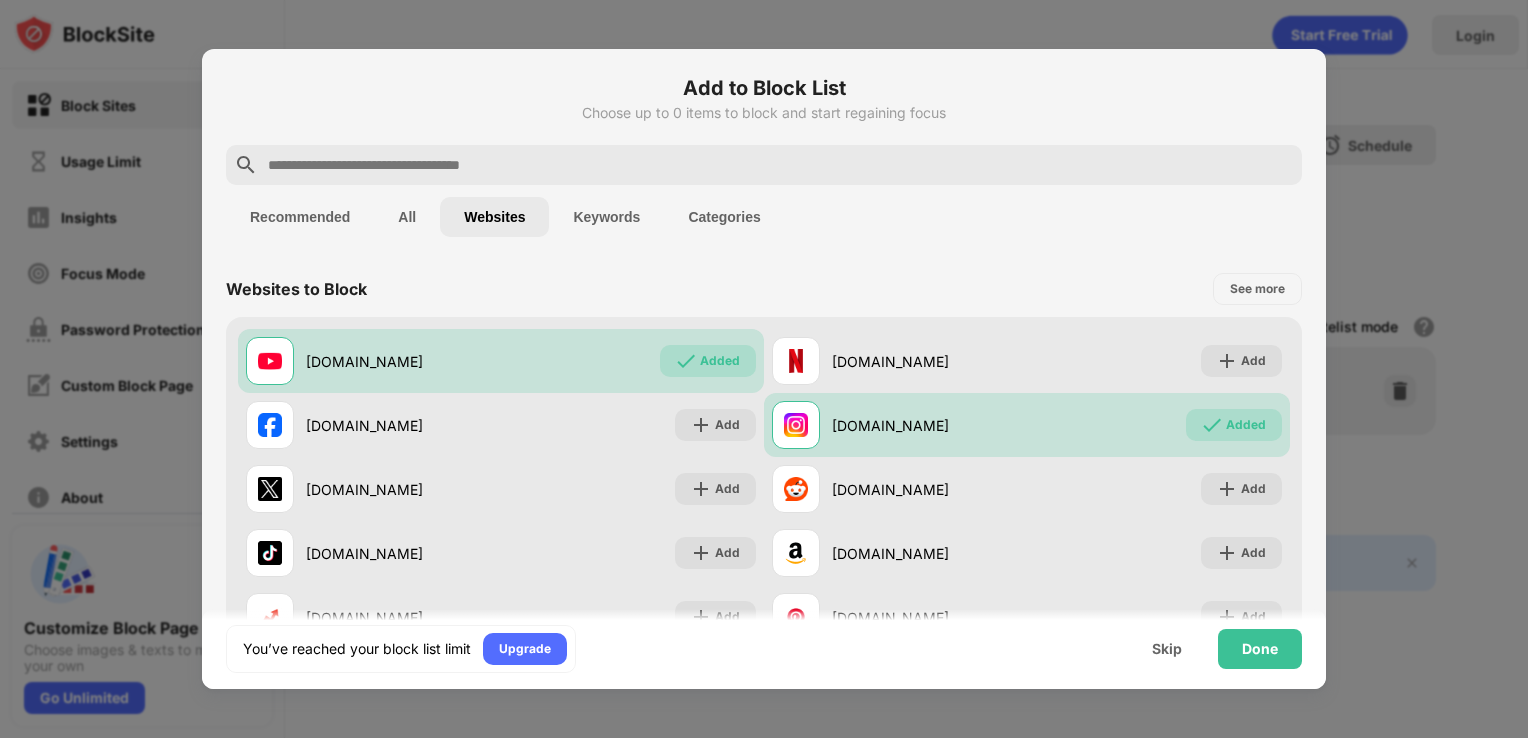 click on "Keywords" at bounding box center (606, 217) 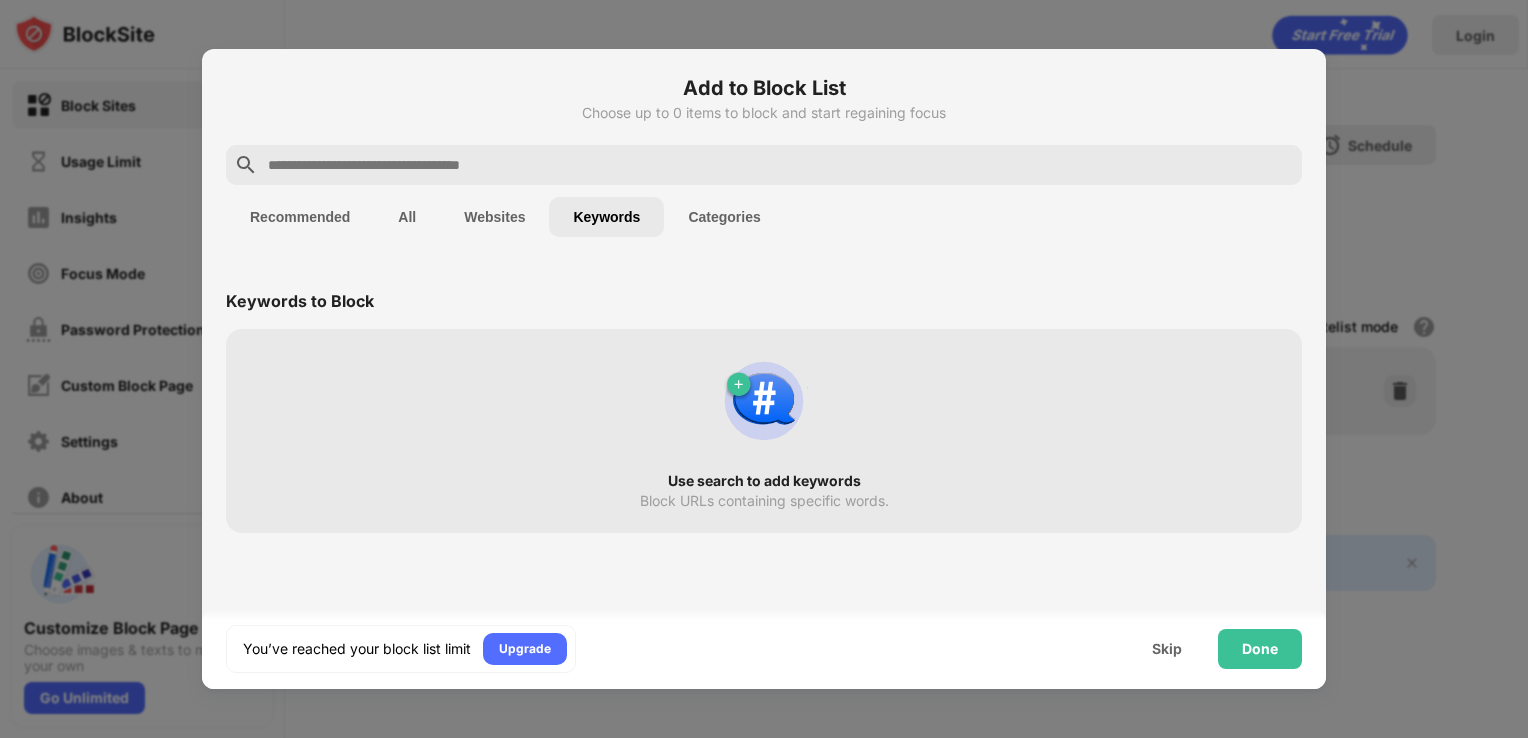 click on "Categories" at bounding box center (724, 217) 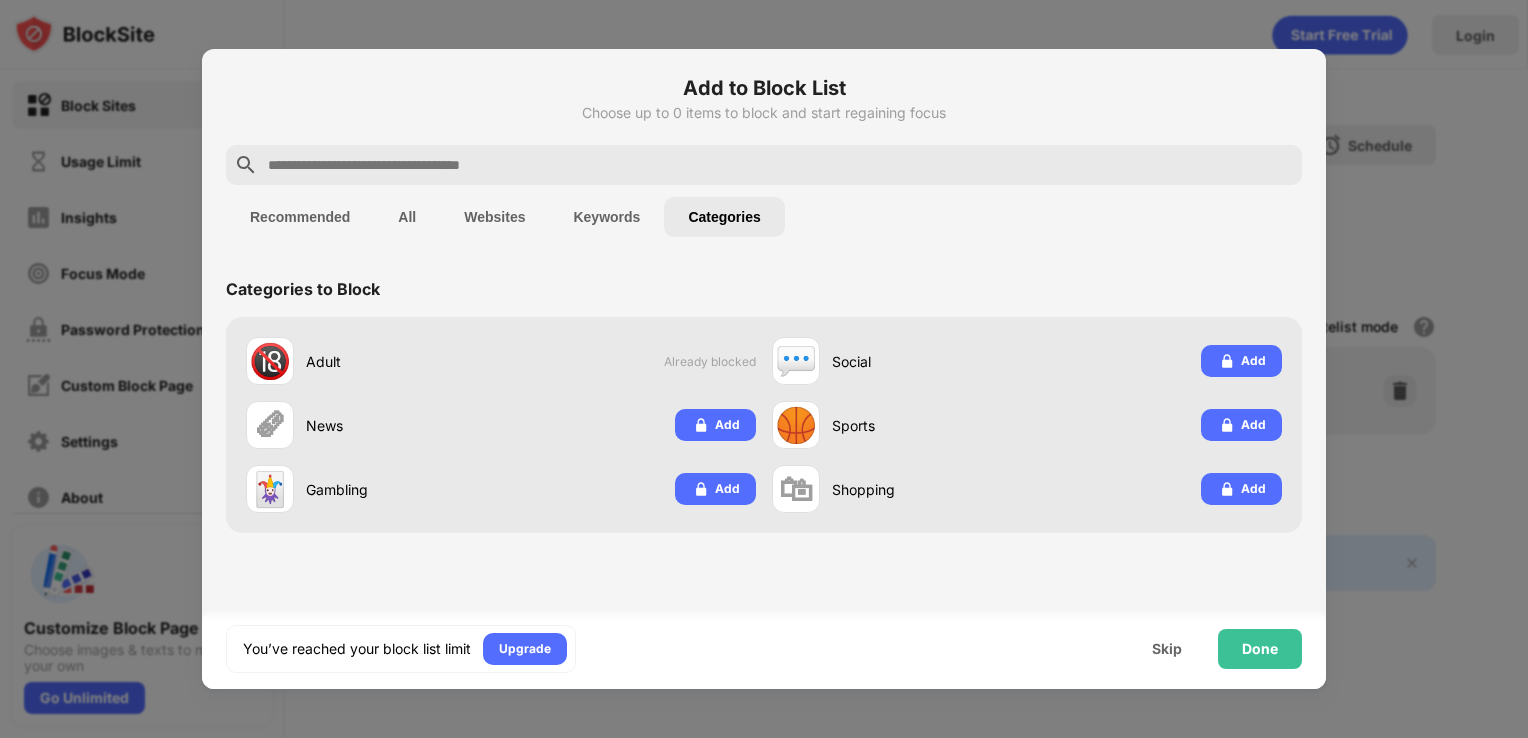 click on "Recommended" at bounding box center (300, 217) 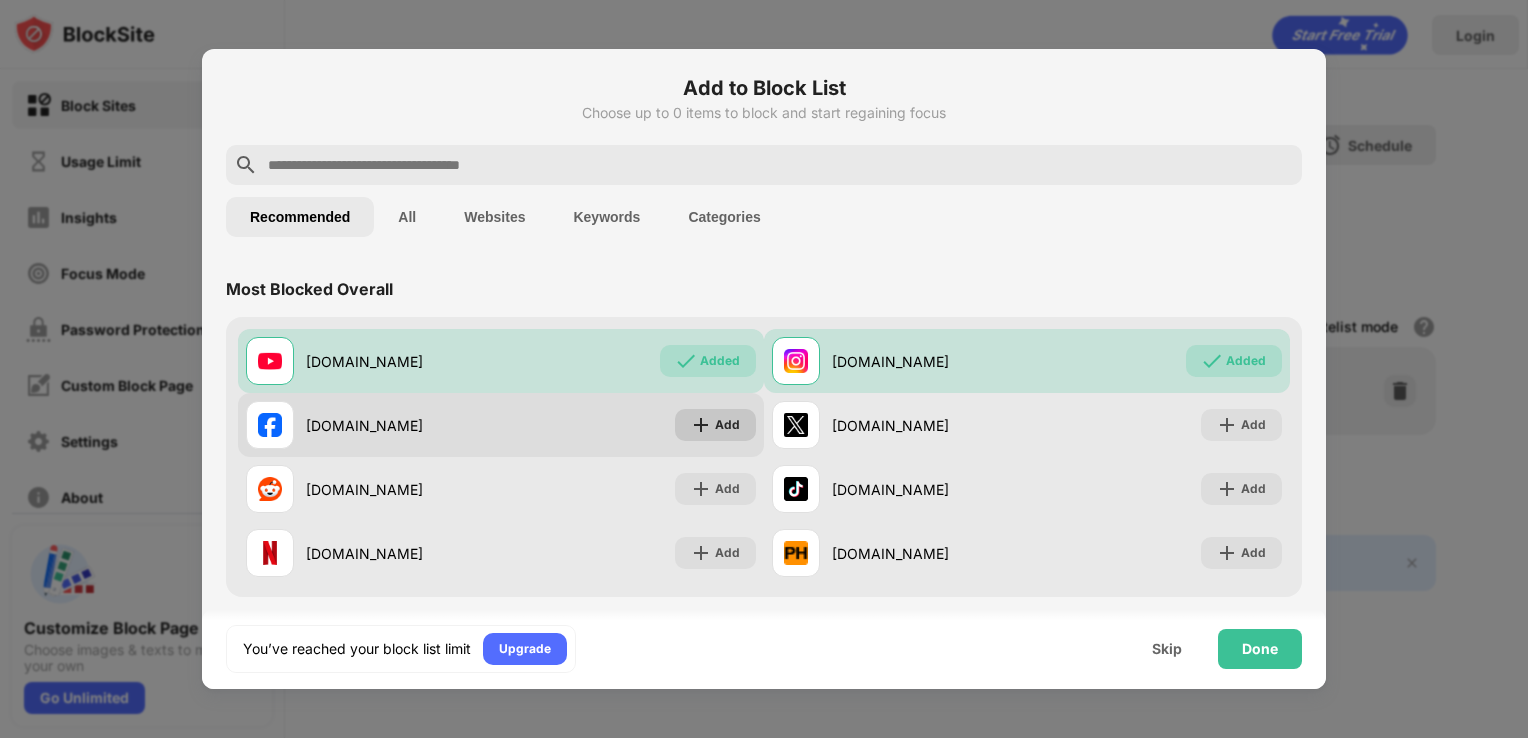 click on "Add" at bounding box center (727, 425) 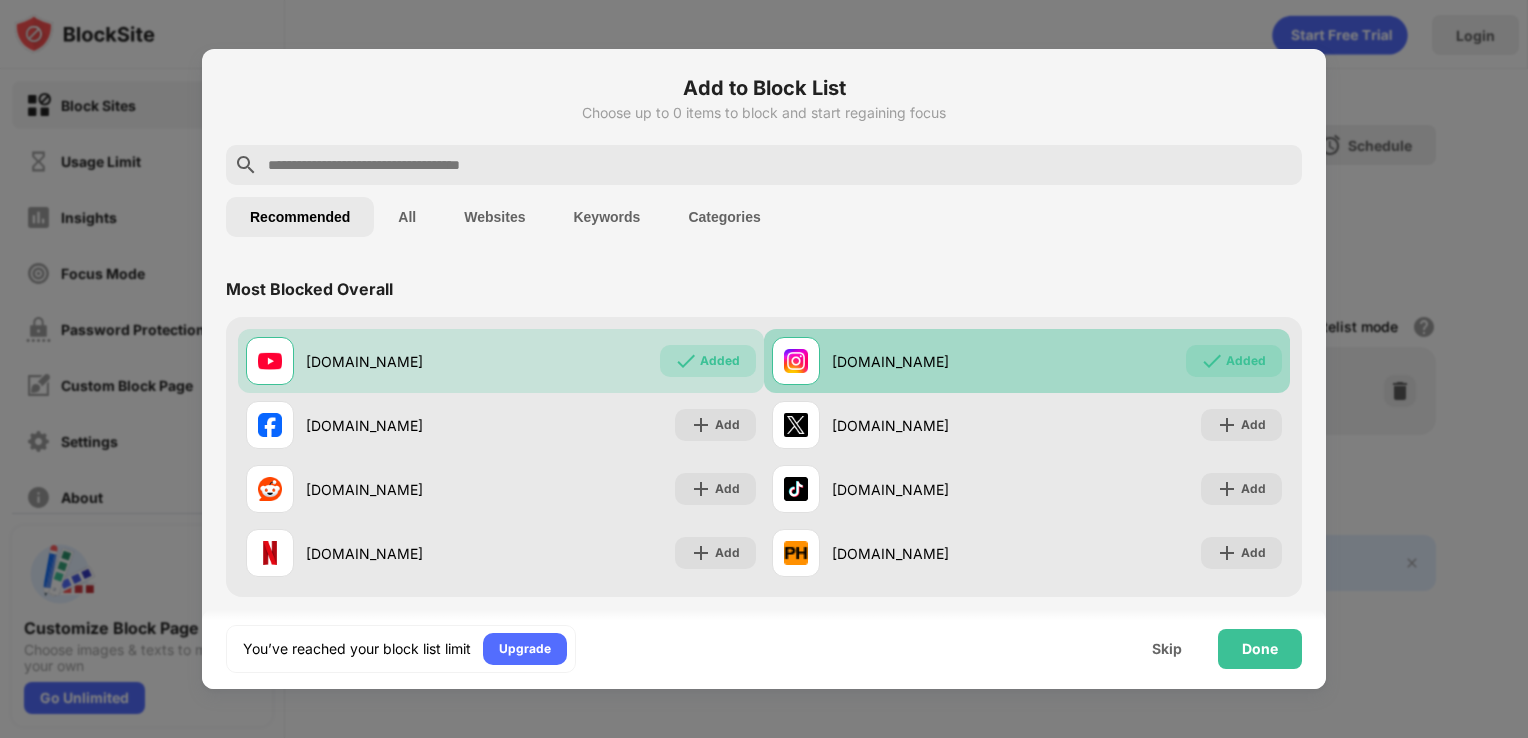 click on "Added" at bounding box center [1246, 361] 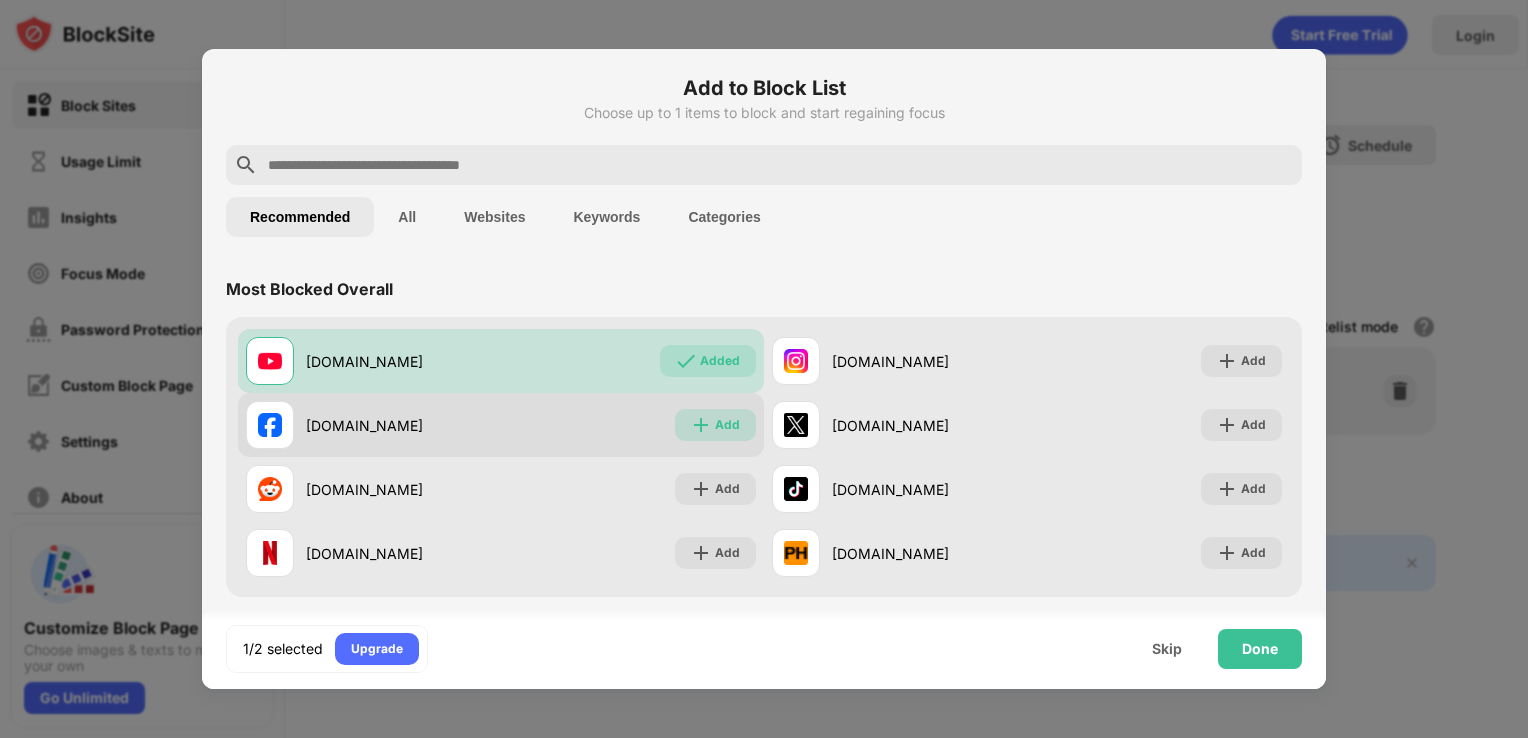 click at bounding box center (701, 425) 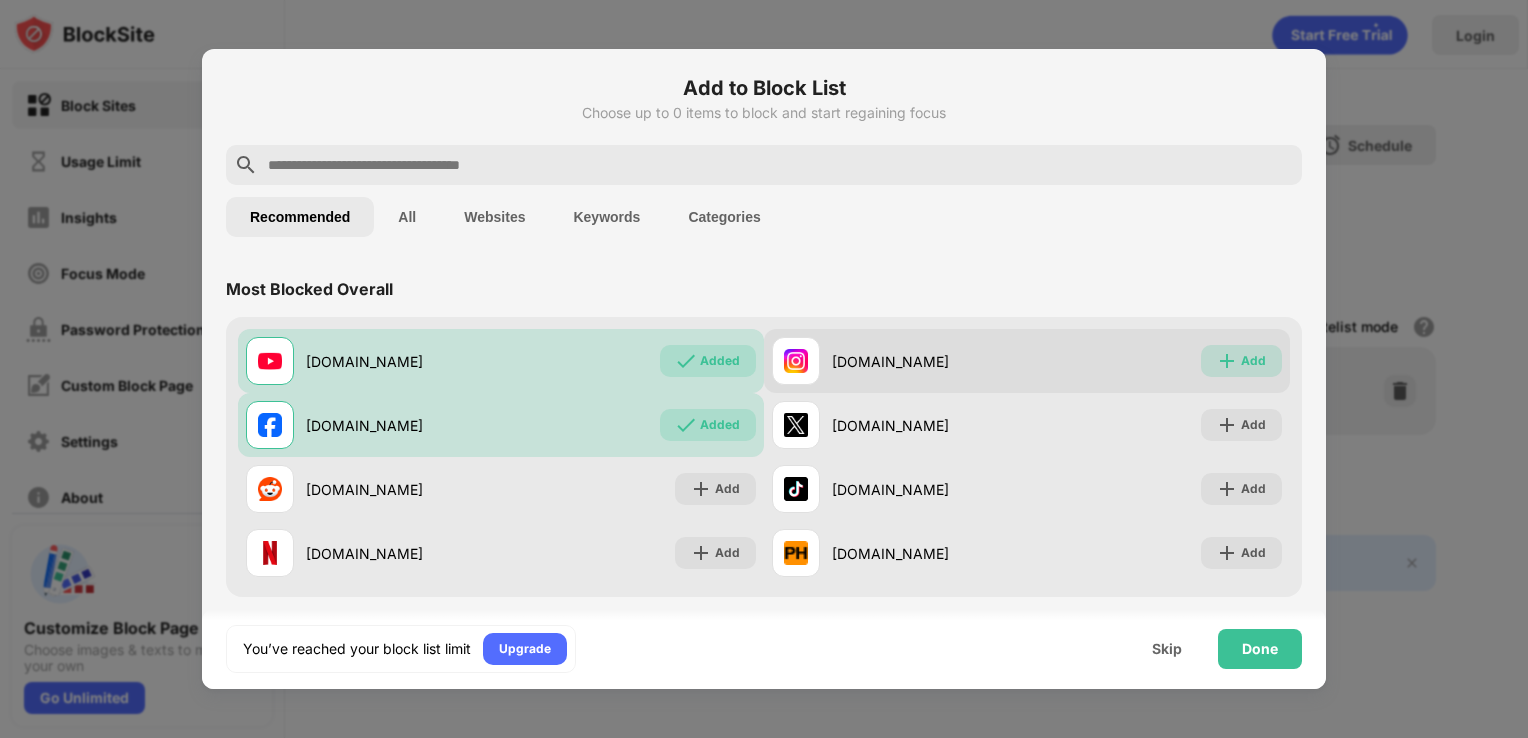 click on "Add" at bounding box center [1253, 361] 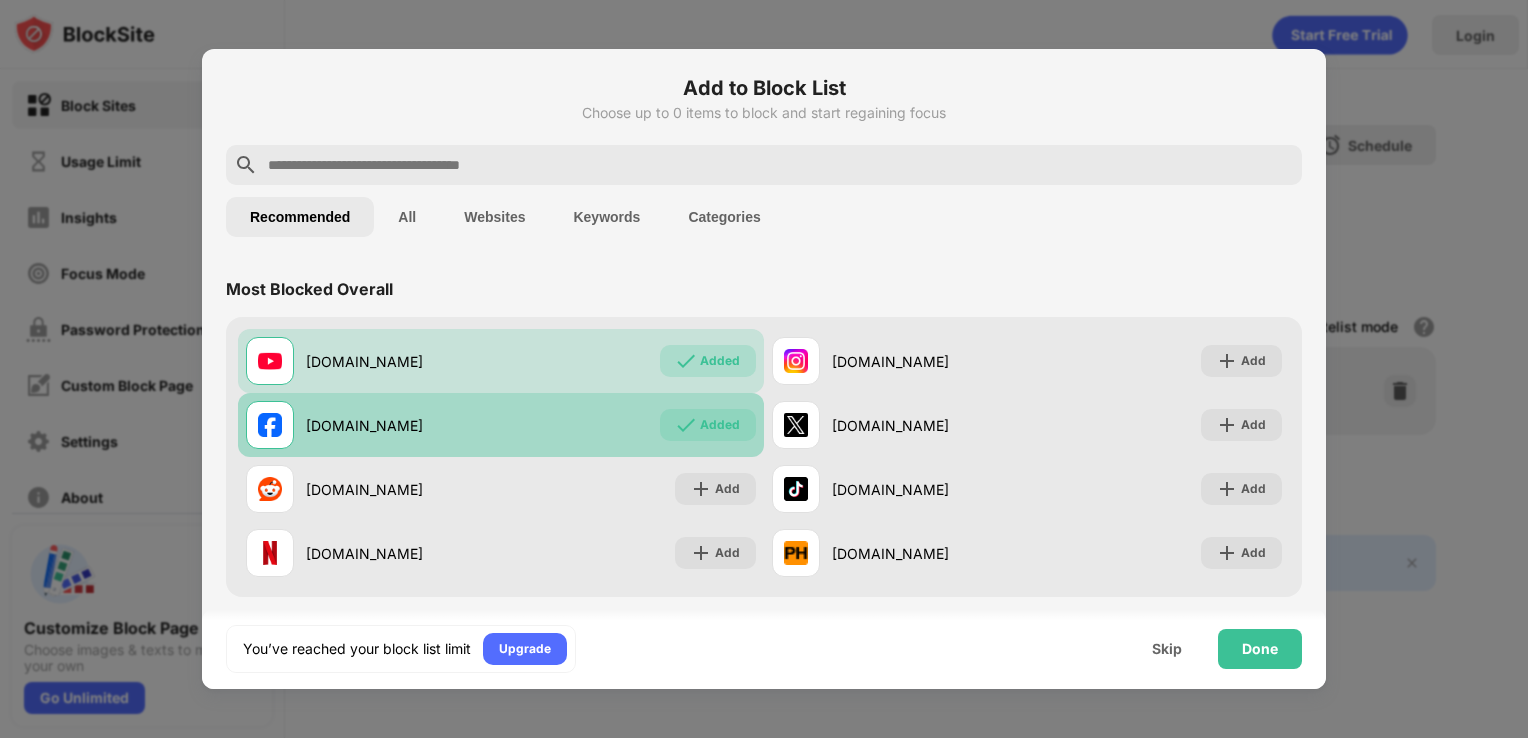 click on "Added" at bounding box center [720, 425] 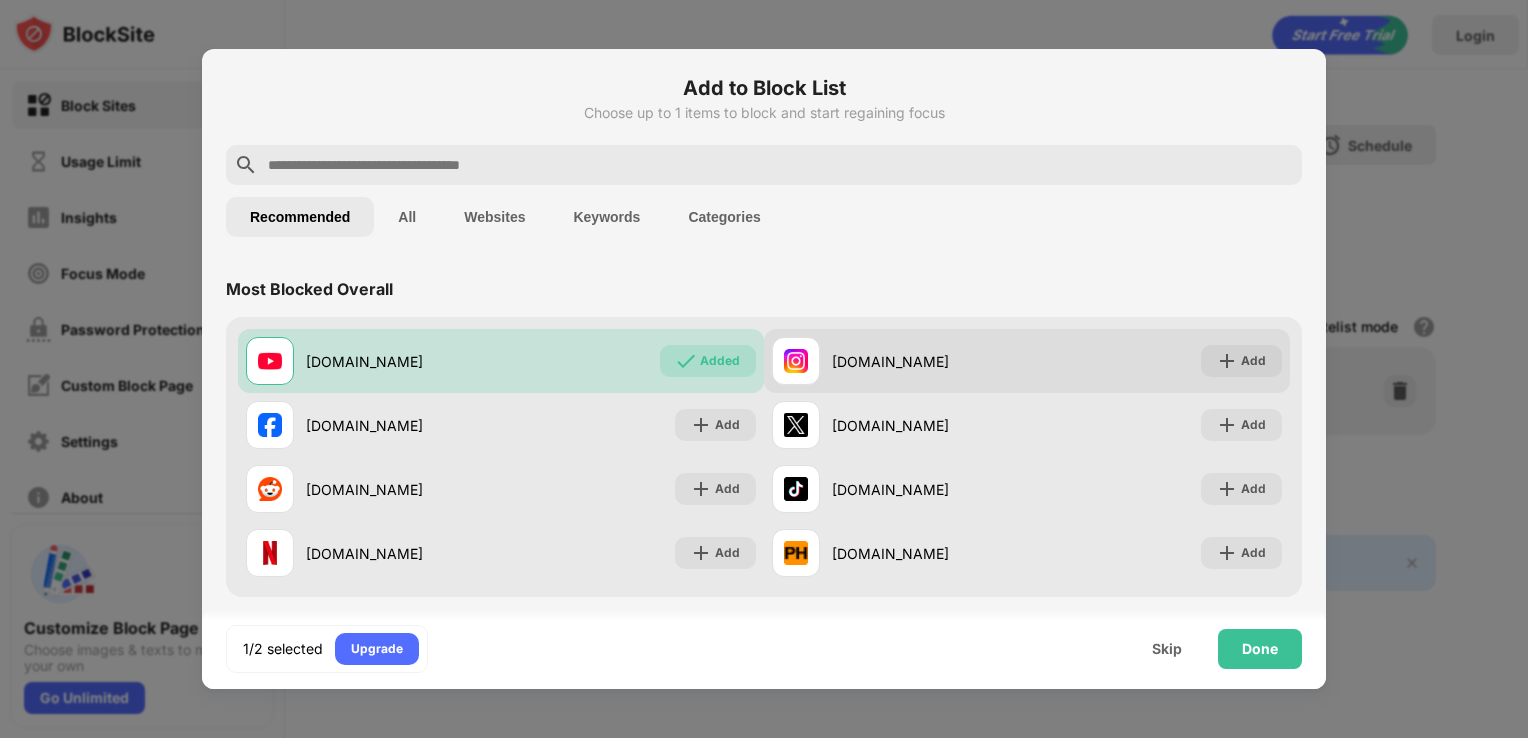 click on "[DOMAIN_NAME]" at bounding box center [929, 361] 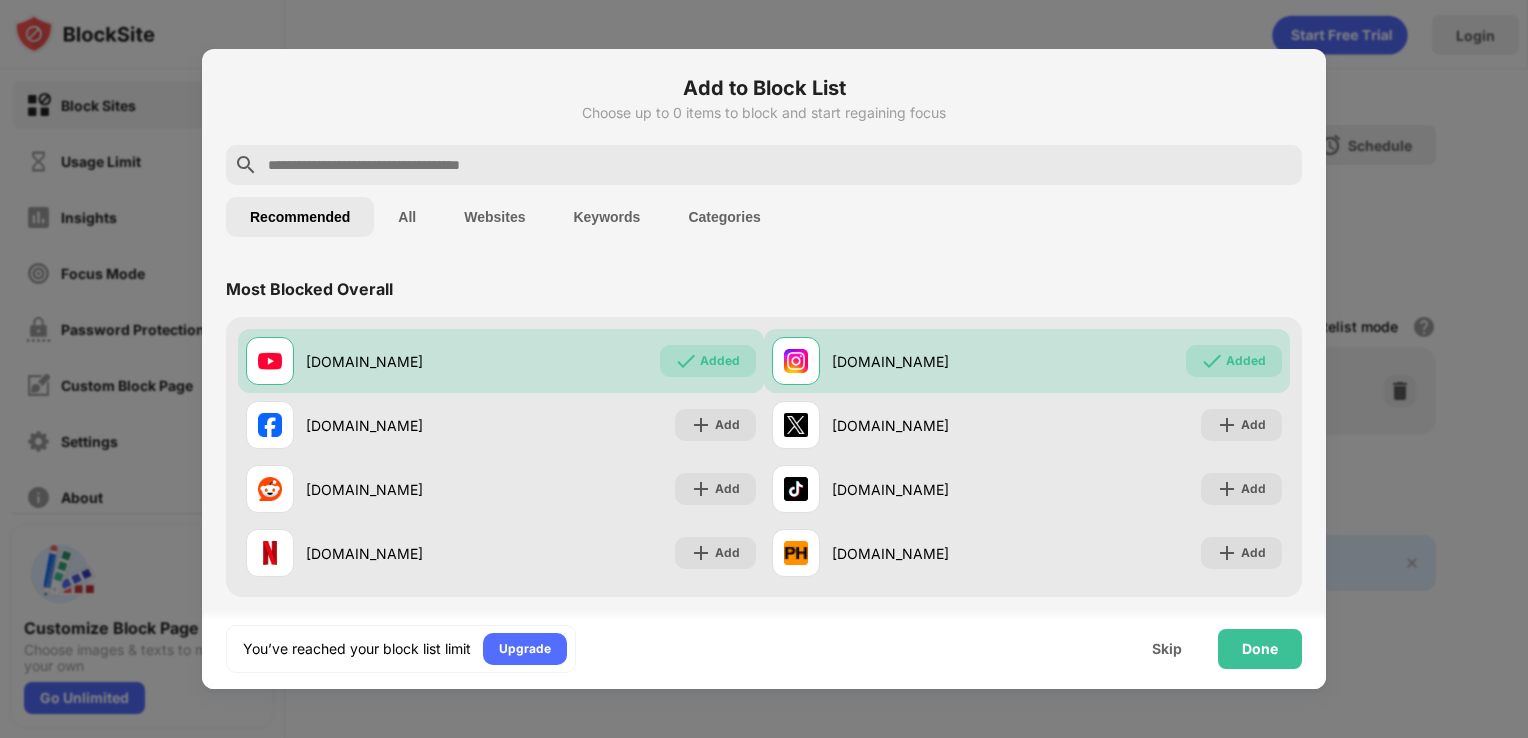 click at bounding box center (764, 369) 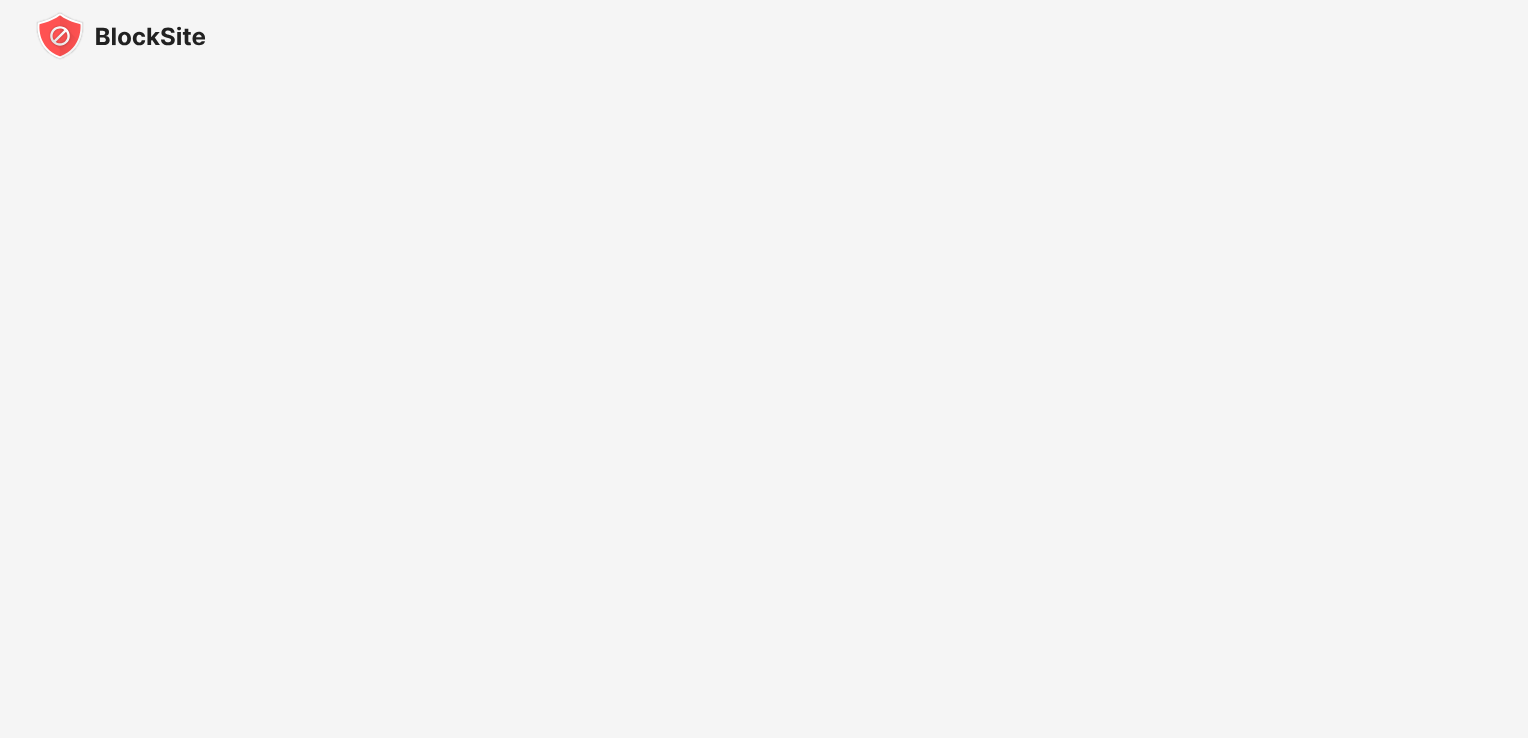 scroll, scrollTop: 0, scrollLeft: 0, axis: both 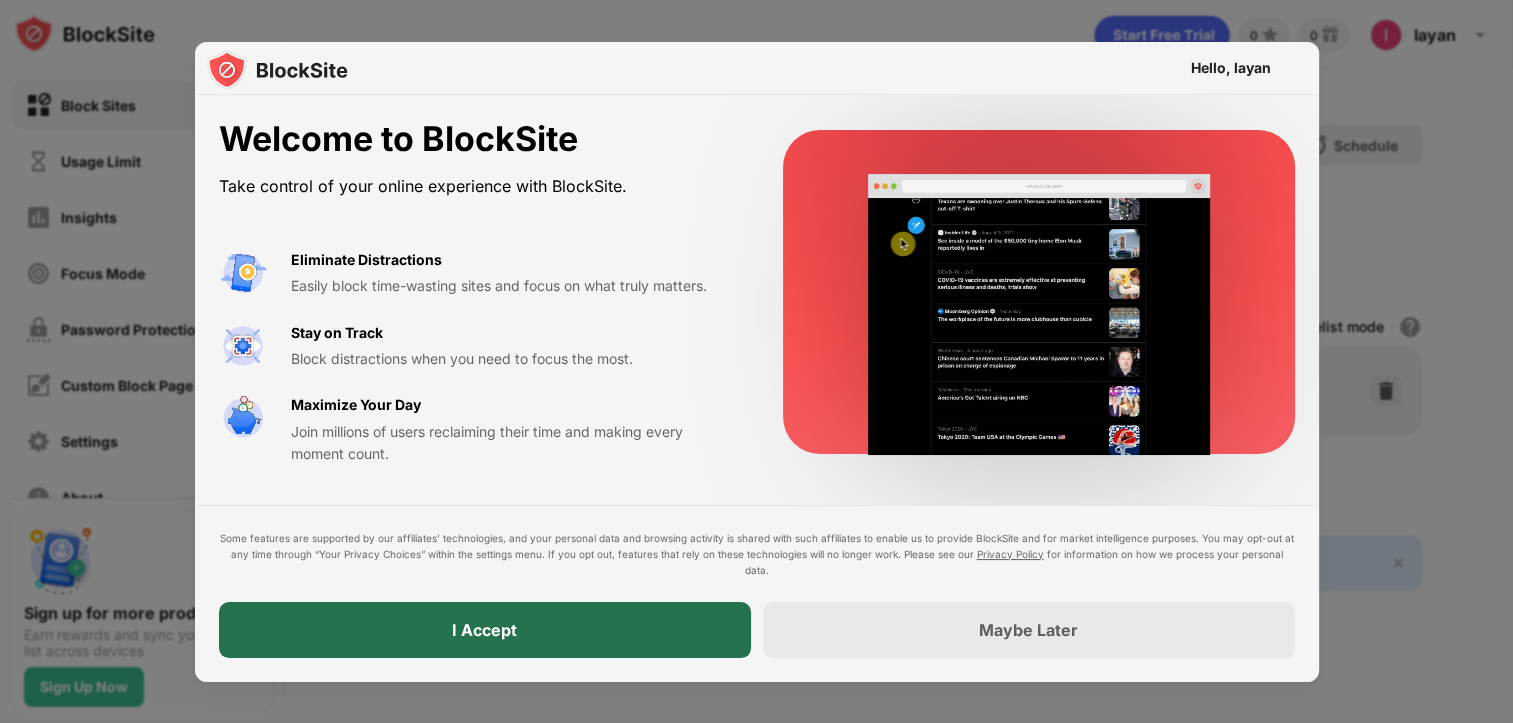 click on "I Accept" at bounding box center [485, 630] 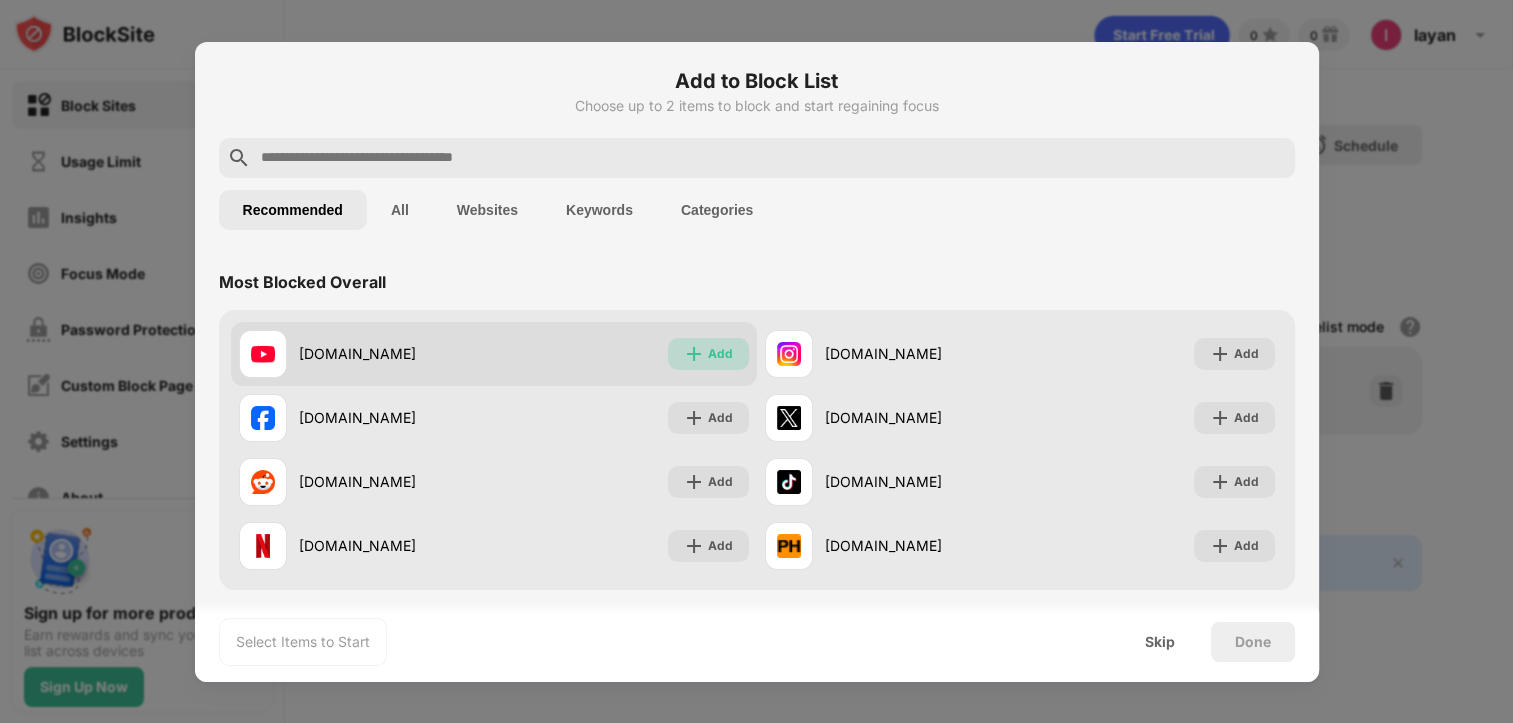 click on "Add" at bounding box center (708, 354) 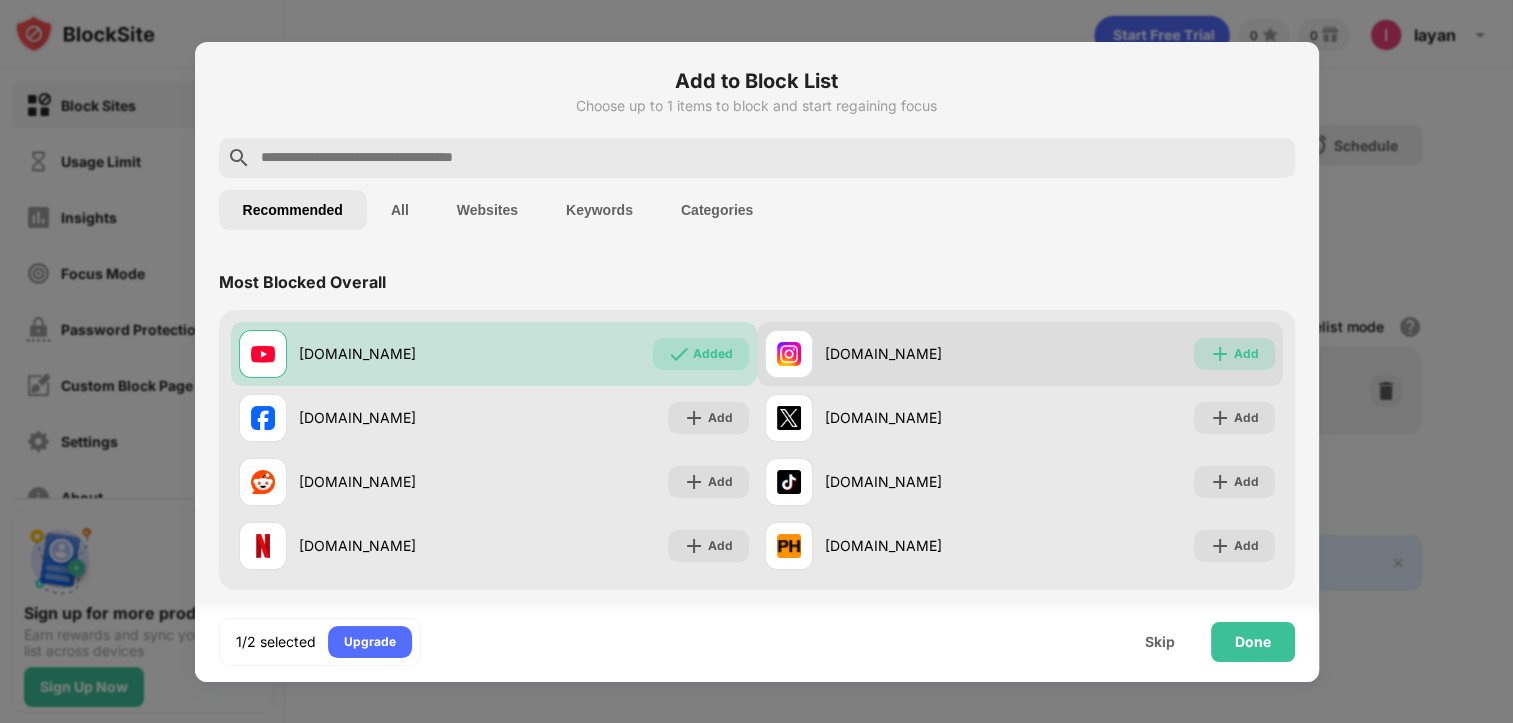 click on "Add" at bounding box center [1246, 354] 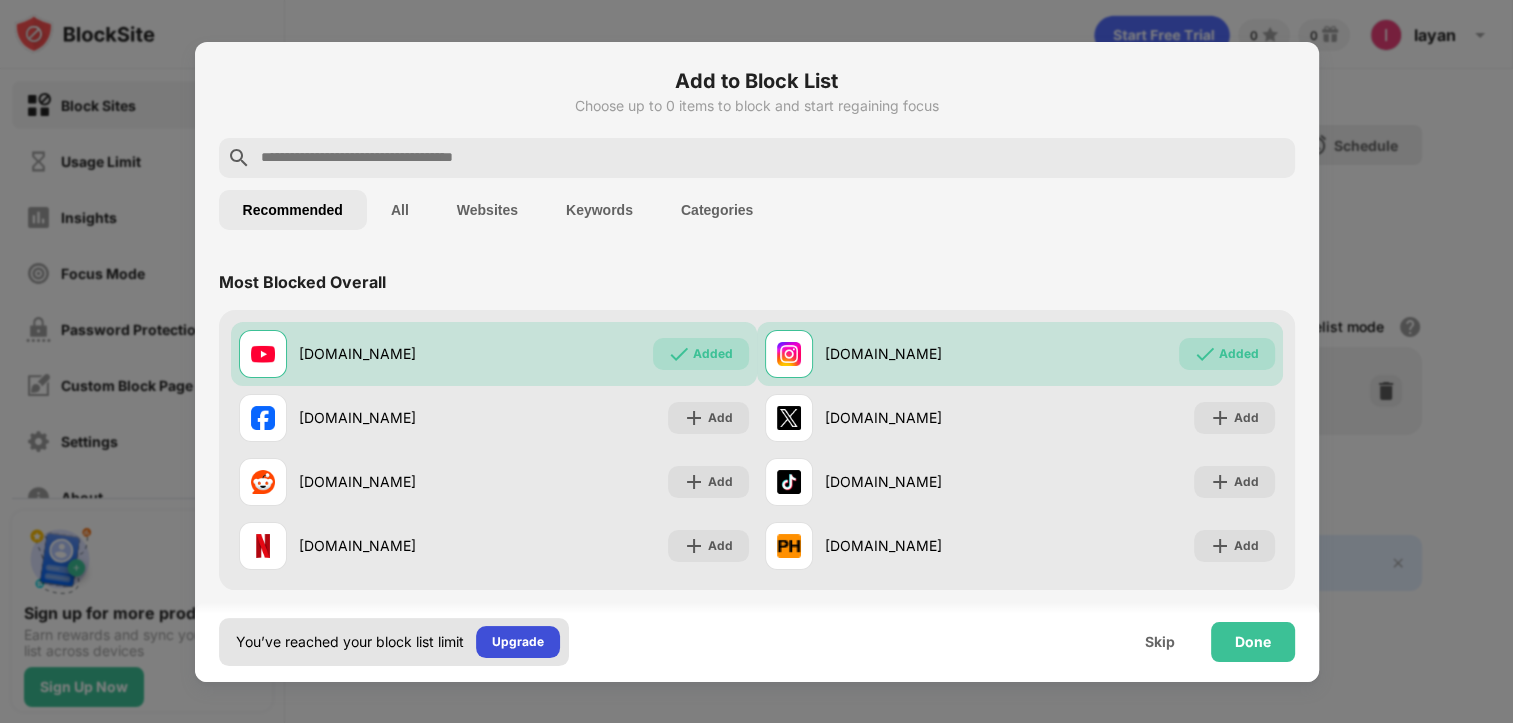 click on "Upgrade" at bounding box center [518, 642] 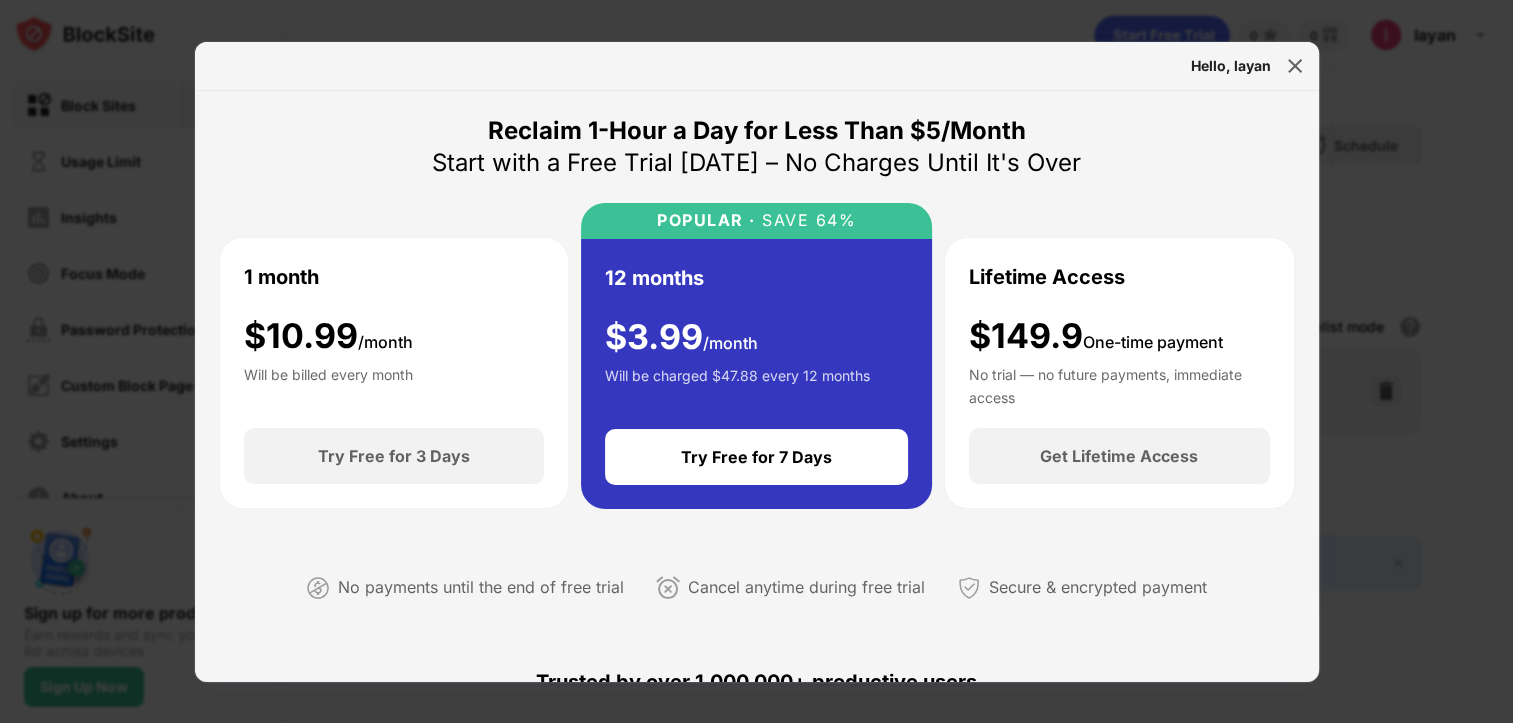 scroll, scrollTop: 155, scrollLeft: 0, axis: vertical 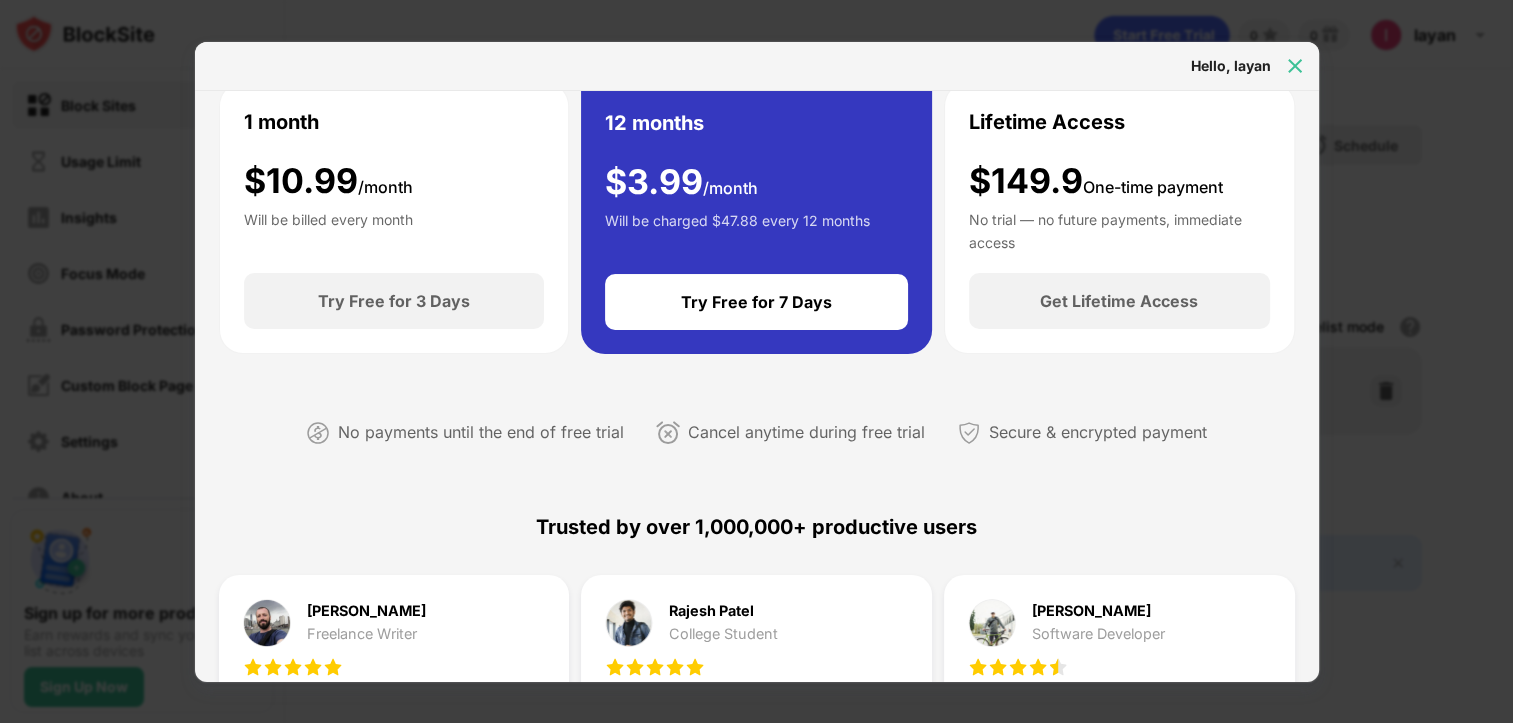 click at bounding box center (1295, 66) 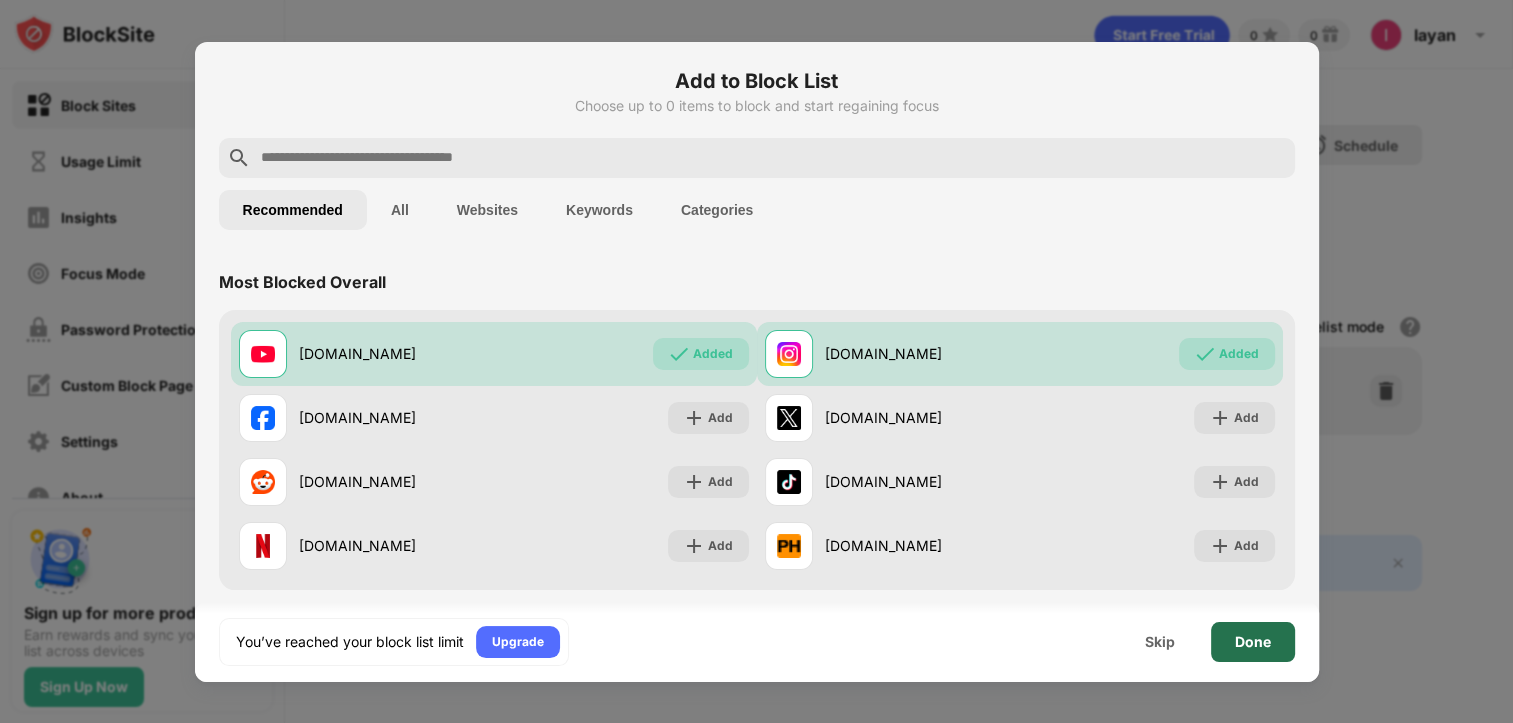 click on "Done" at bounding box center [1253, 642] 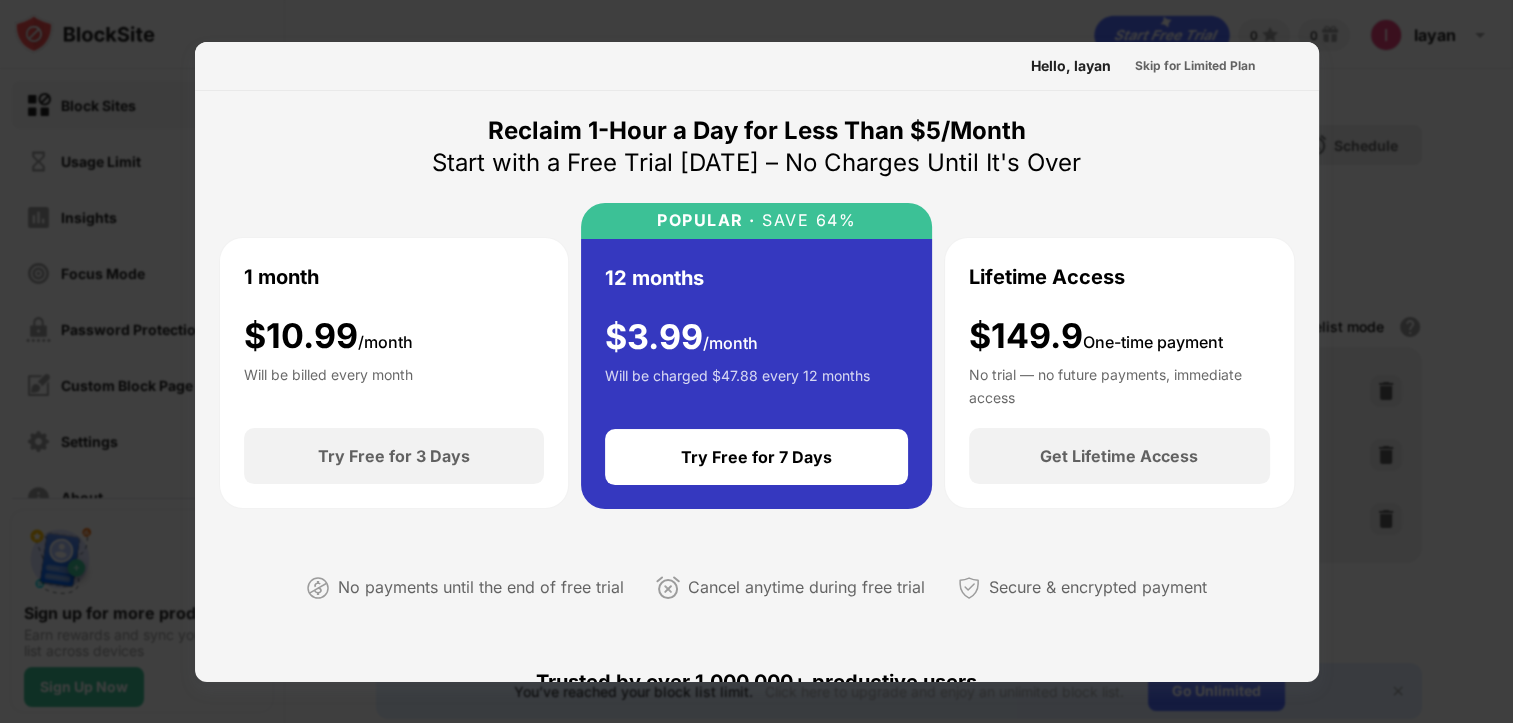 scroll, scrollTop: 268, scrollLeft: 0, axis: vertical 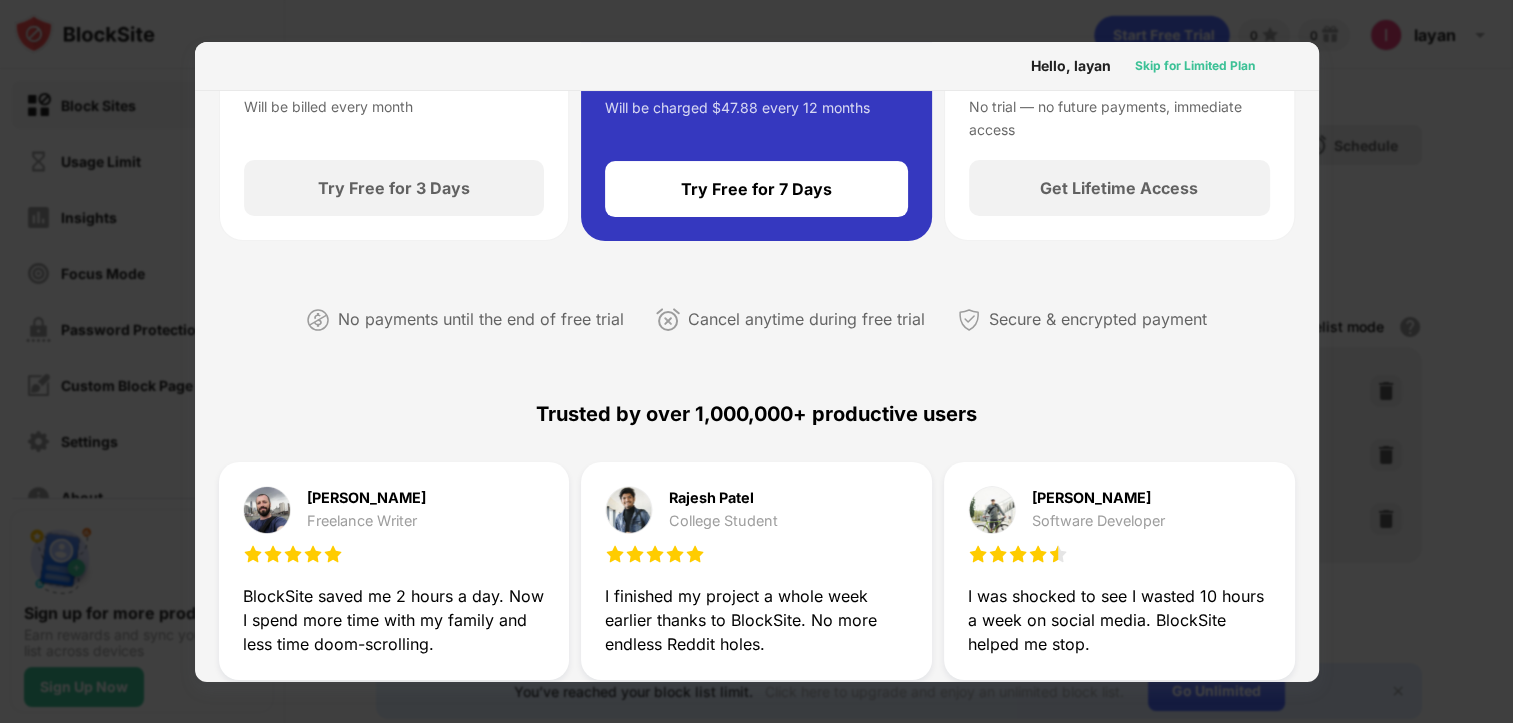 click on "Skip for Limited Plan" at bounding box center [1195, 66] 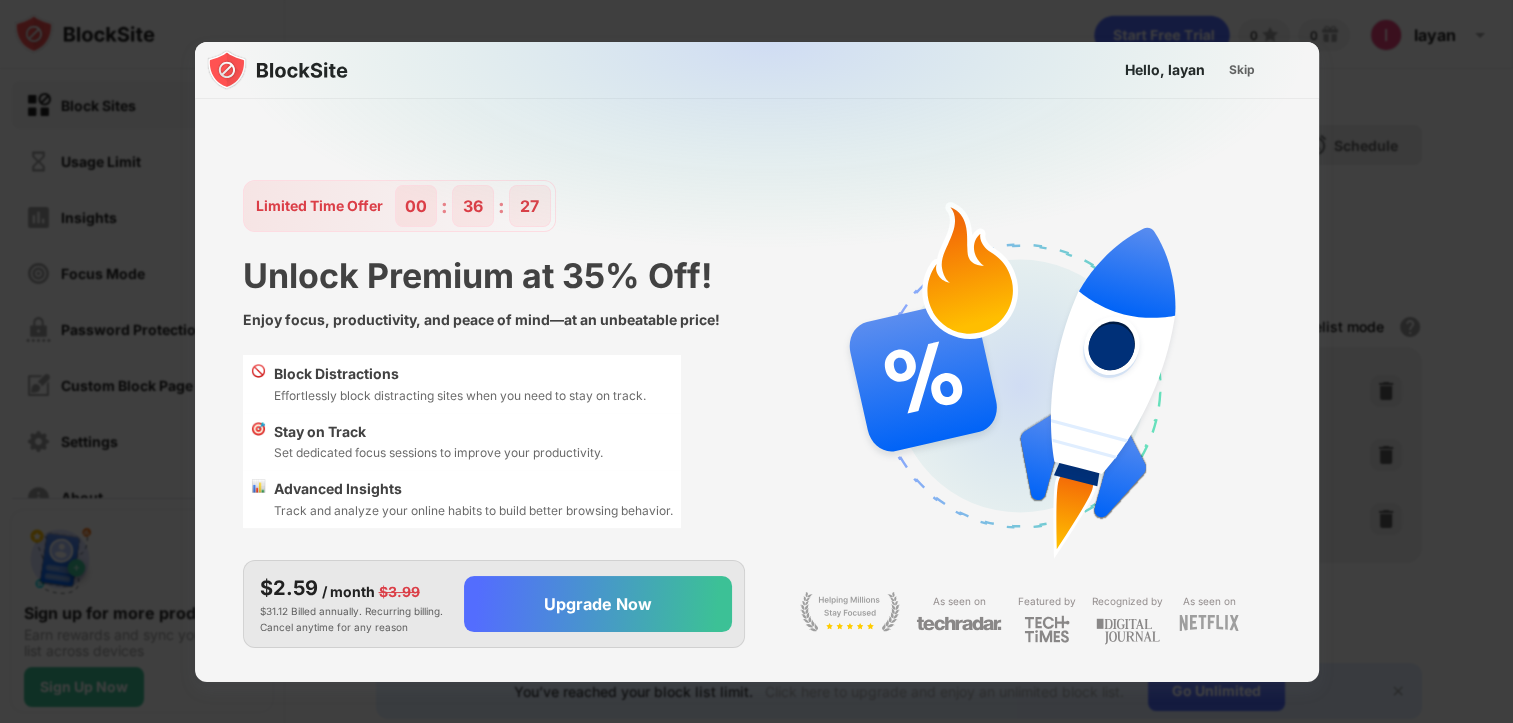 scroll, scrollTop: 0, scrollLeft: 0, axis: both 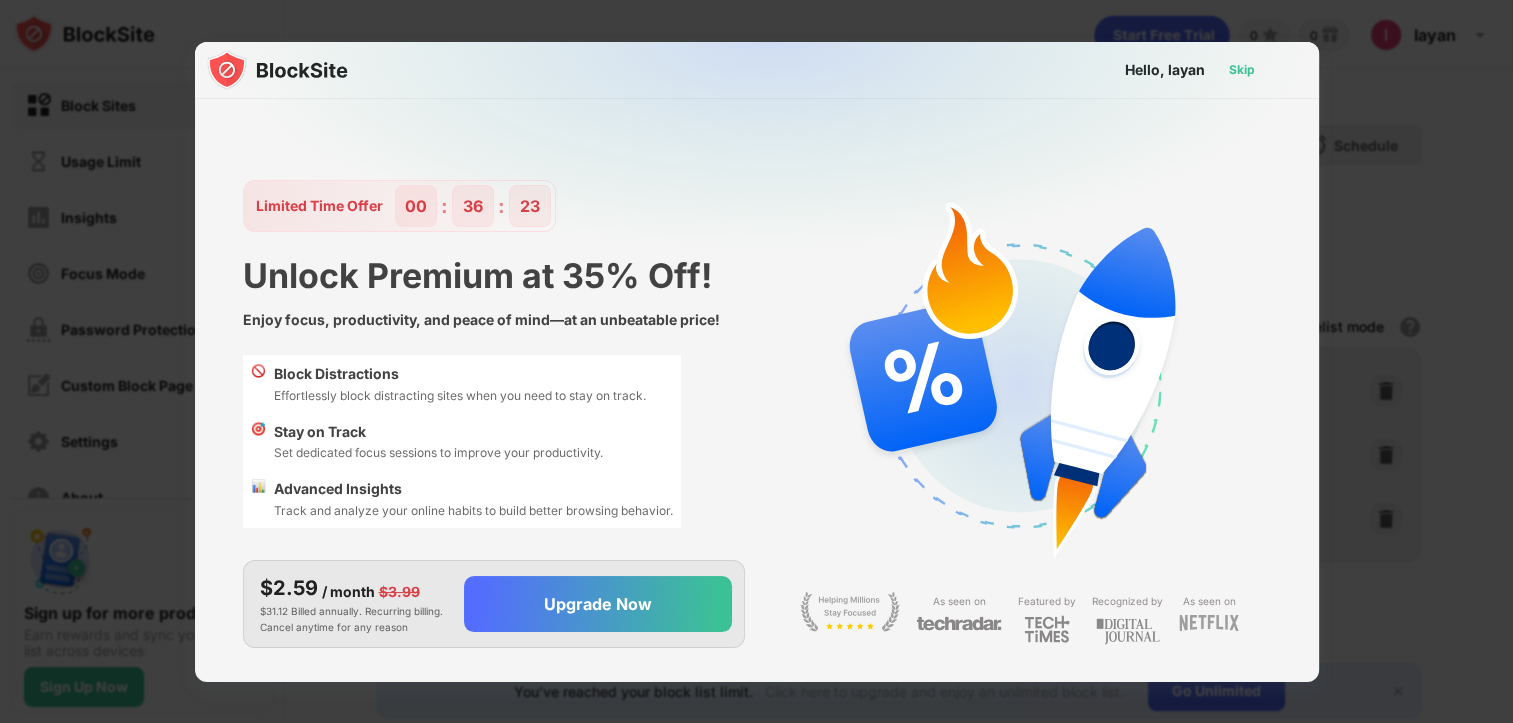 click on "Skip" at bounding box center [1242, 70] 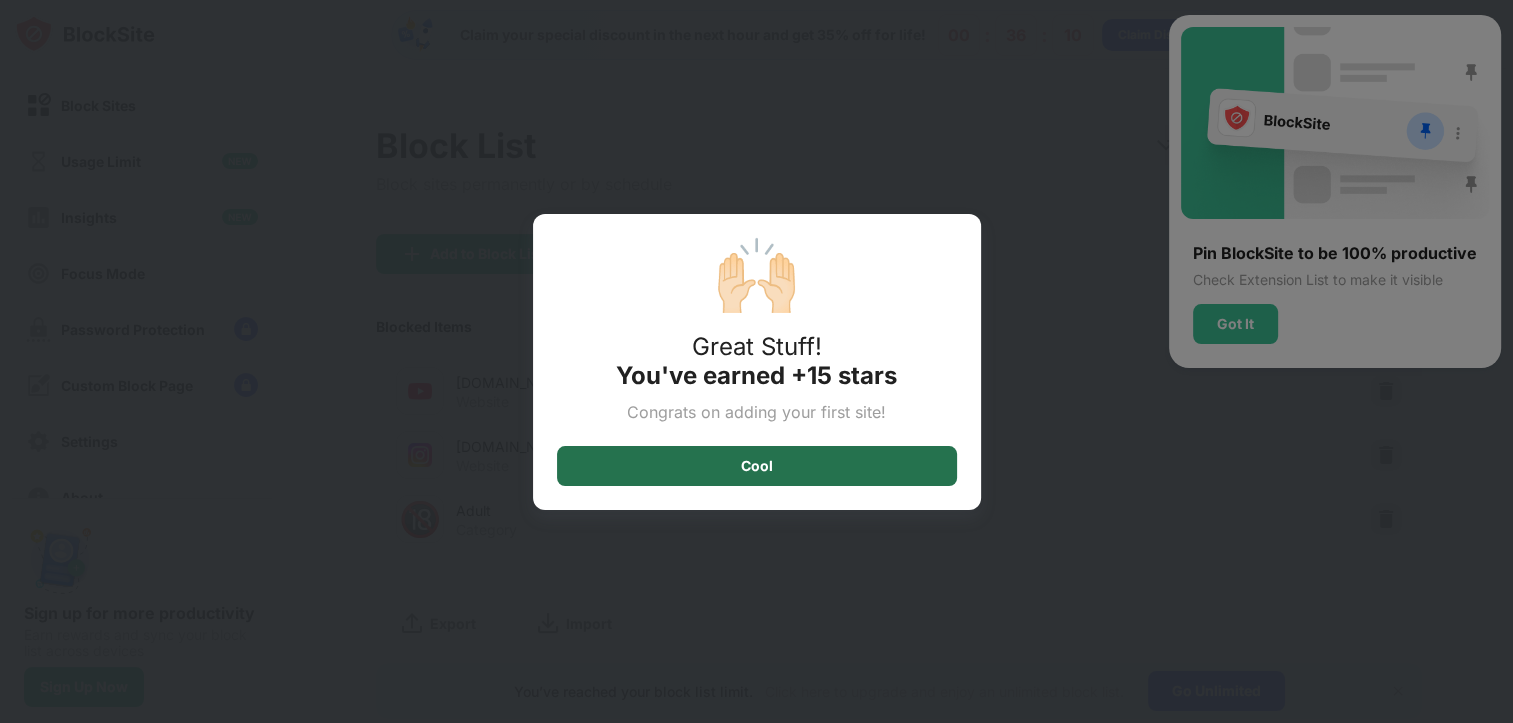 click on "Cool" at bounding box center (757, 466) 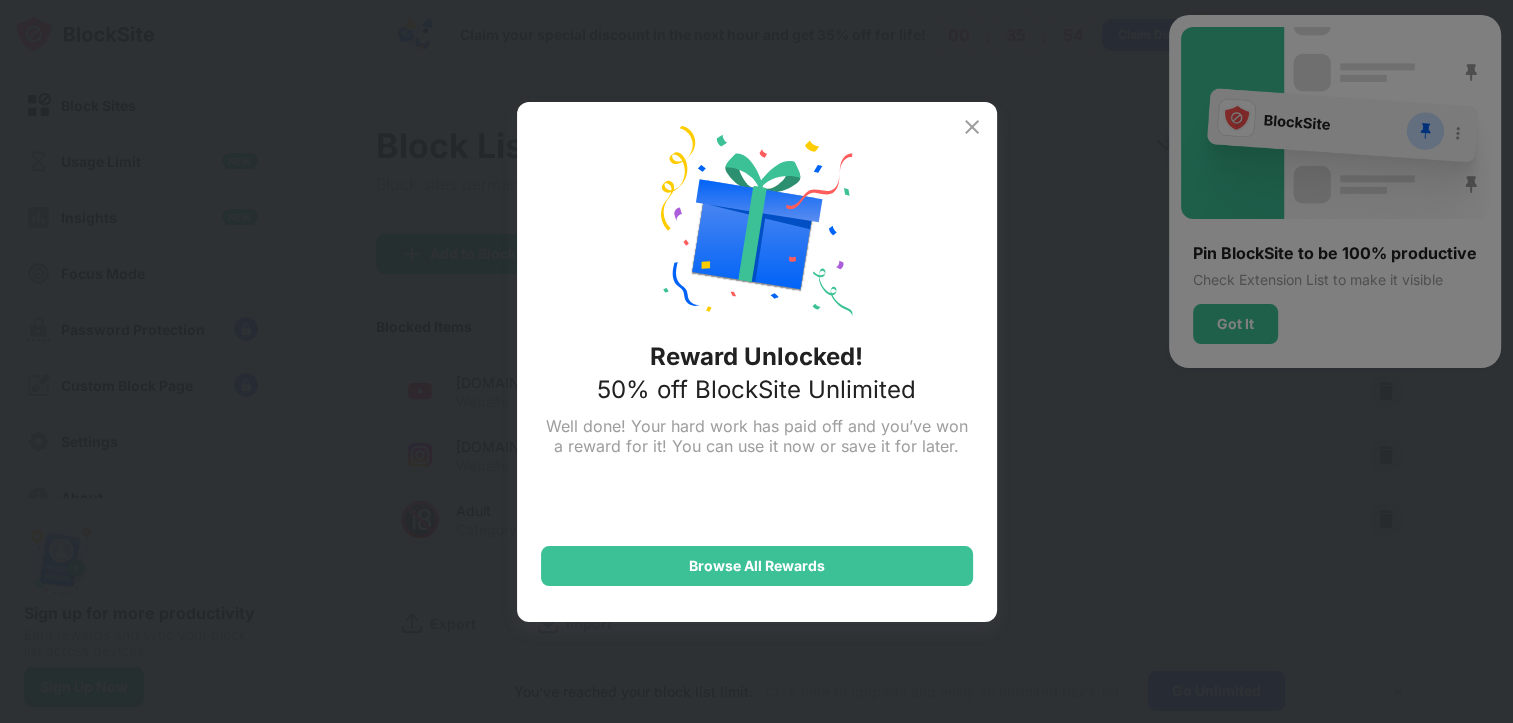 click at bounding box center [972, 127] 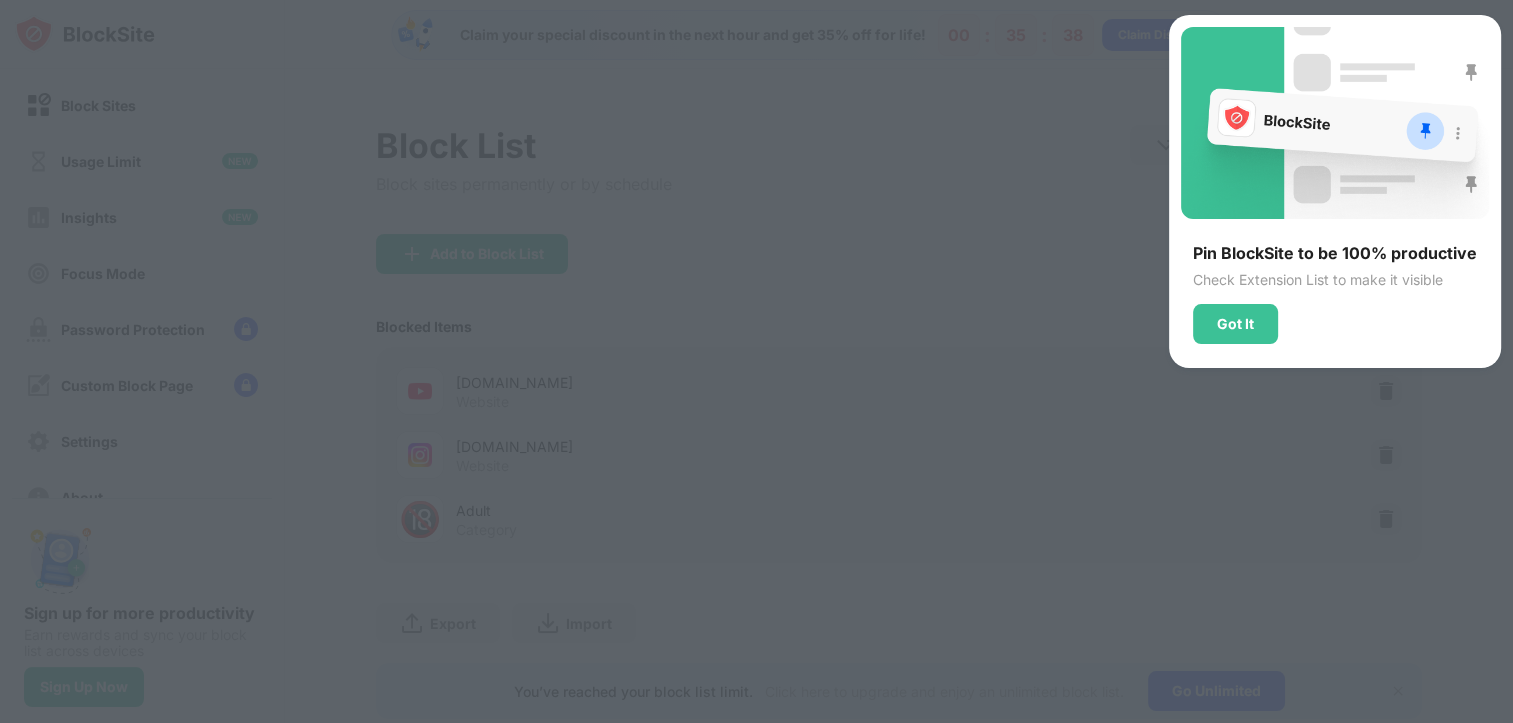 click at bounding box center [1335, 123] 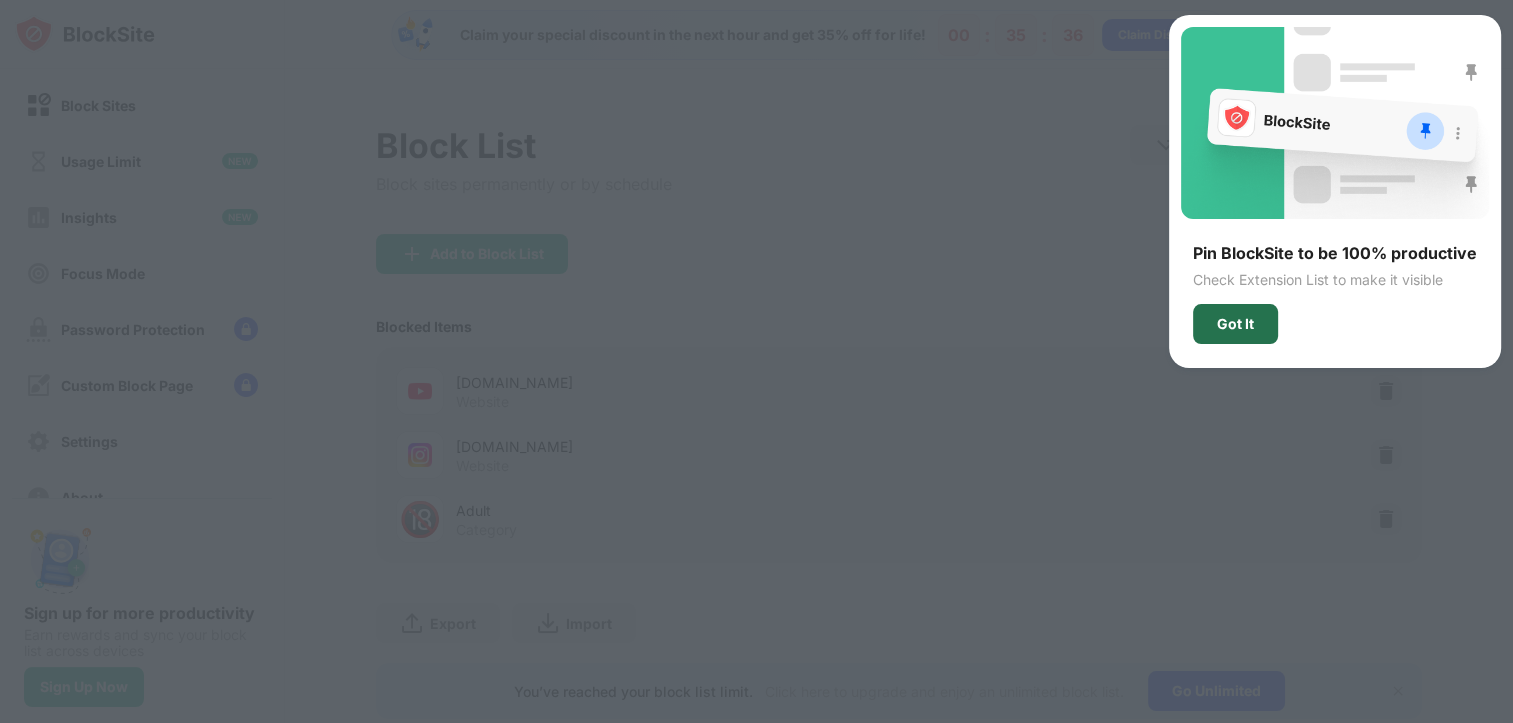 click on "Got It" at bounding box center (1235, 324) 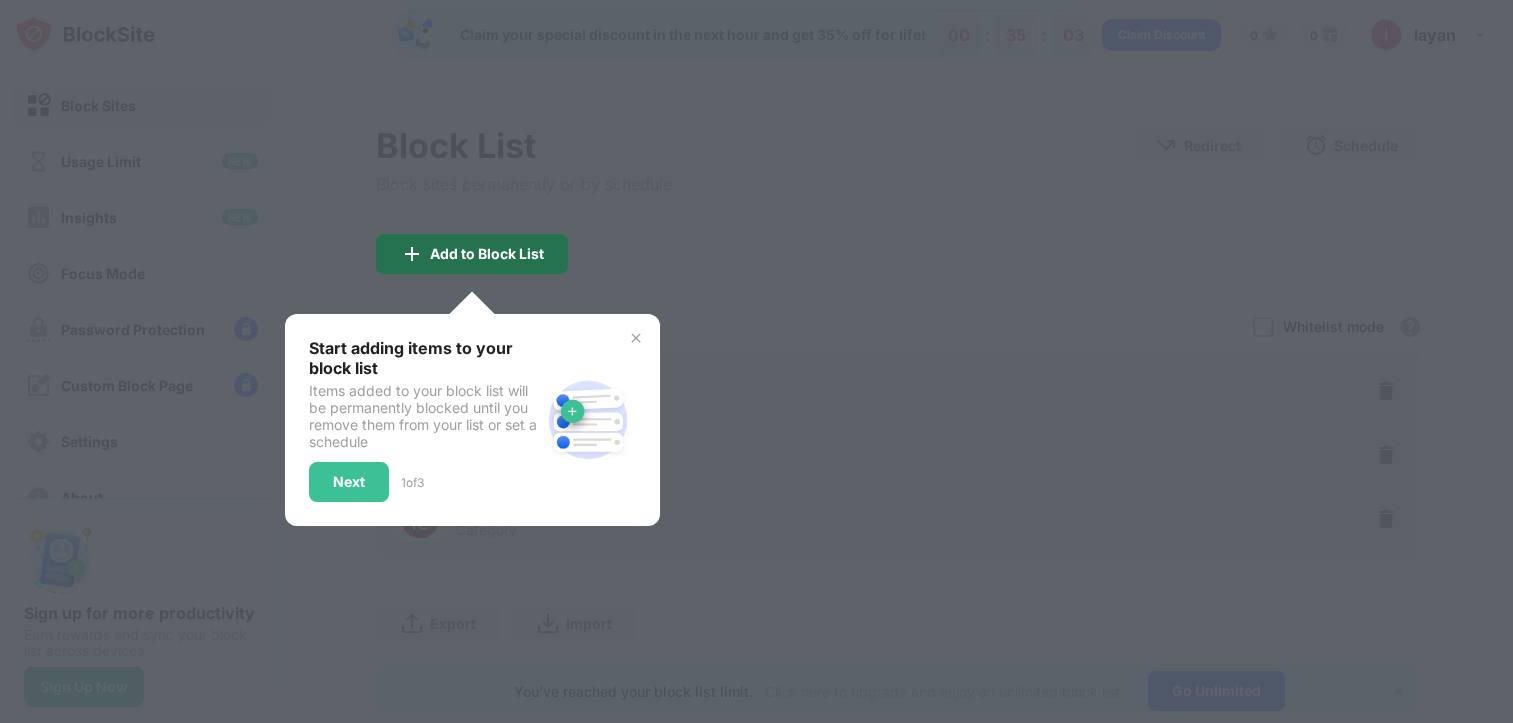 click on "Add to Block List" at bounding box center [487, 254] 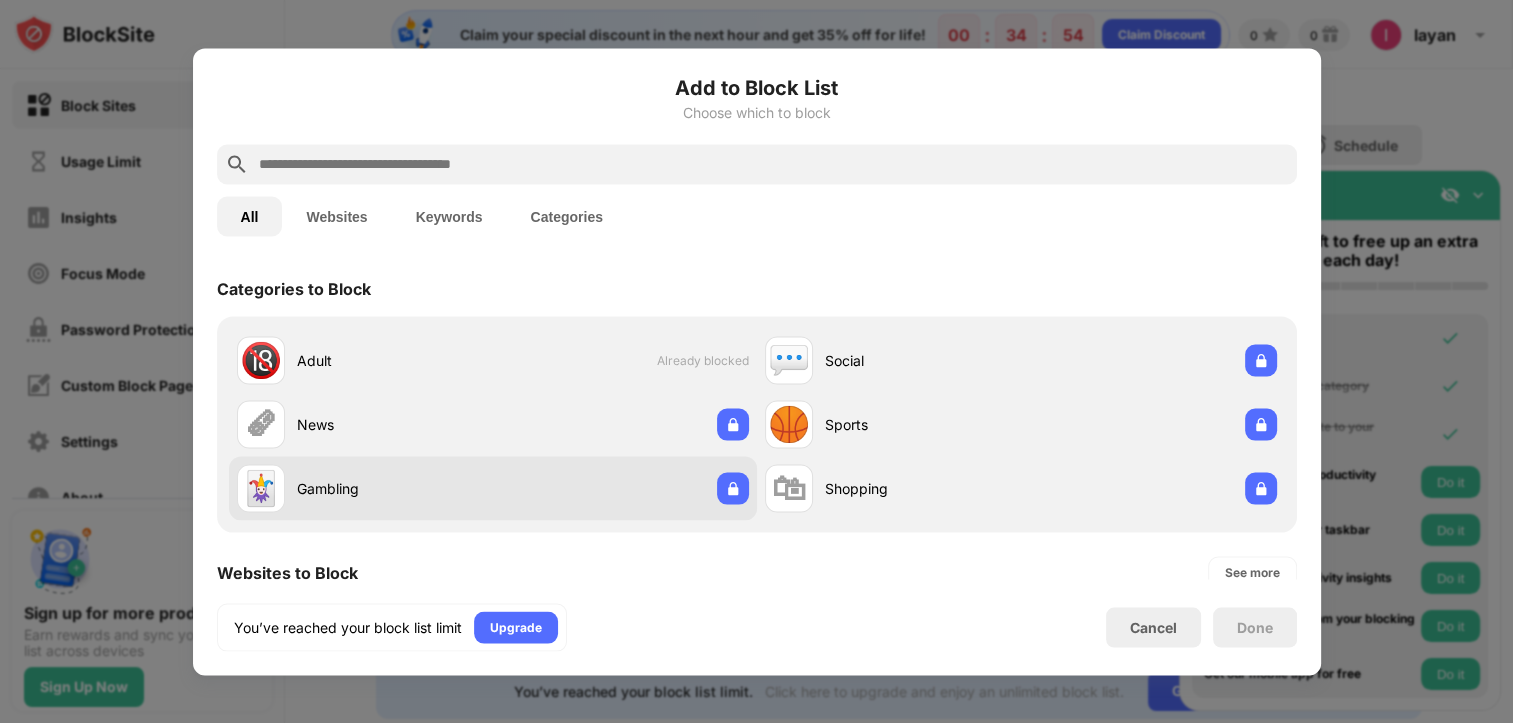 scroll, scrollTop: 72, scrollLeft: 0, axis: vertical 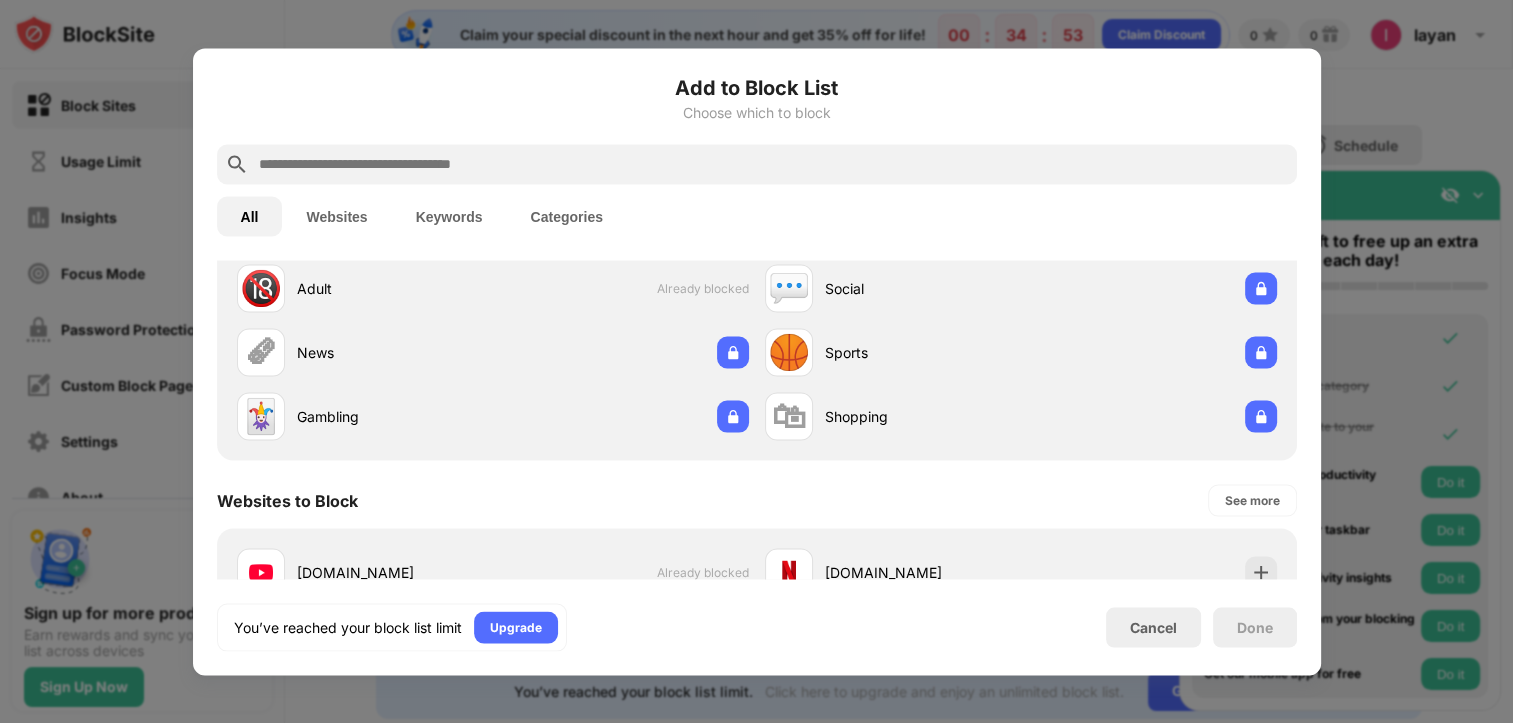 click at bounding box center [773, 164] 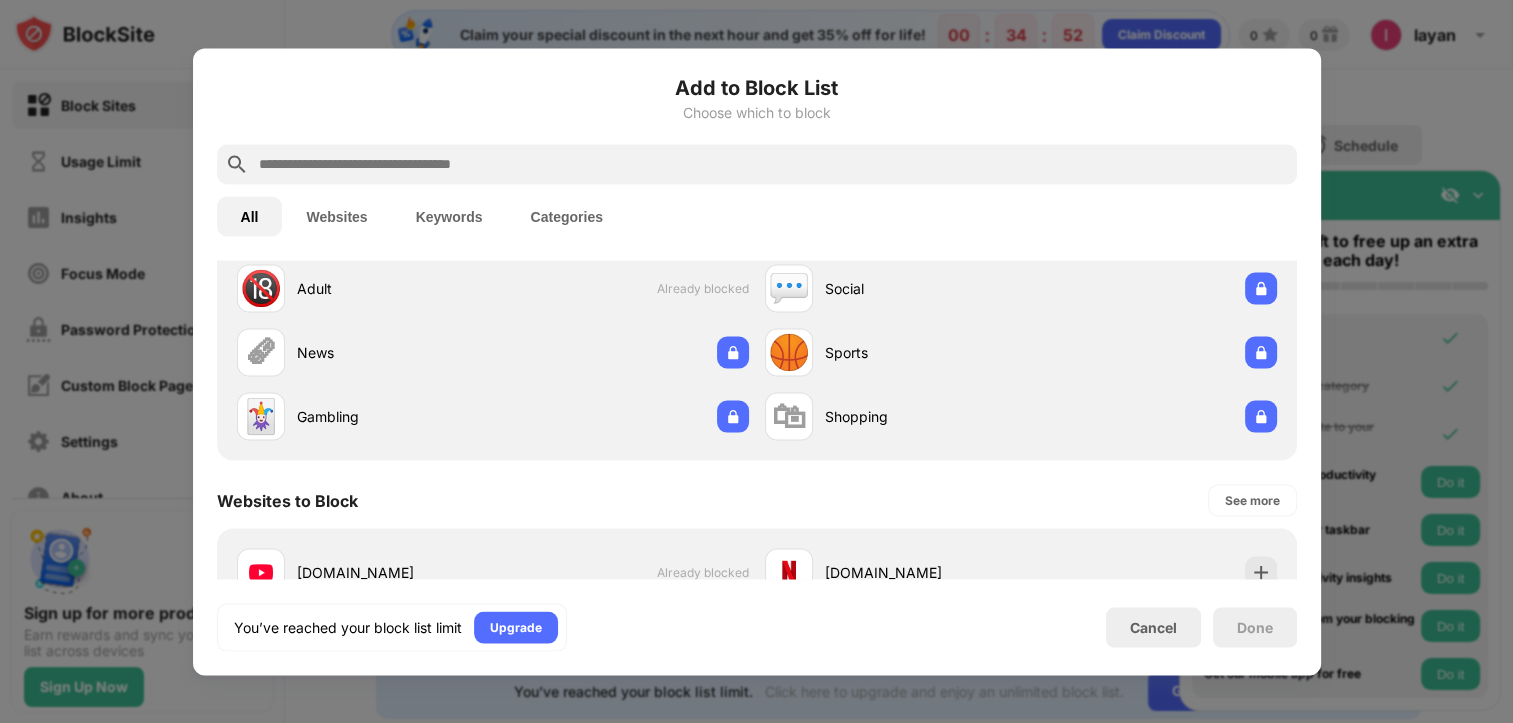 click at bounding box center [773, 164] 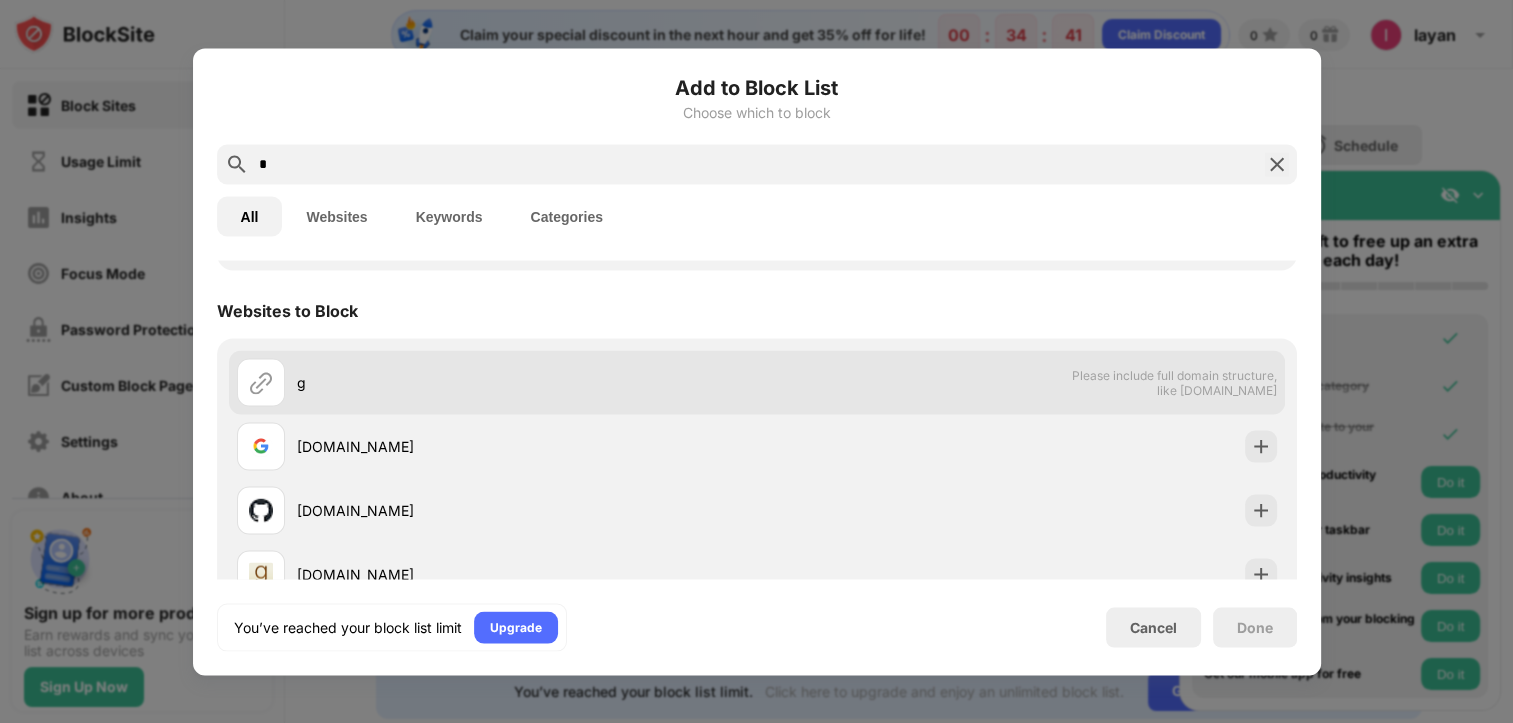 scroll, scrollTop: 158, scrollLeft: 0, axis: vertical 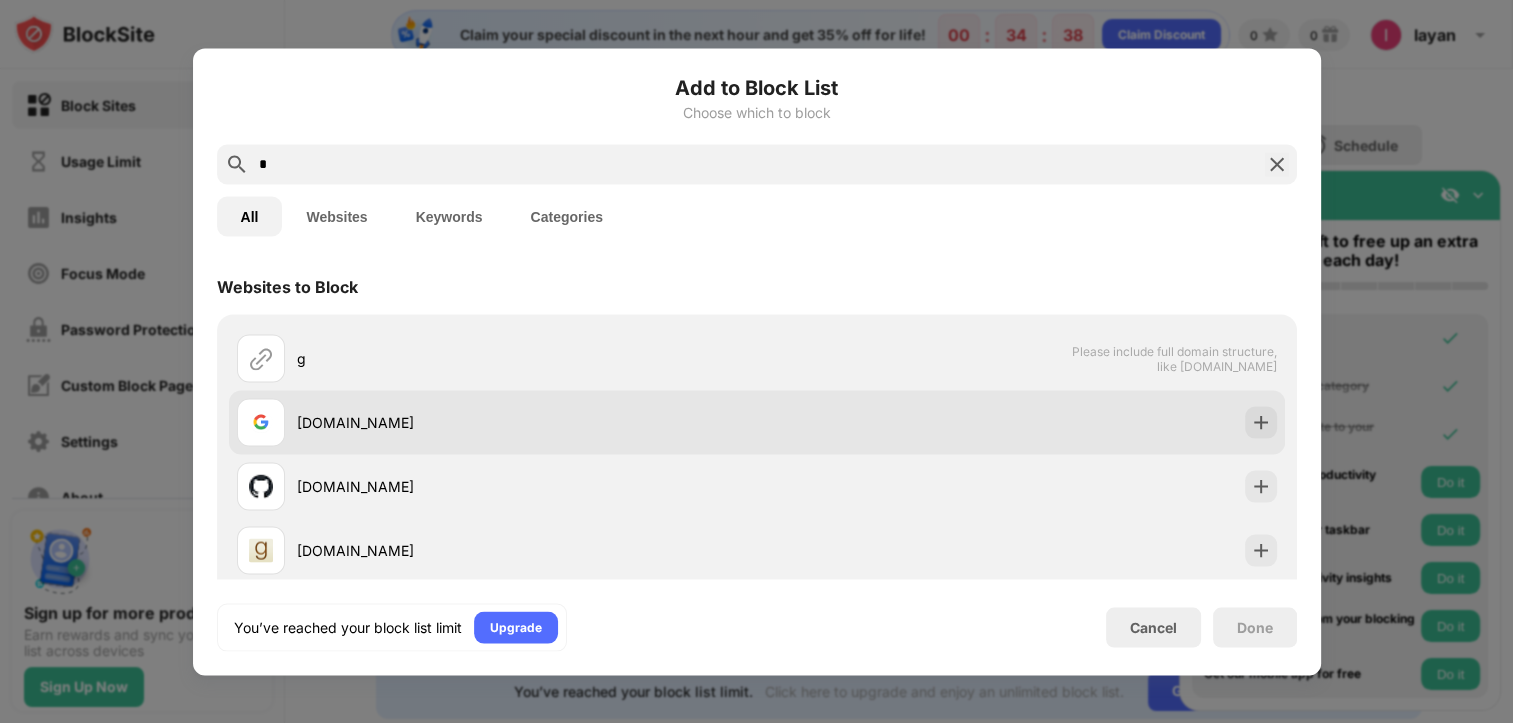 type on "*" 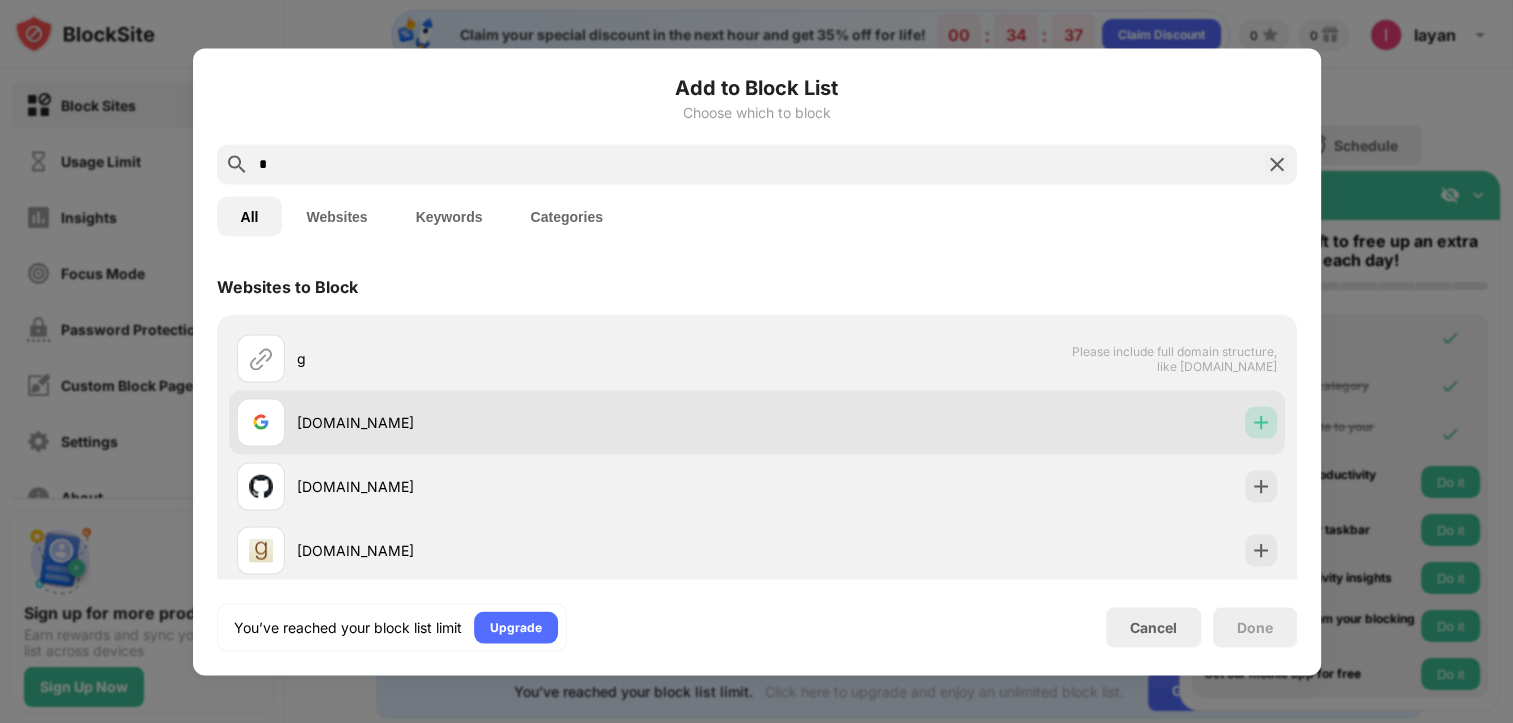 click at bounding box center (1261, 422) 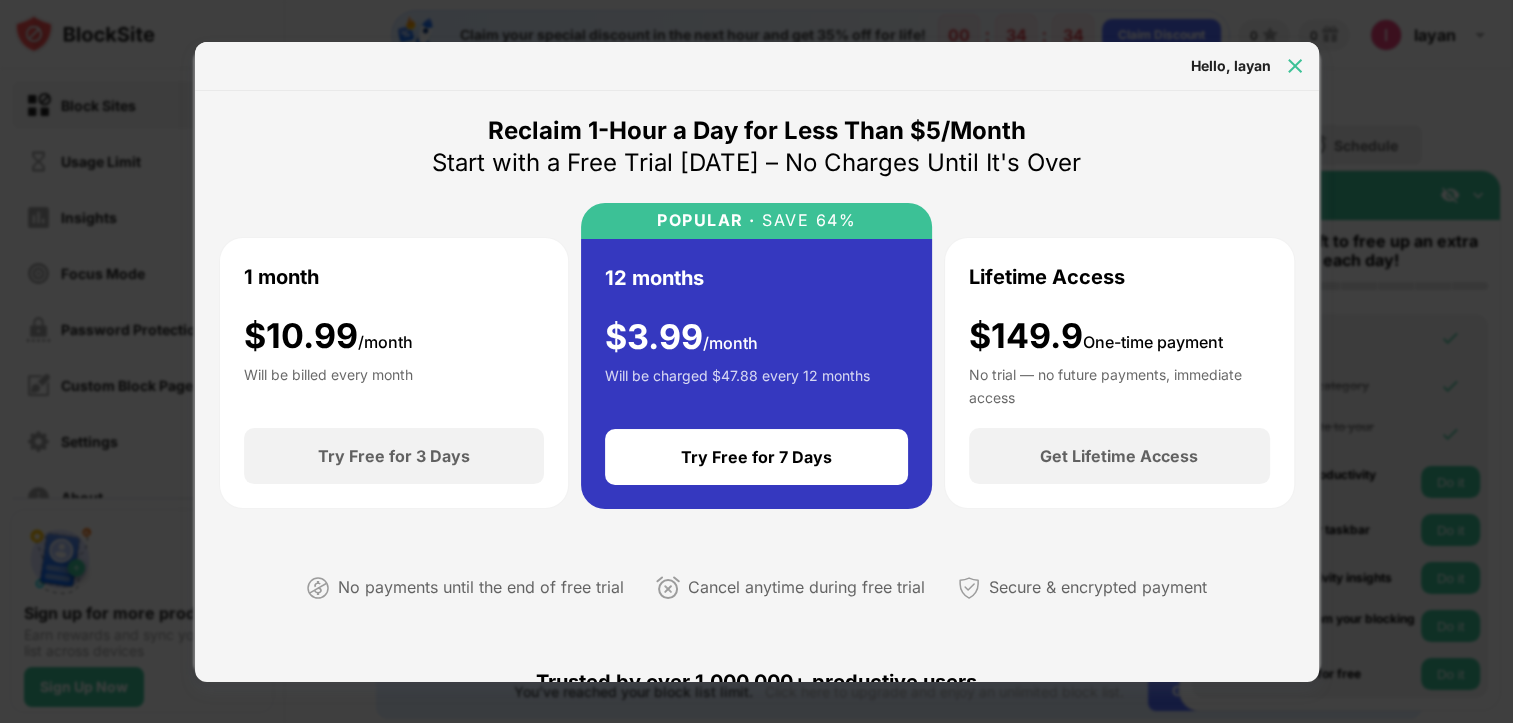 click at bounding box center [1295, 66] 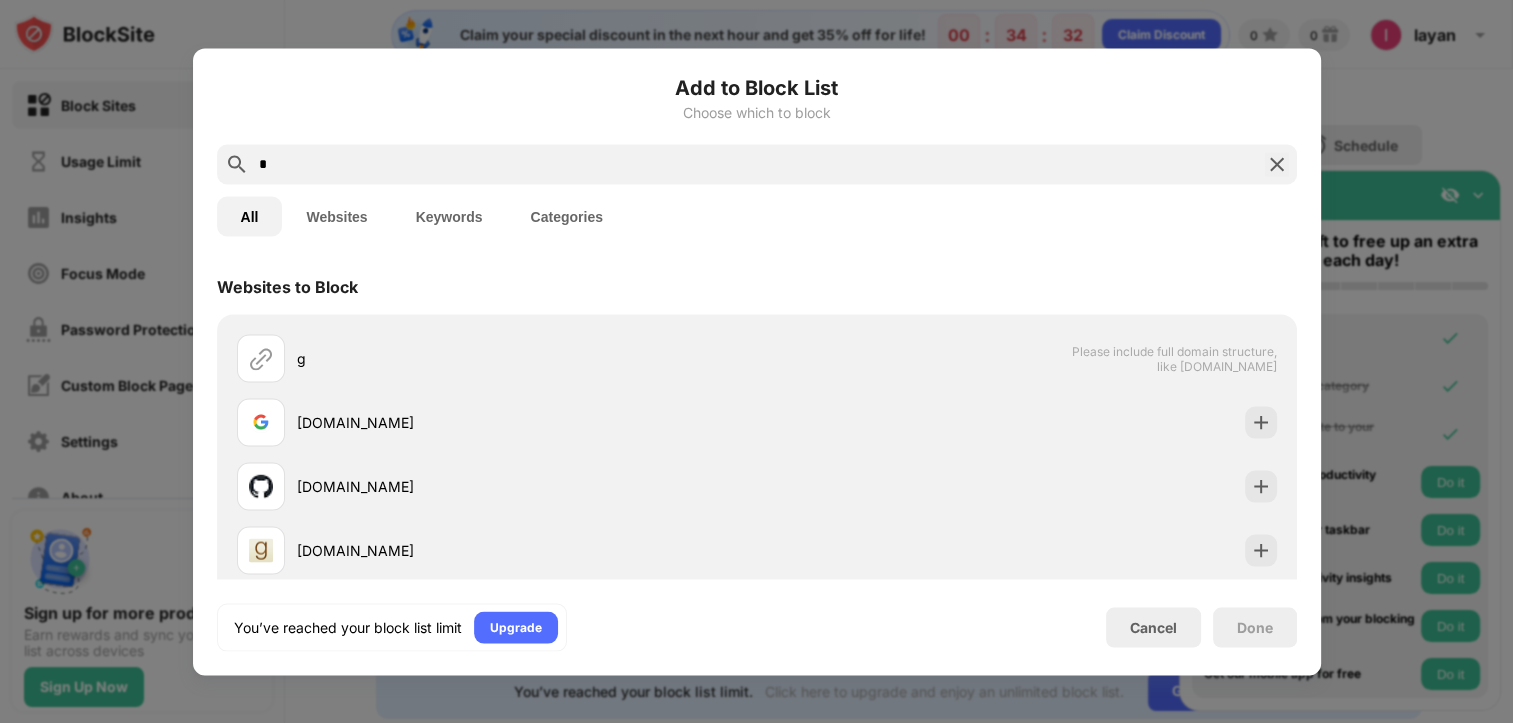 click on "Websites" at bounding box center (336, 216) 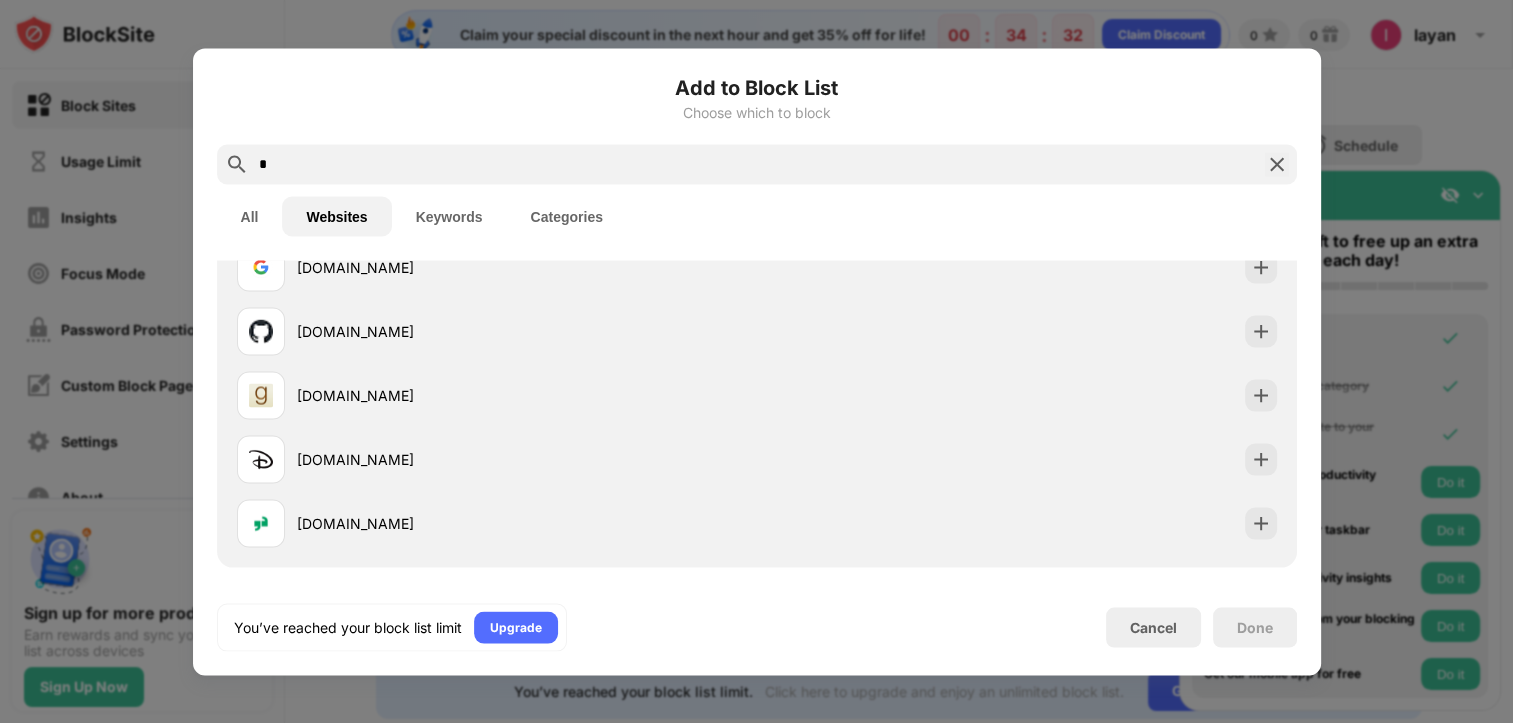 scroll, scrollTop: 0, scrollLeft: 0, axis: both 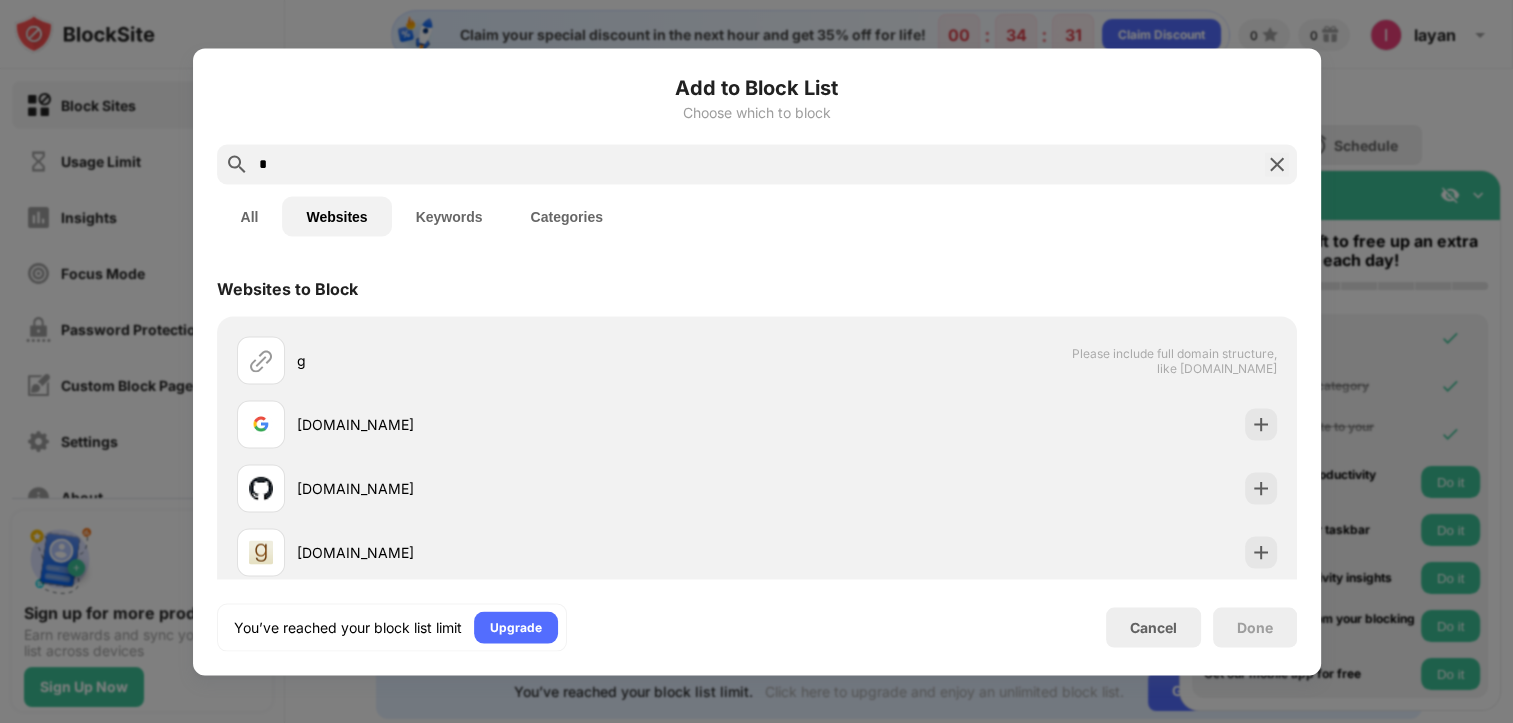 drag, startPoint x: 356, startPoint y: 208, endPoint x: 480, endPoint y: 210, distance: 124.01613 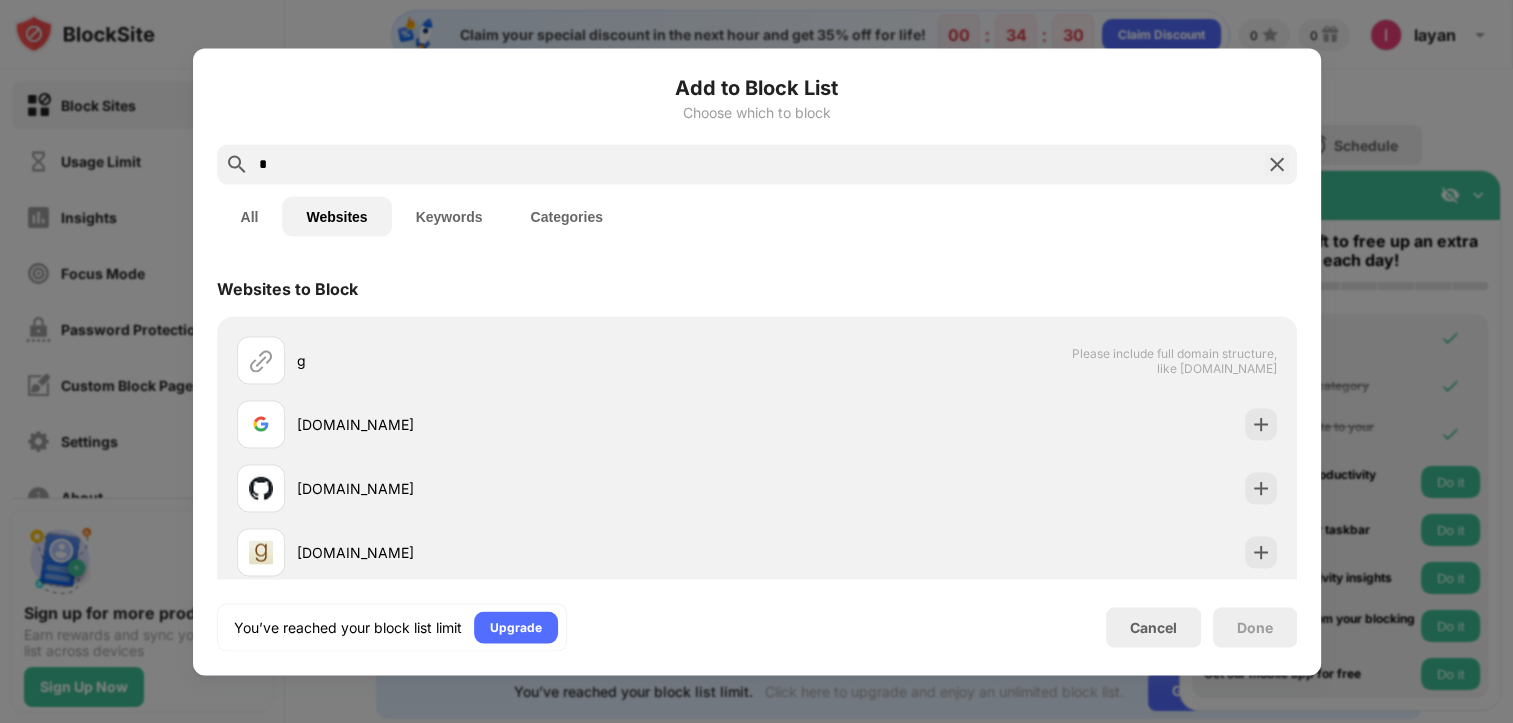 click on "Keywords" at bounding box center (449, 216) 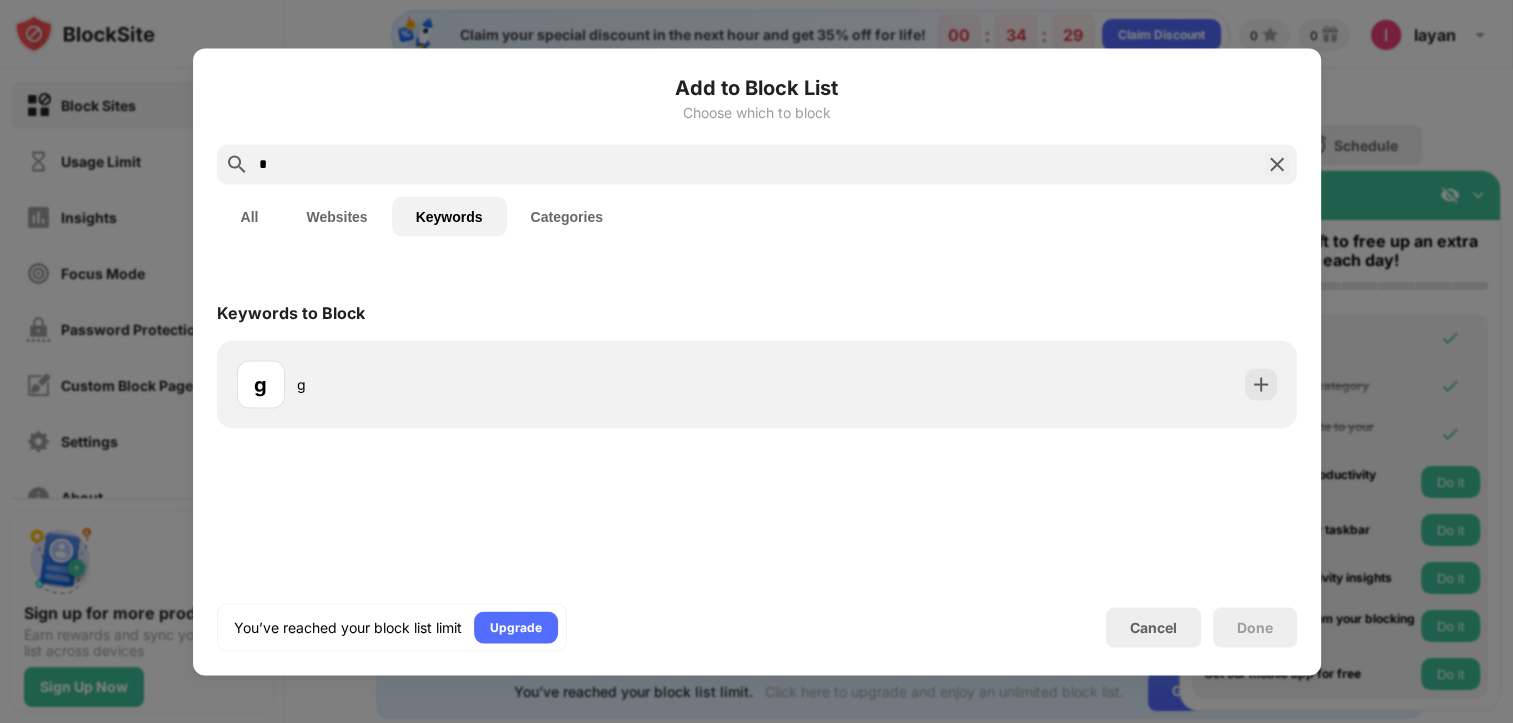 click on "Categories" at bounding box center [567, 216] 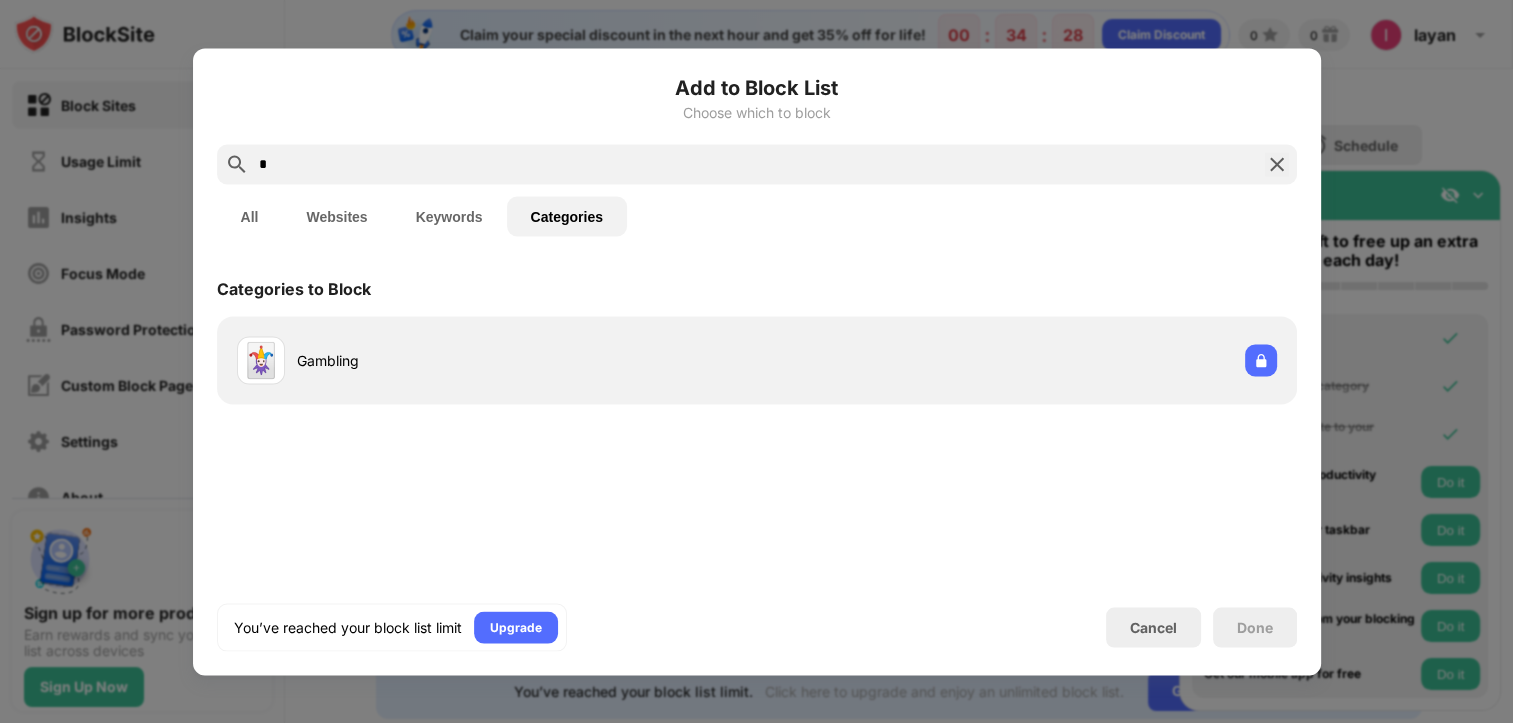 click on "All" at bounding box center [250, 216] 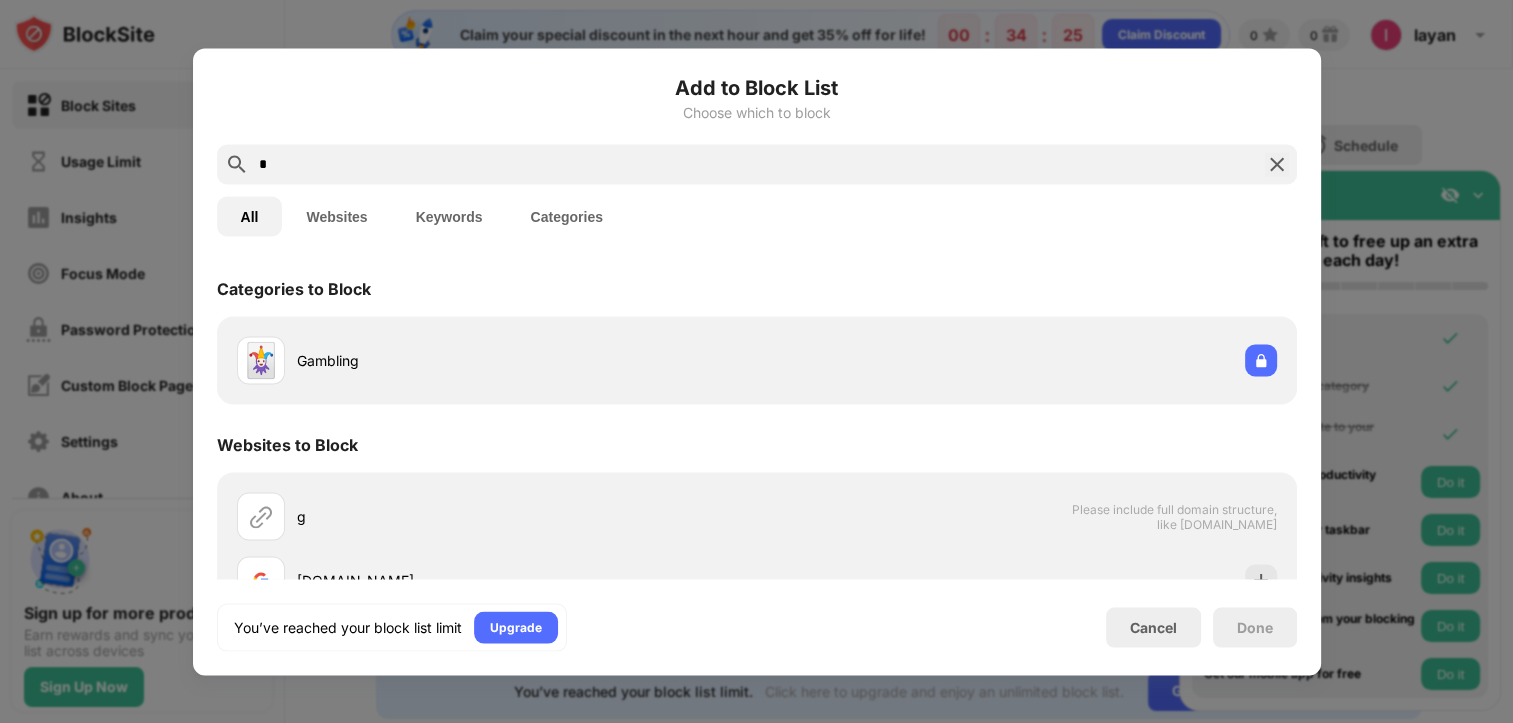 click at bounding box center (1277, 164) 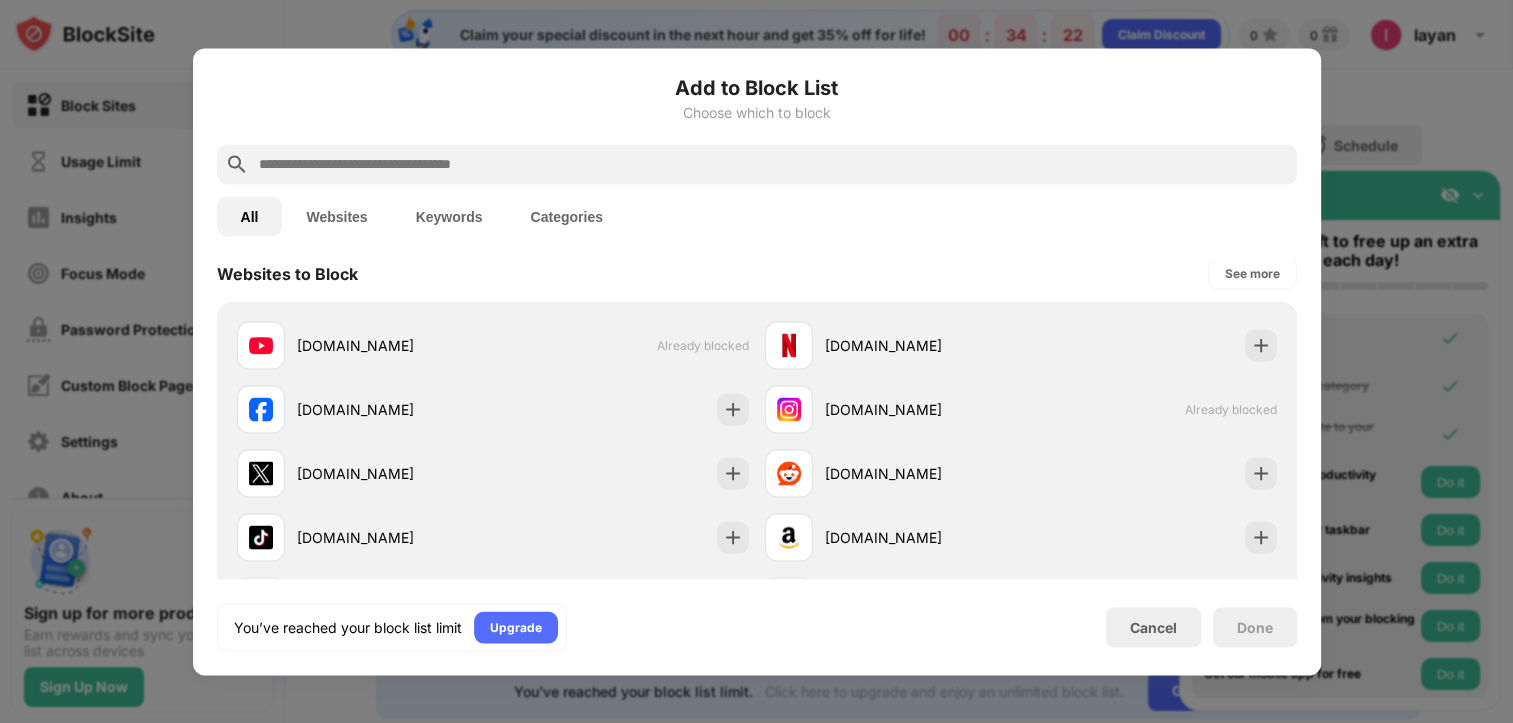scroll, scrollTop: 372, scrollLeft: 0, axis: vertical 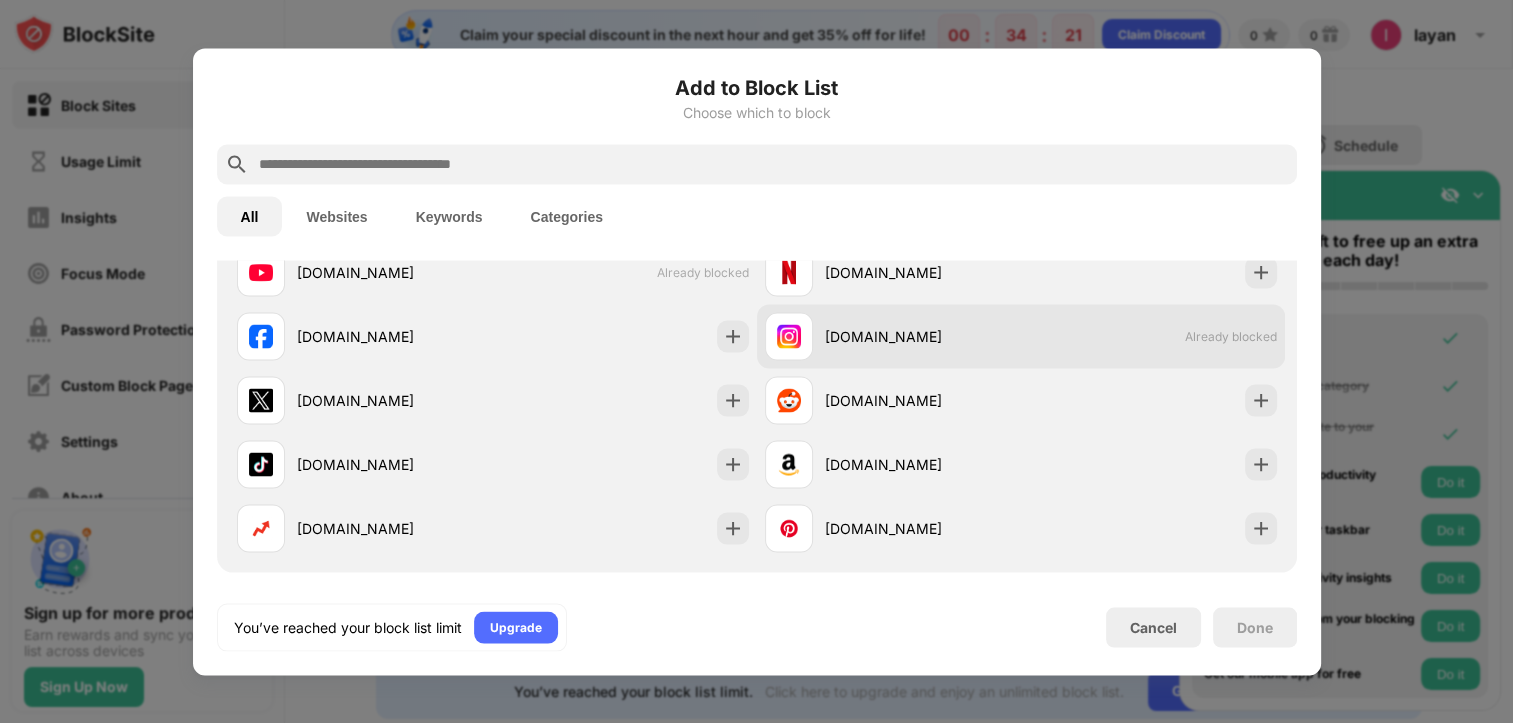 click on "Already blocked" at bounding box center [1231, 336] 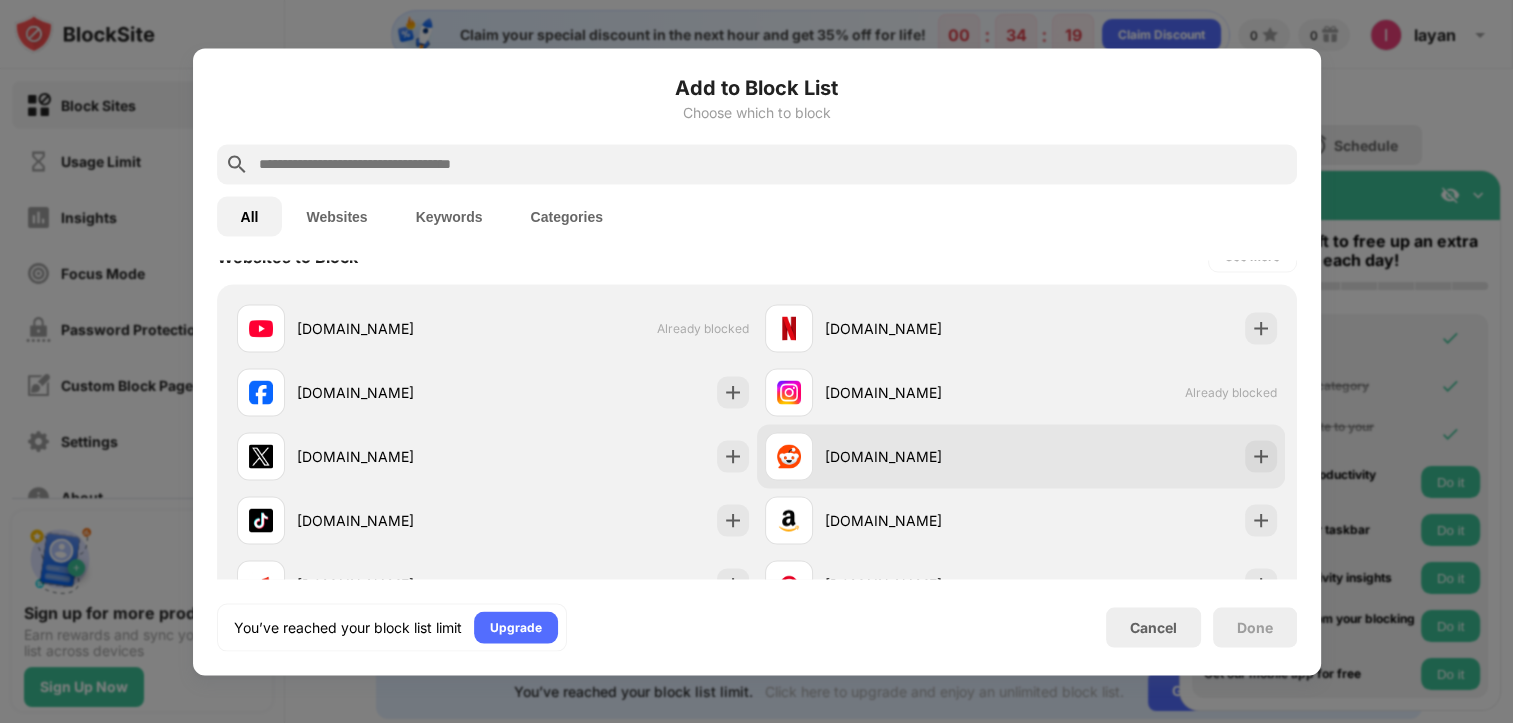 scroll, scrollTop: 316, scrollLeft: 0, axis: vertical 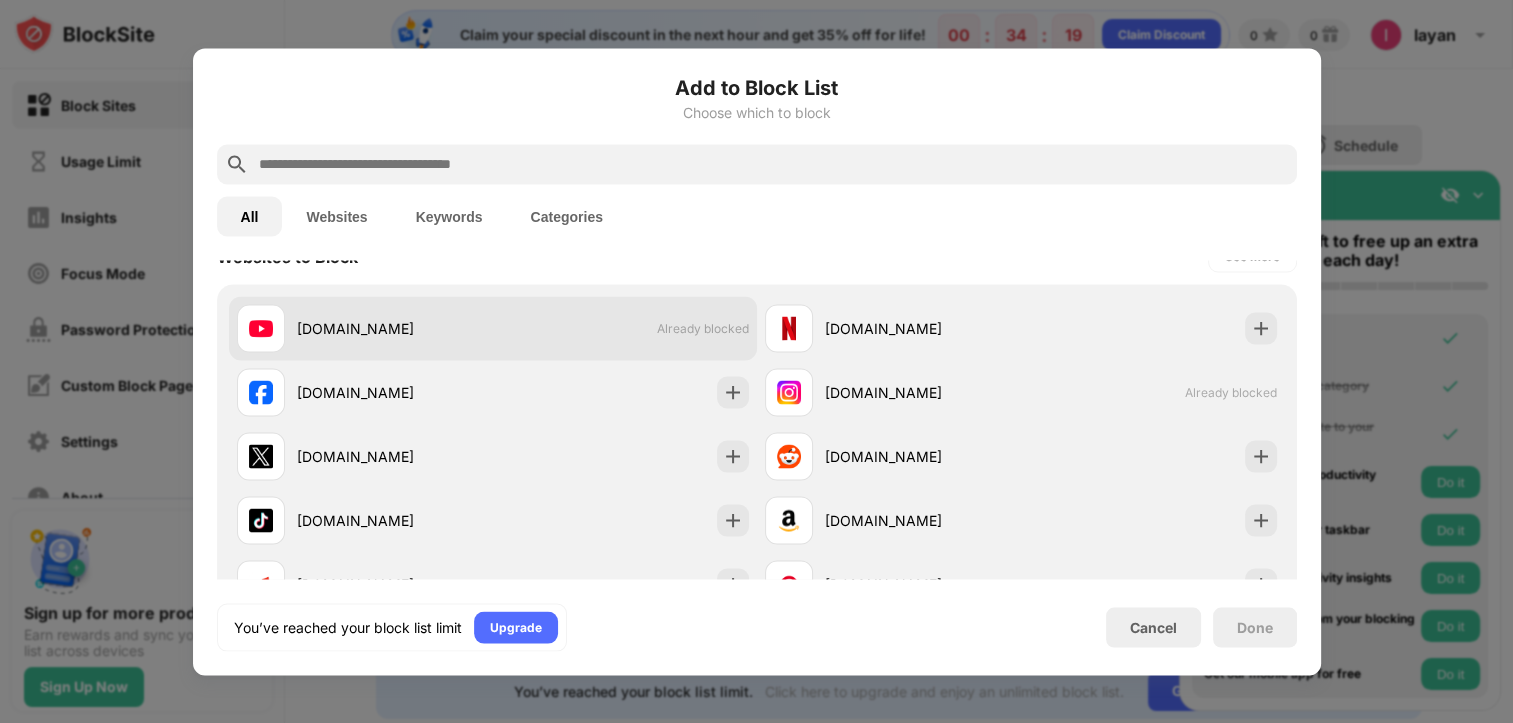 click on "Already blocked" at bounding box center [703, 328] 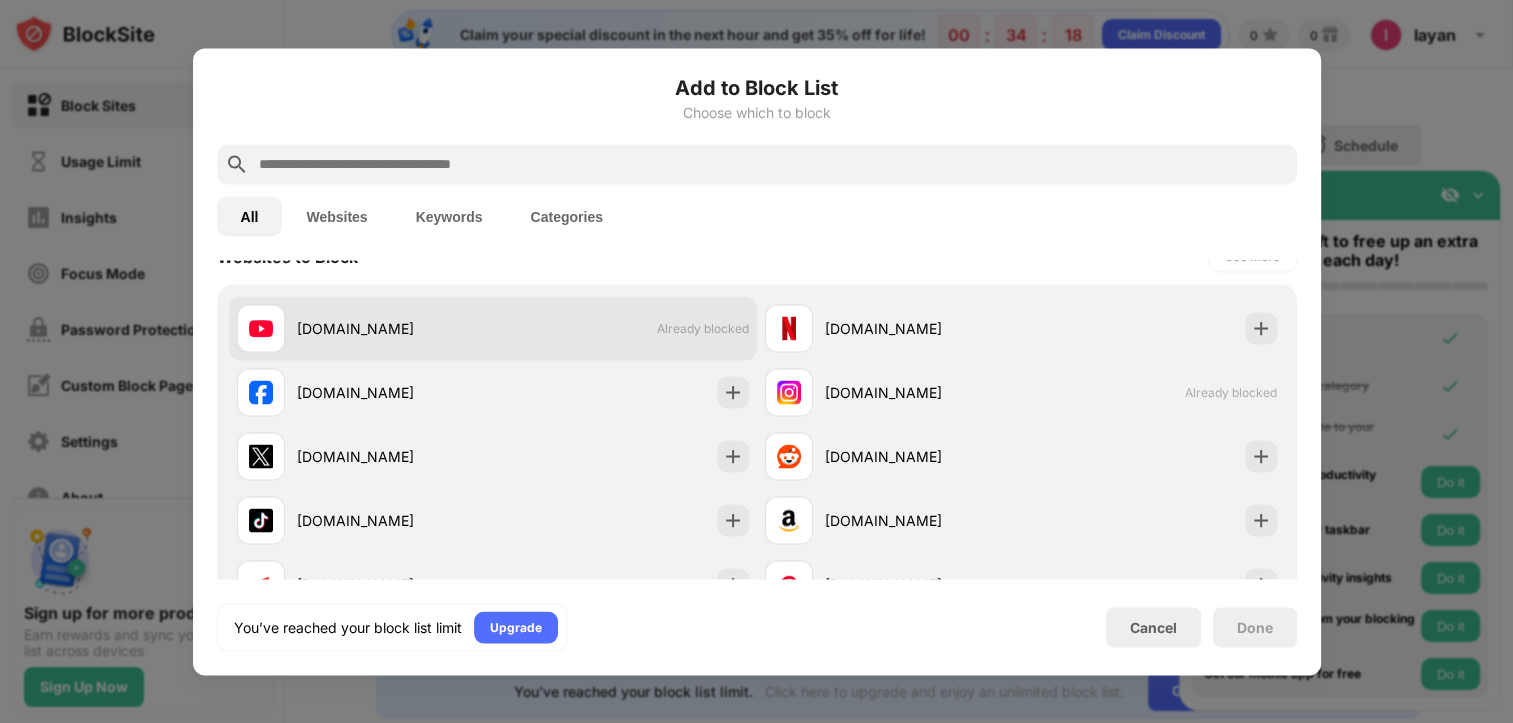 click on "Already blocked" at bounding box center [703, 328] 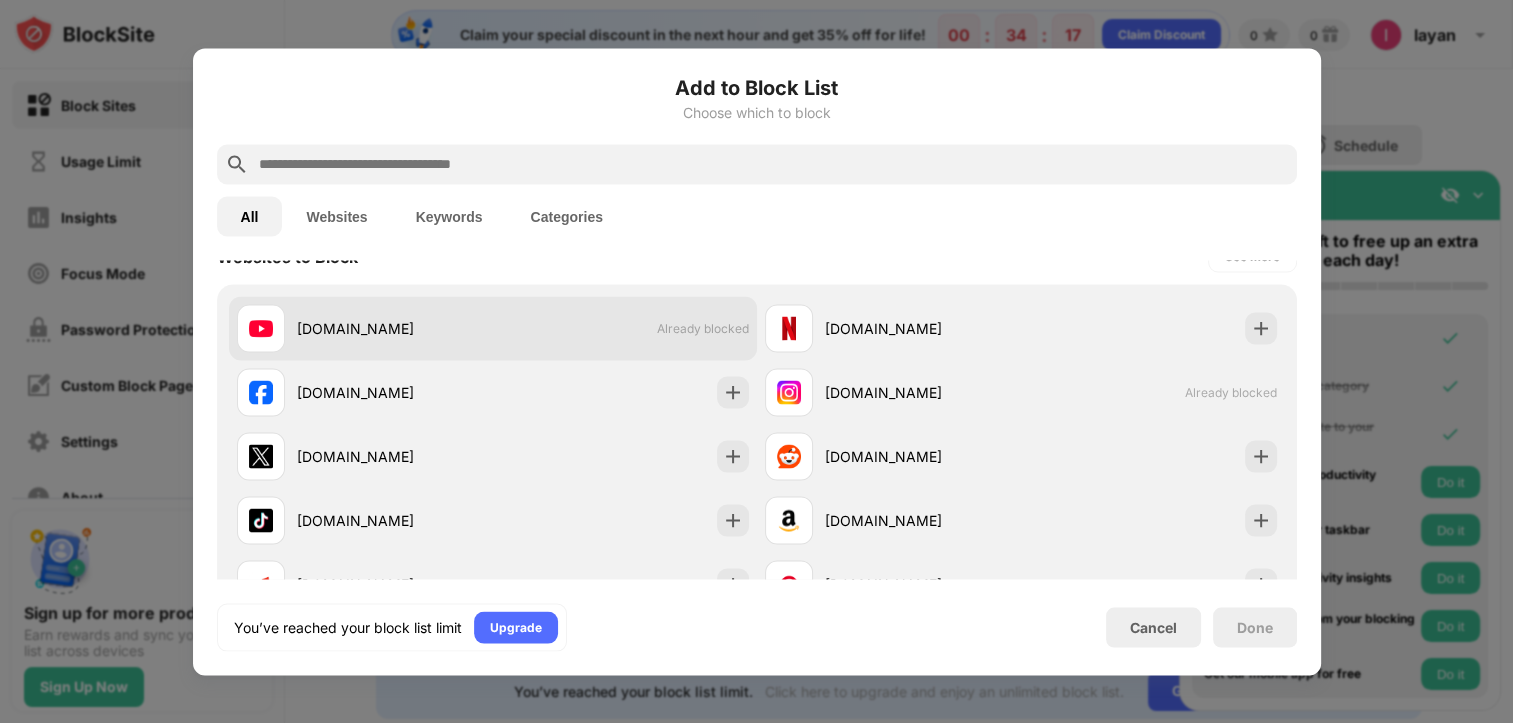 click on "Already blocked" at bounding box center (703, 328) 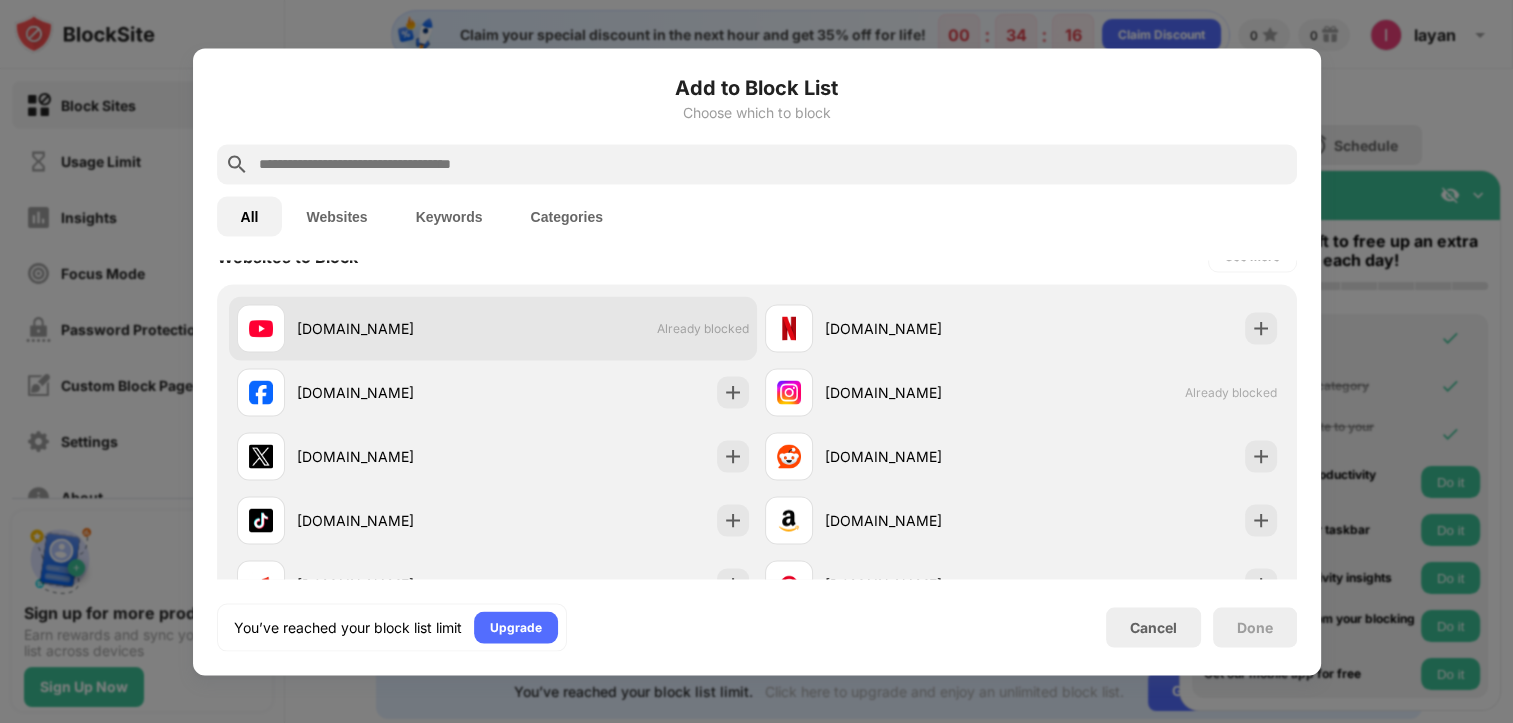 click on "[DOMAIN_NAME]" at bounding box center [395, 328] 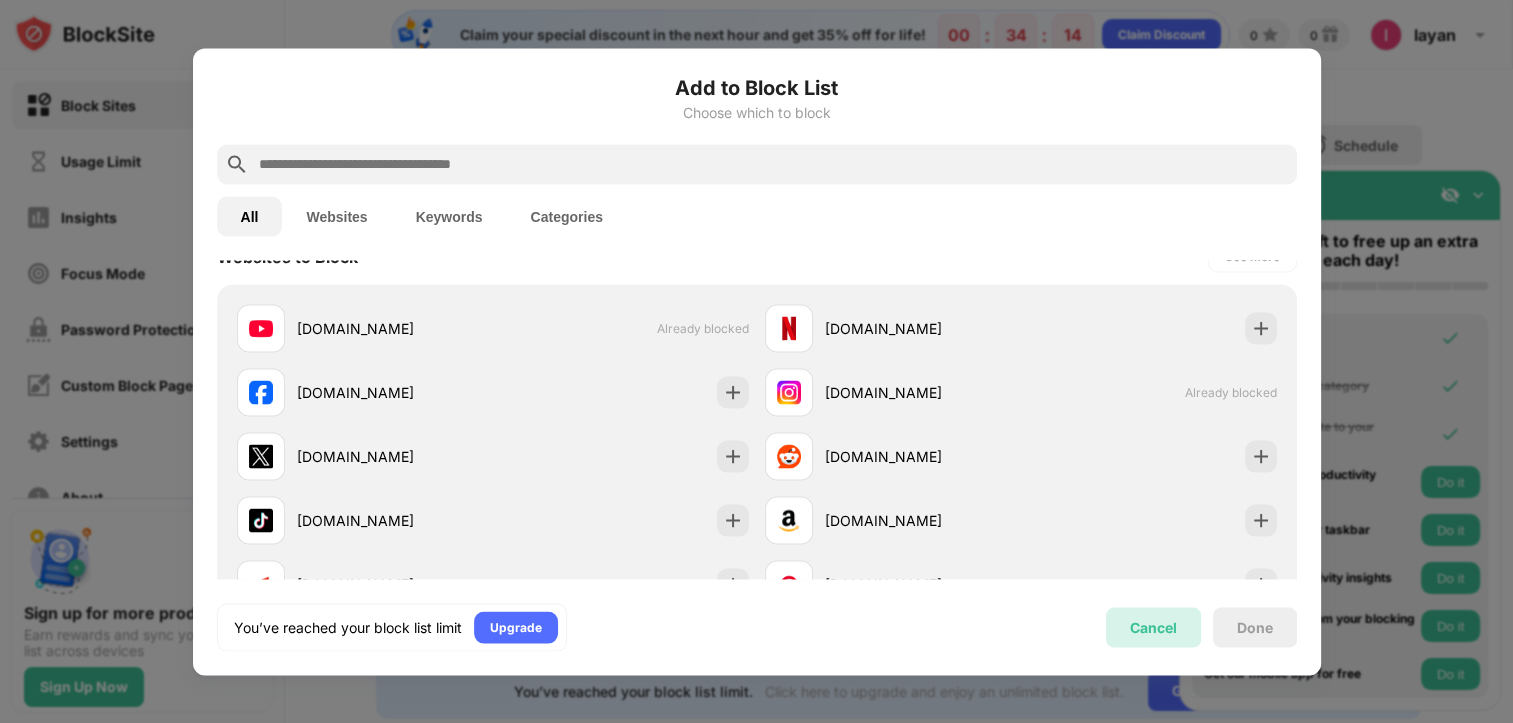 click on "Cancel" at bounding box center (1153, 627) 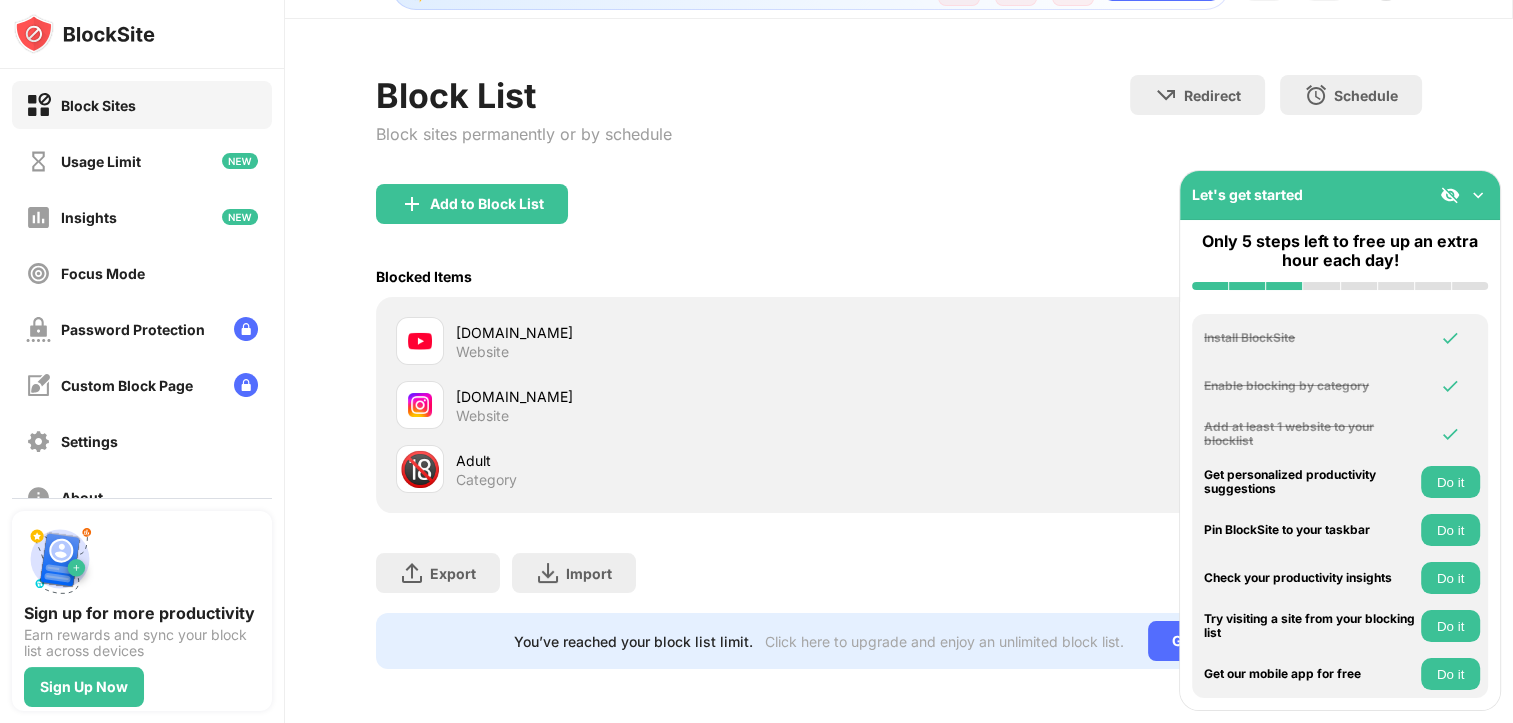 scroll, scrollTop: 50, scrollLeft: 30, axis: both 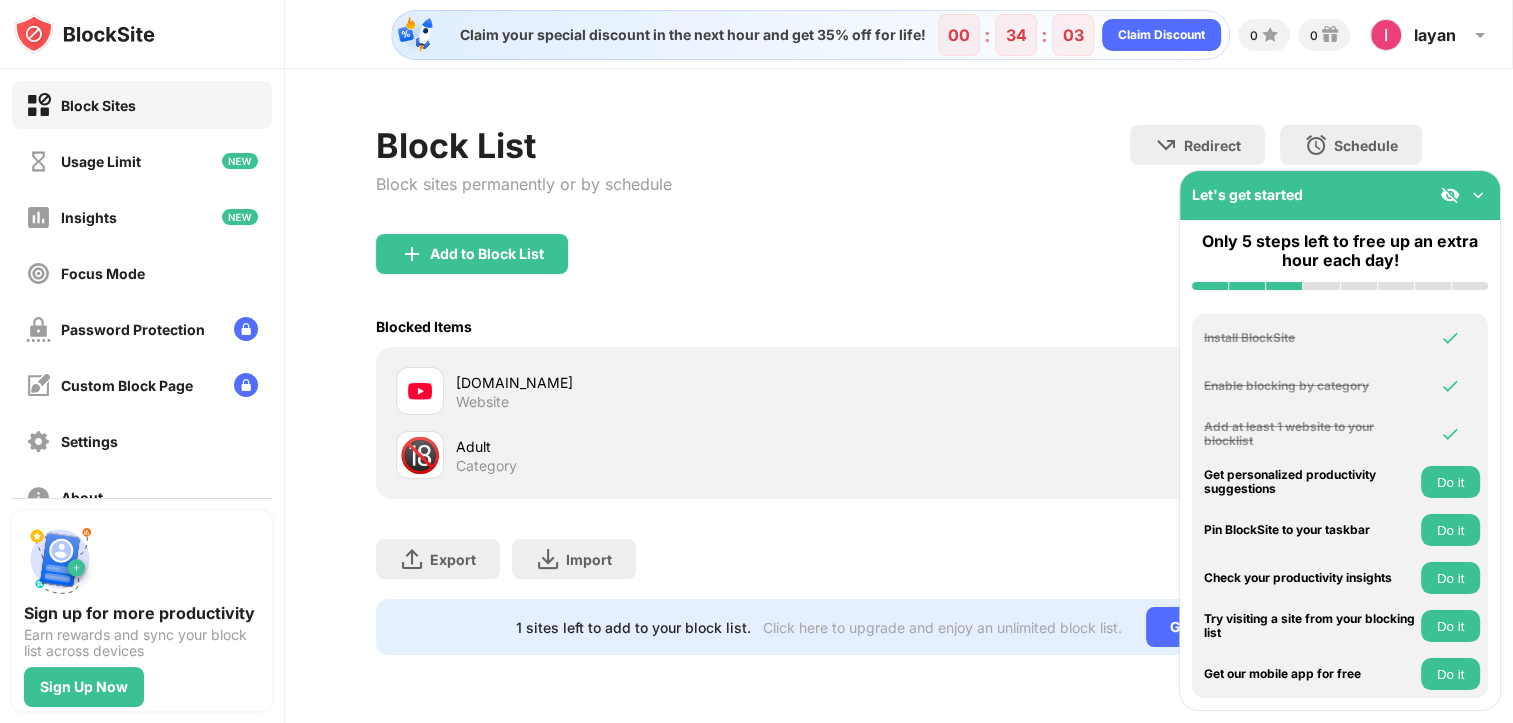 click at bounding box center (1386, 455) 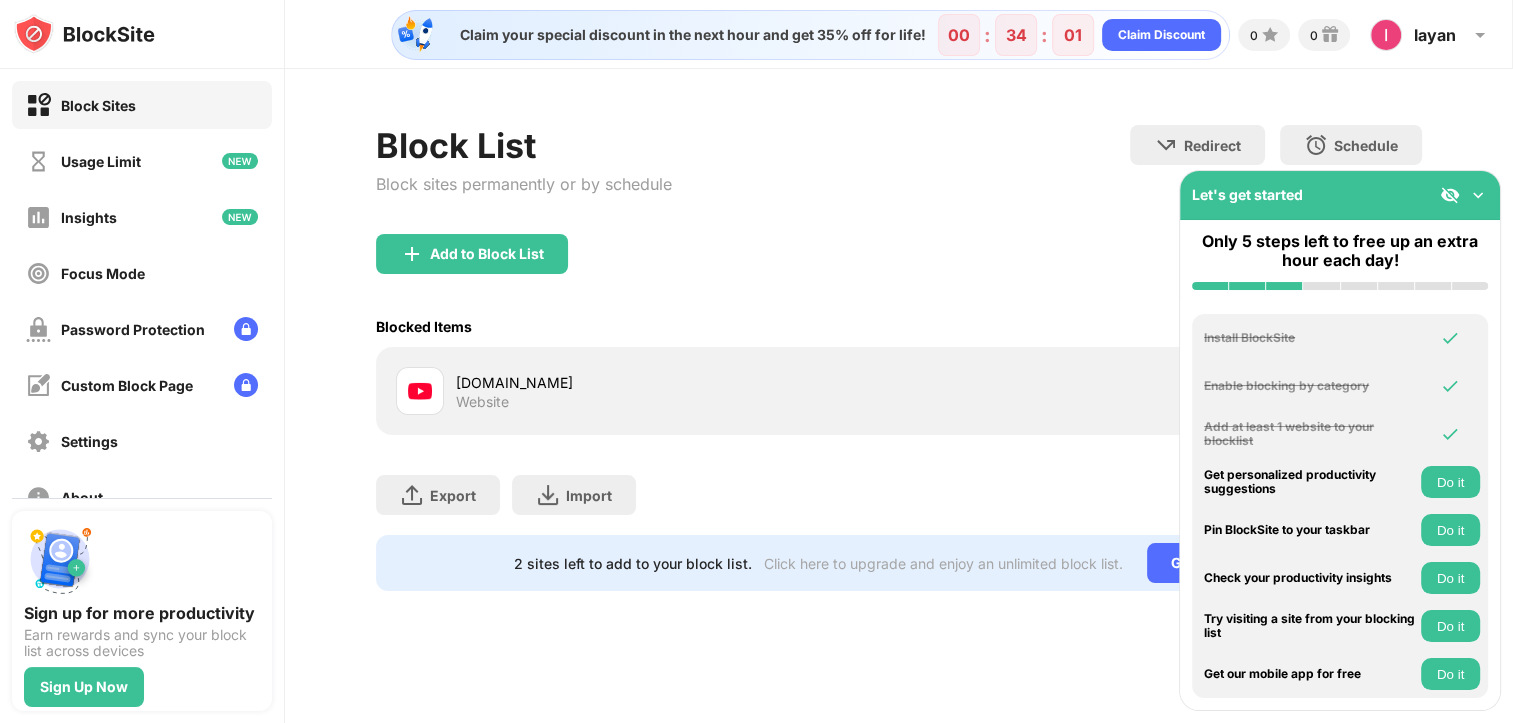 scroll, scrollTop: 0, scrollLeft: 244, axis: horizontal 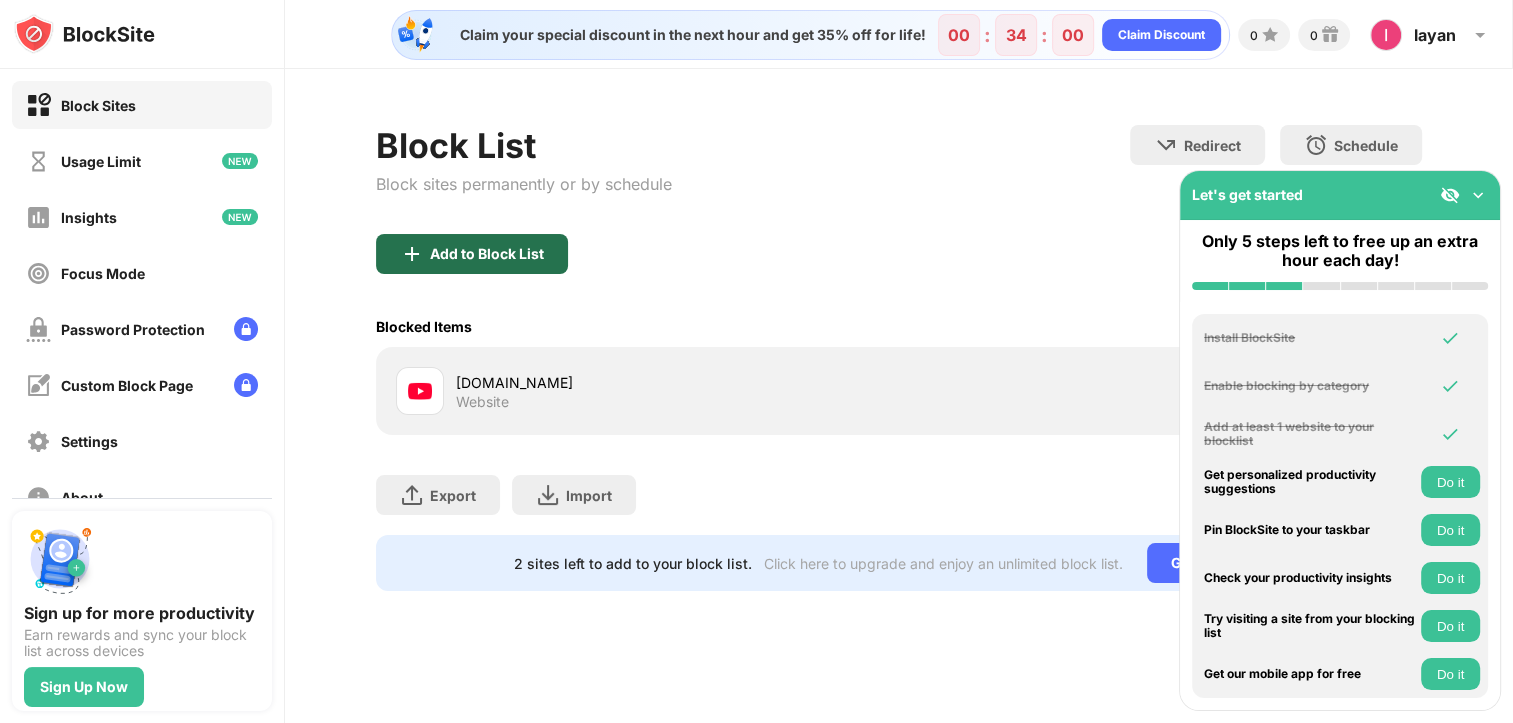 click on "Add to Block List" at bounding box center (472, 254) 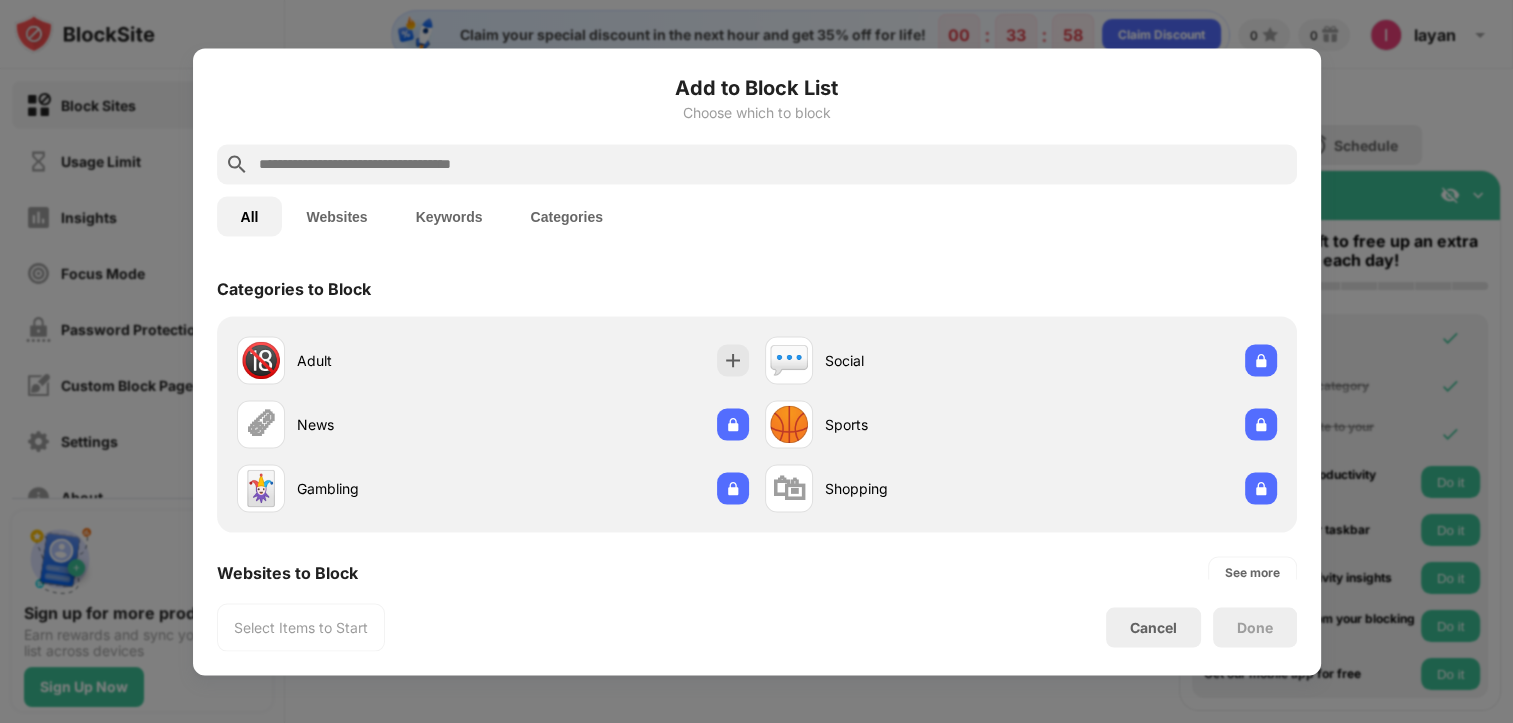 click at bounding box center (773, 164) 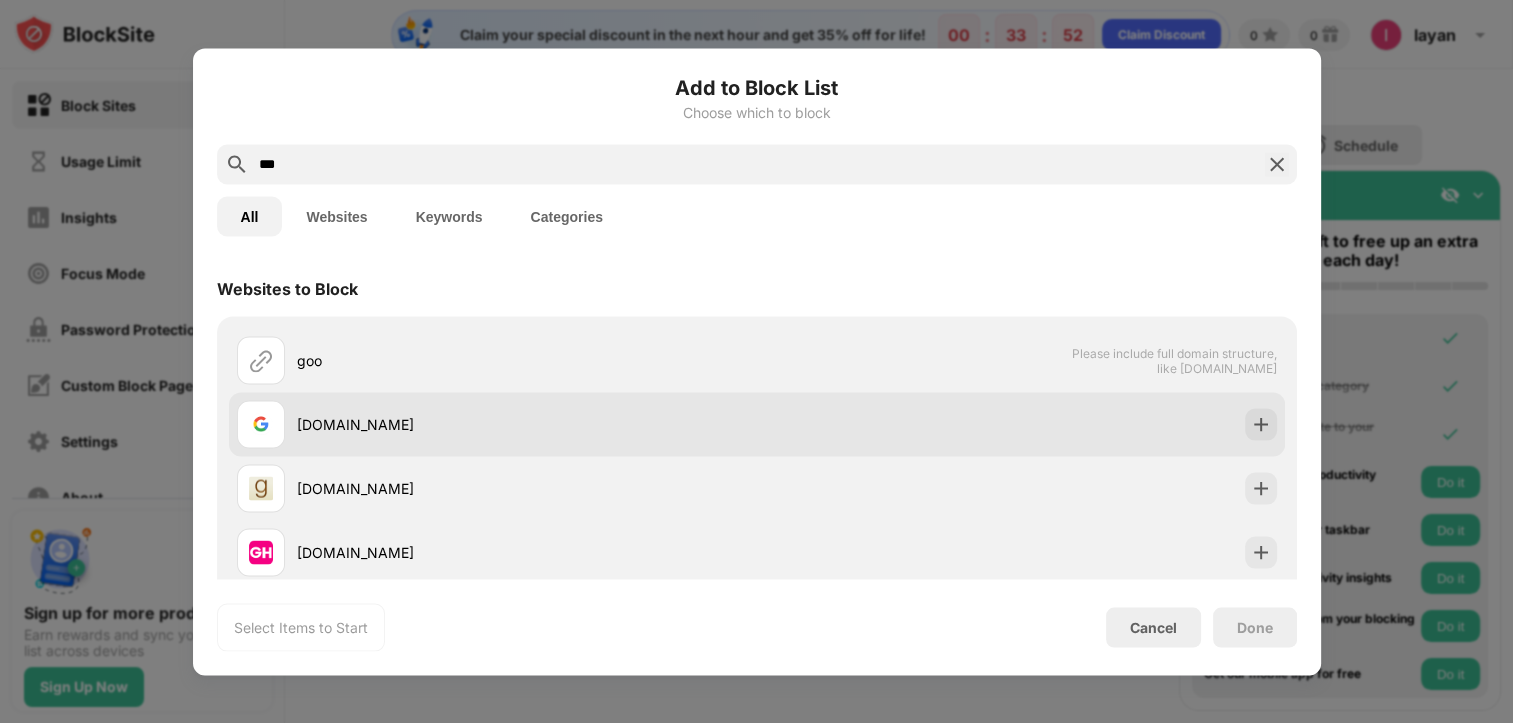 type on "***" 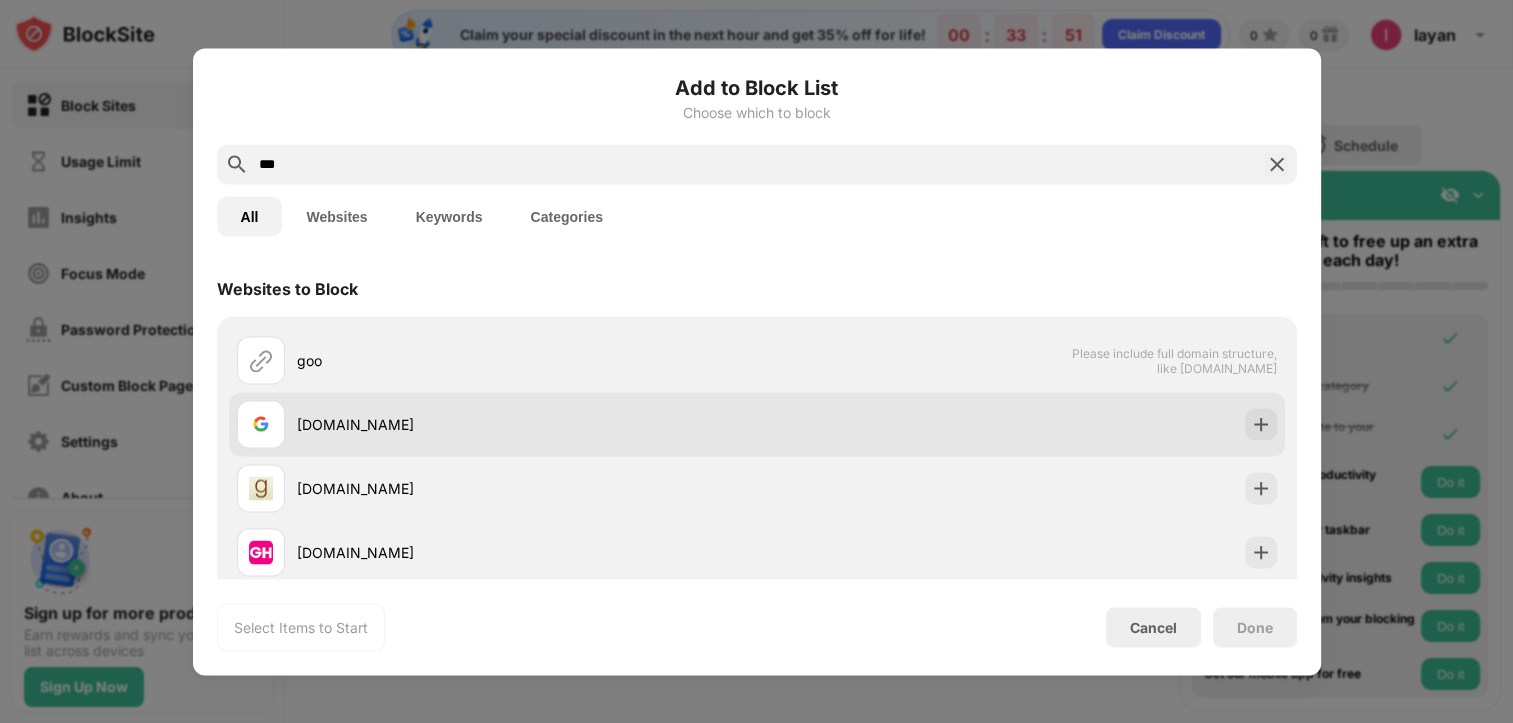 click on "google.com" at bounding box center (757, 424) 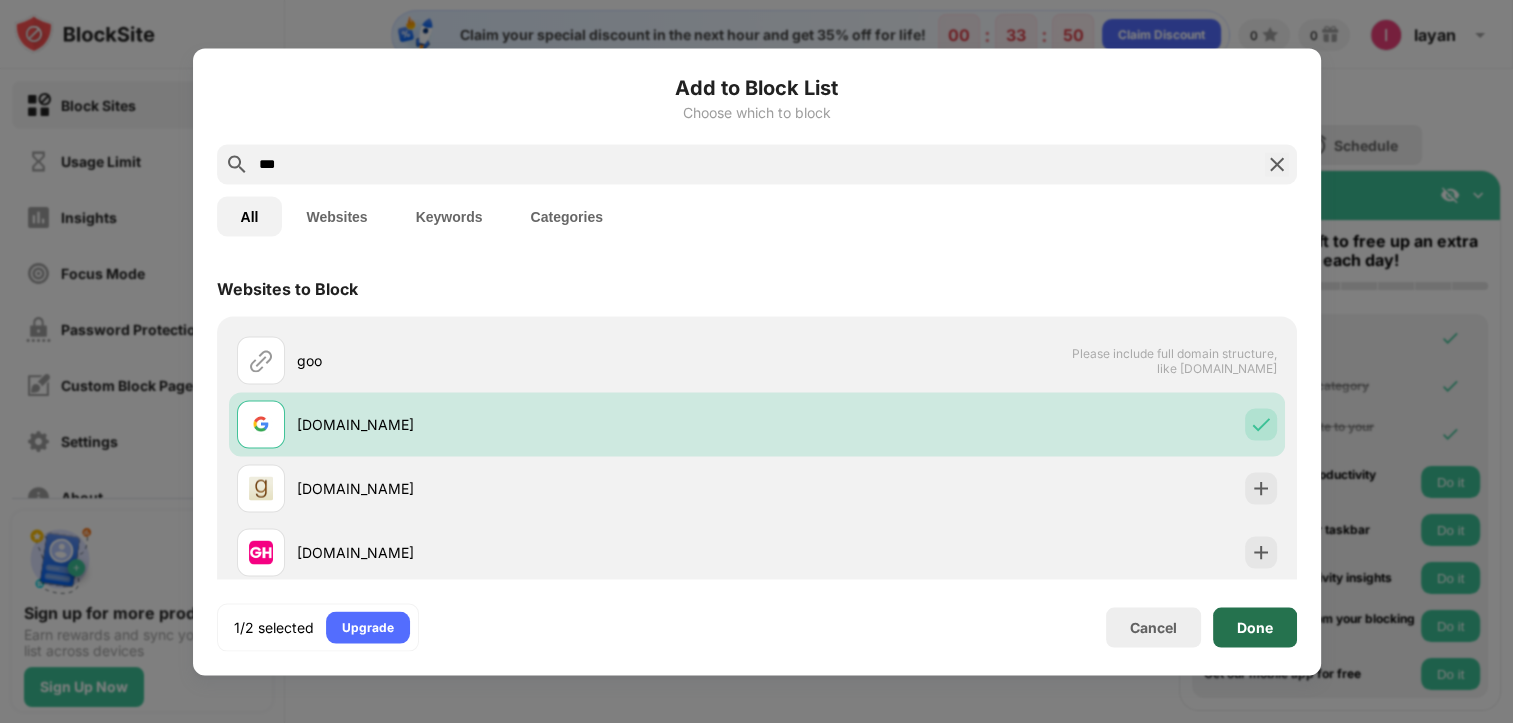 click on "Done" at bounding box center (1255, 627) 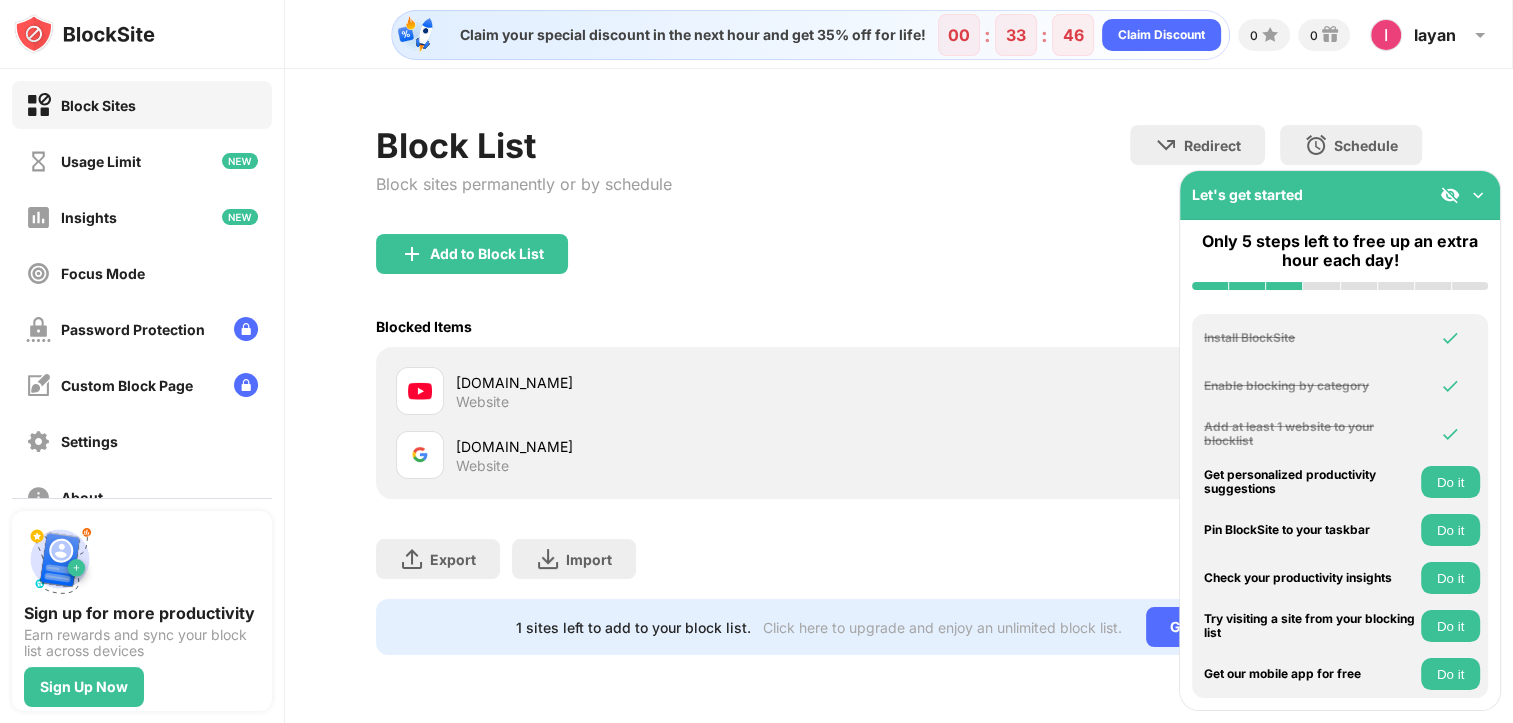 scroll, scrollTop: 0, scrollLeft: 244, axis: horizontal 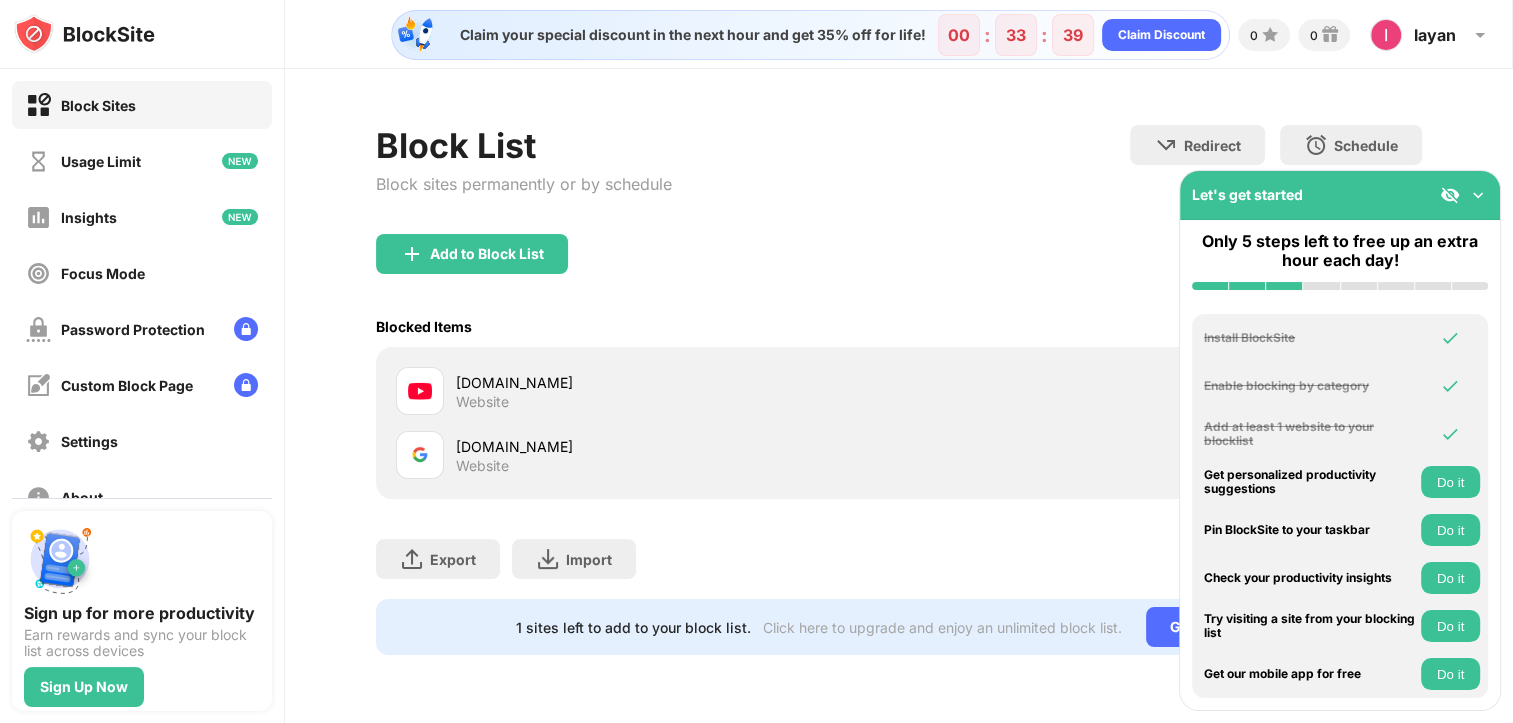 click on "Block Sites Usage Limit Insights Focus Mode Password Protection Custom Block Page Settings About Blocking Sync with other devices Disabled Sign up for more productivity Earn rewards and sync your block list across devices Sign Up Now Let's get started Only 5 steps left to free up an extra hour each day! Install BlockSite Enable blocking by category Add at least 1 website to your blocklist Get personalized productivity suggestions Do it Pin BlockSite to your taskbar Do it Check your productivity insights Do it Try visiting a site from your blocking list Do it Get our mobile app for free Do it Claim your special discount in the next hour and get 35% off for life! 00 : 33 : 39 Claim Discount 0 0 layan layan mohmmad View Account Insights Premium Rewards Settings Support Log Out Block List Block sites permanently or by schedule Redirect Choose a site to be redirected to when blocking is active Schedule Select which days and timeframes the block list will be active. Add to Block List Blocked Items Whitelist mode" at bounding box center (756, 361) 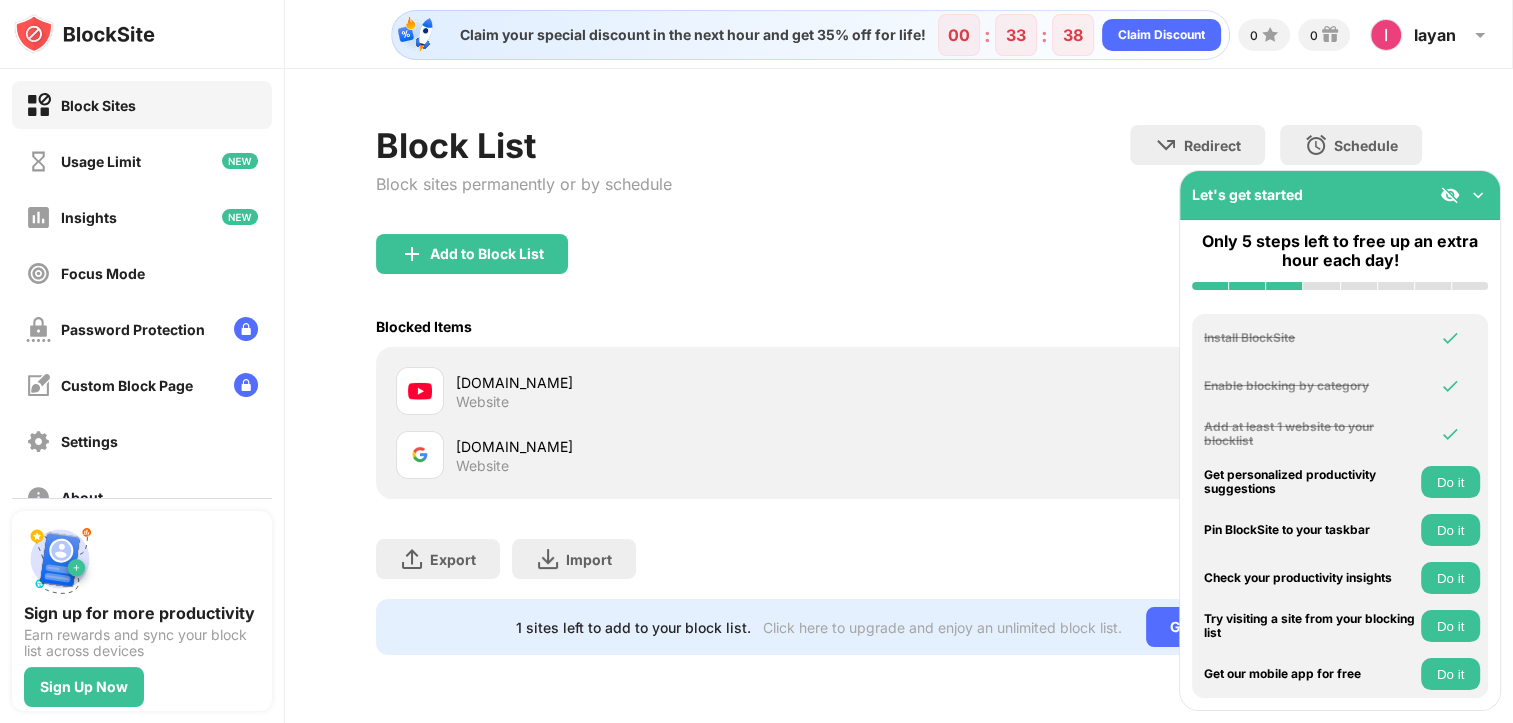 scroll, scrollTop: 0, scrollLeft: 244, axis: horizontal 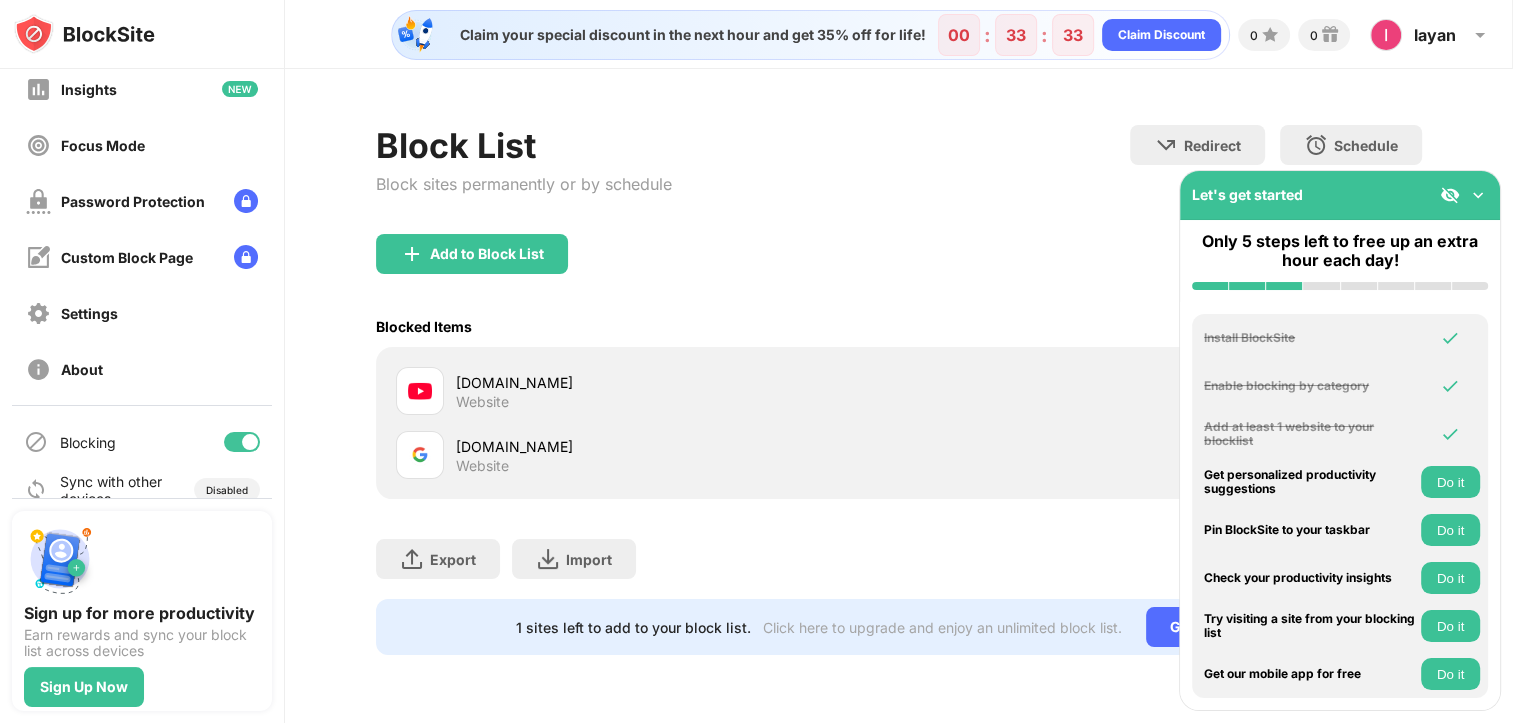 click on "Sign up for more productivity Earn rewards and sync your block list across devices Sign Up Now" at bounding box center [142, 611] 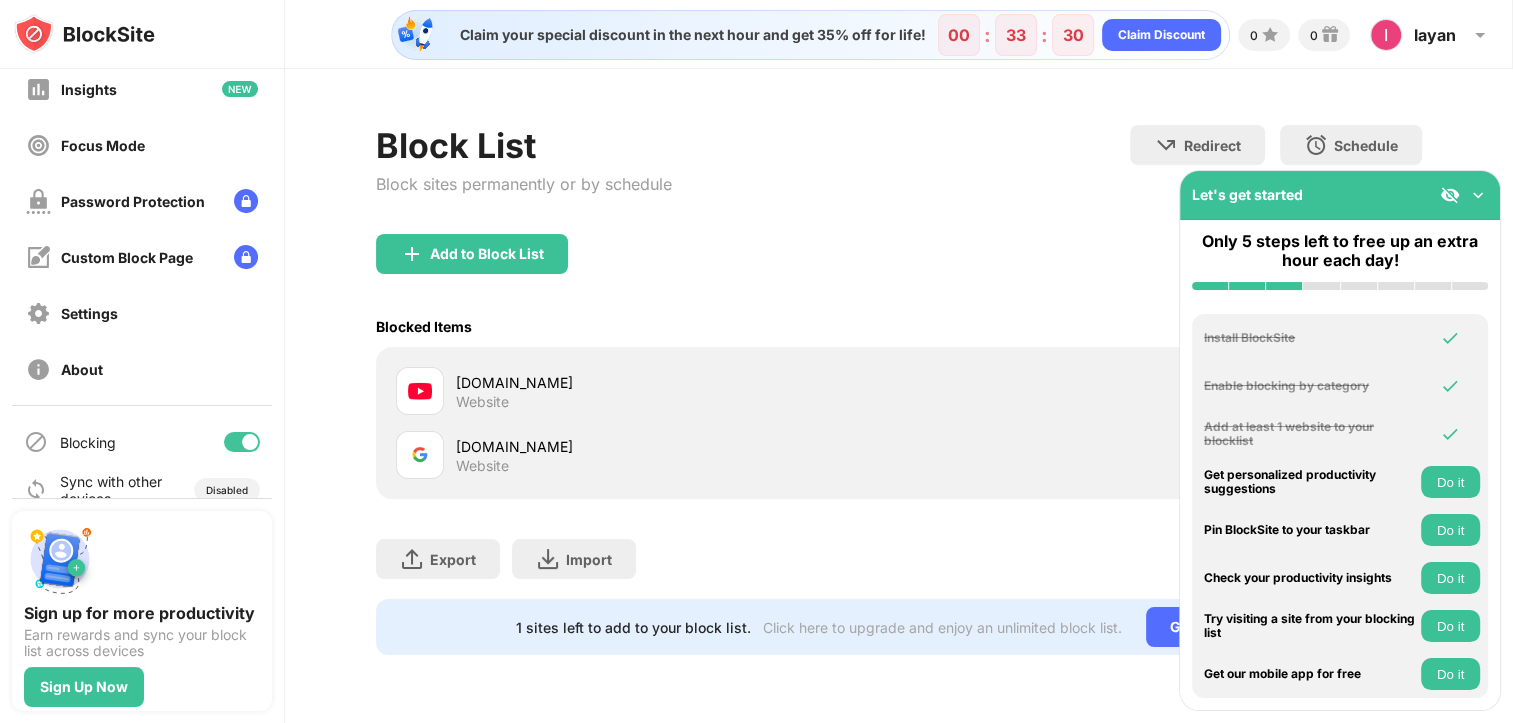 scroll, scrollTop: 0, scrollLeft: 0, axis: both 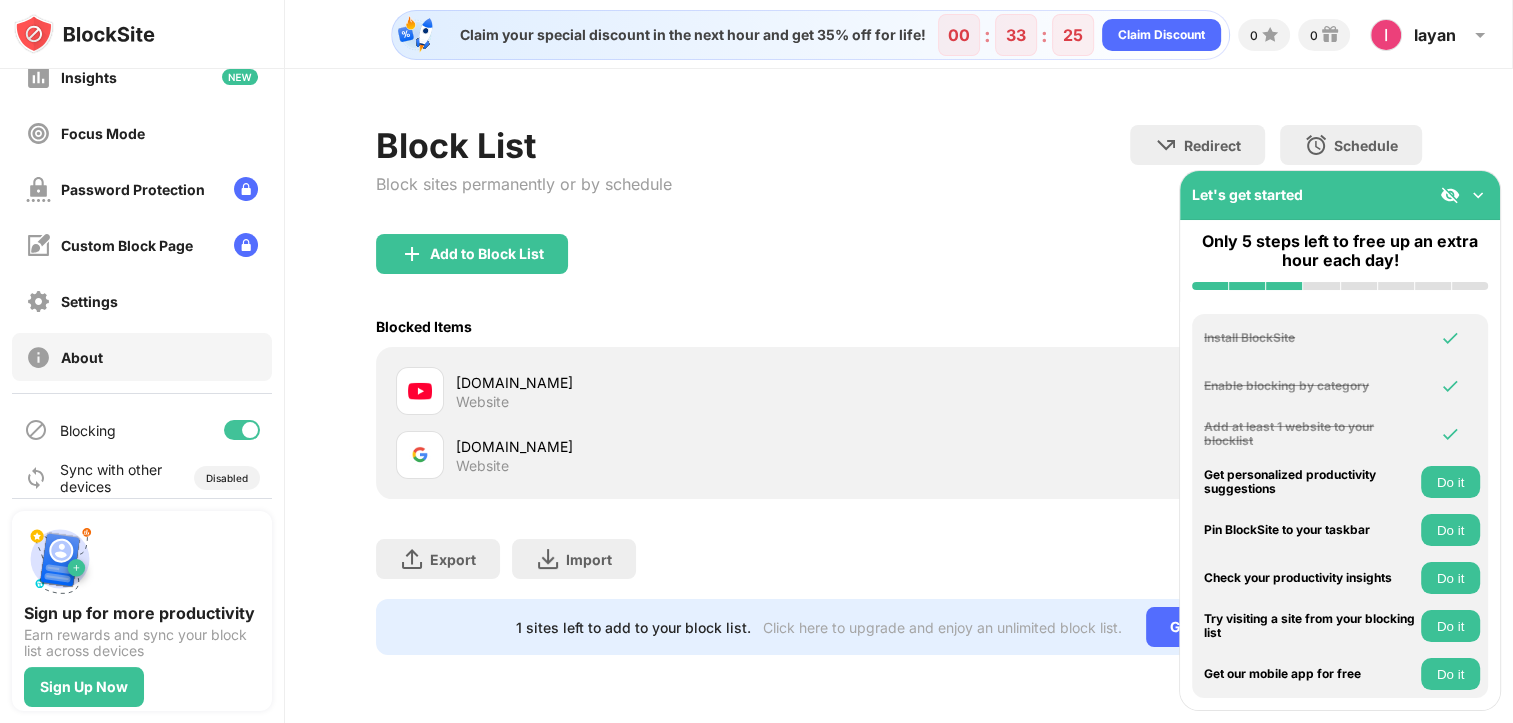 click on "About" at bounding box center [142, 357] 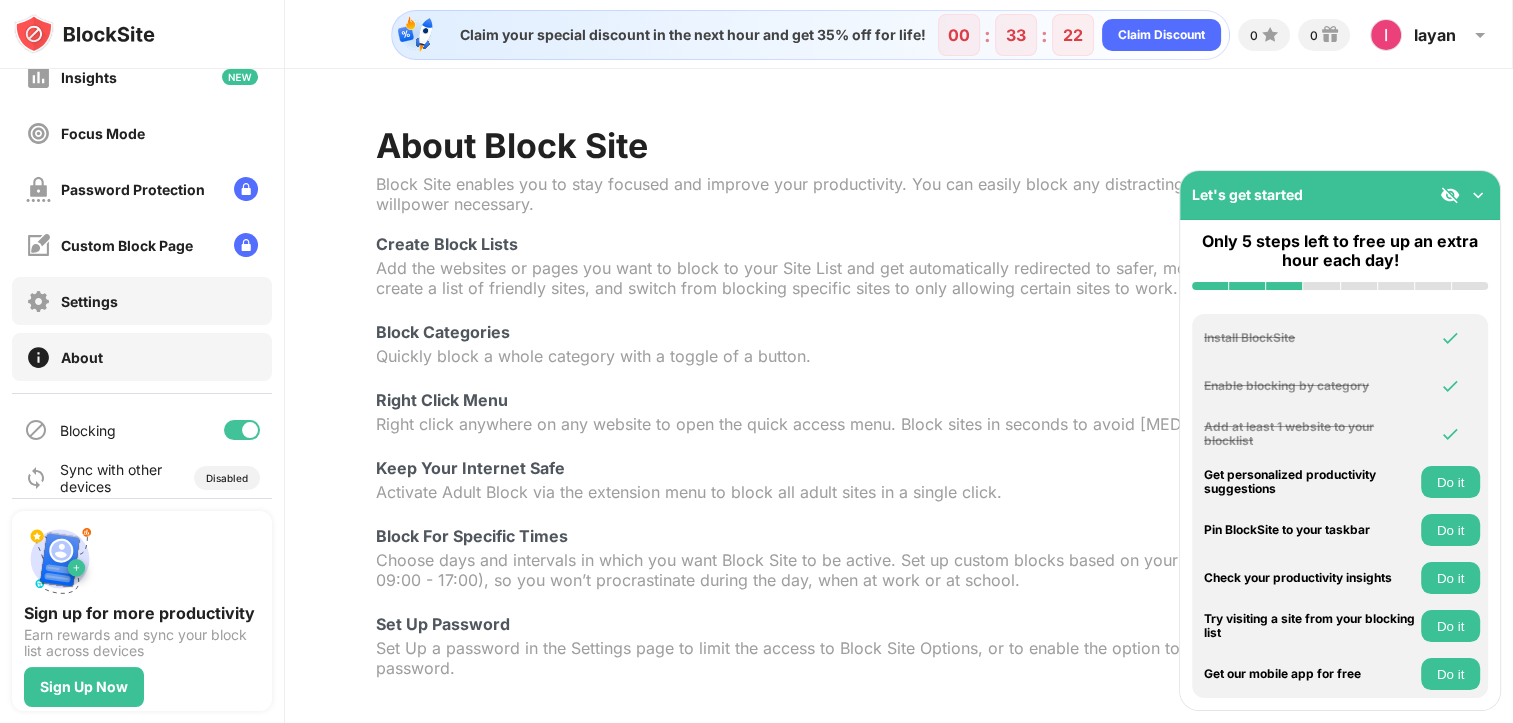 click on "Settings" at bounding box center [142, 301] 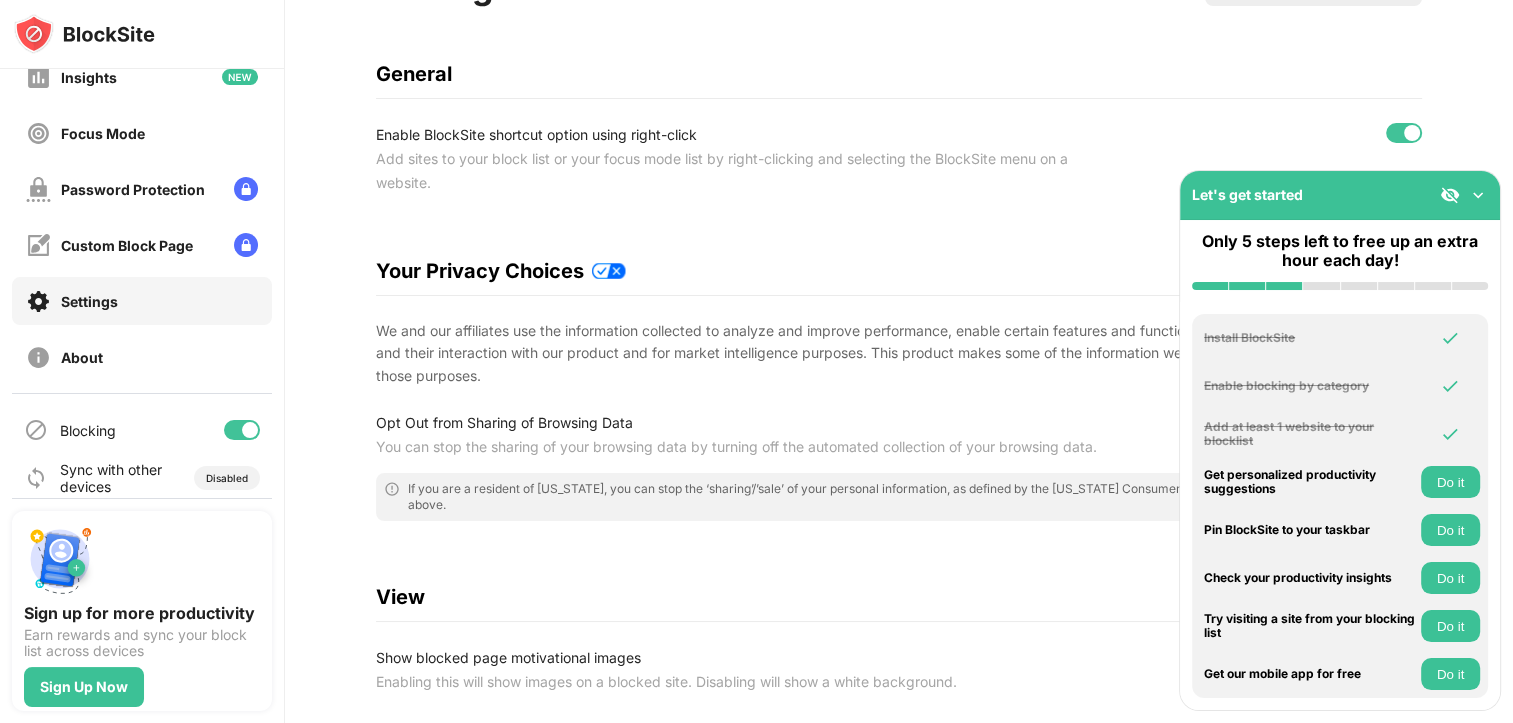 scroll, scrollTop: 0, scrollLeft: 7, axis: horizontal 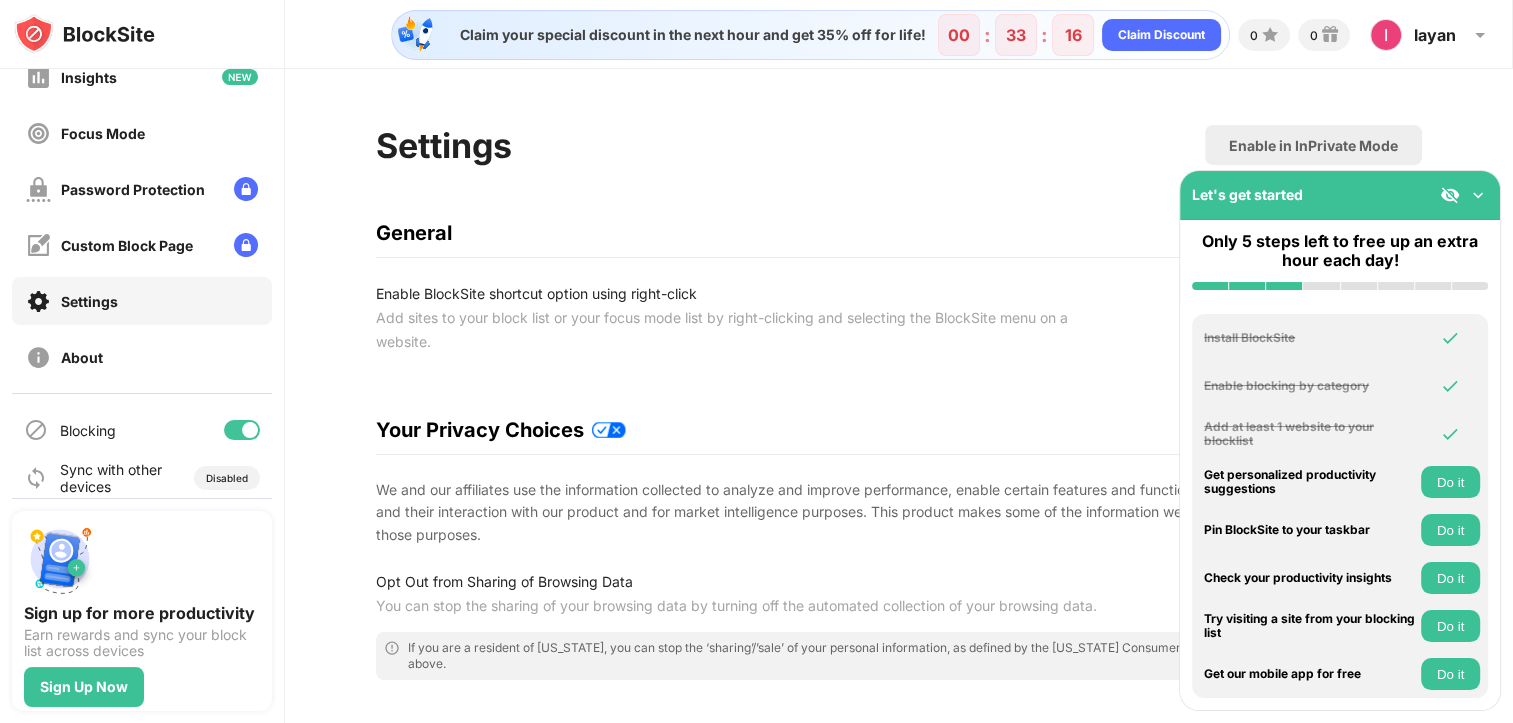 drag, startPoint x: 1205, startPoint y: 188, endPoint x: 667, endPoint y: 138, distance: 540.3184 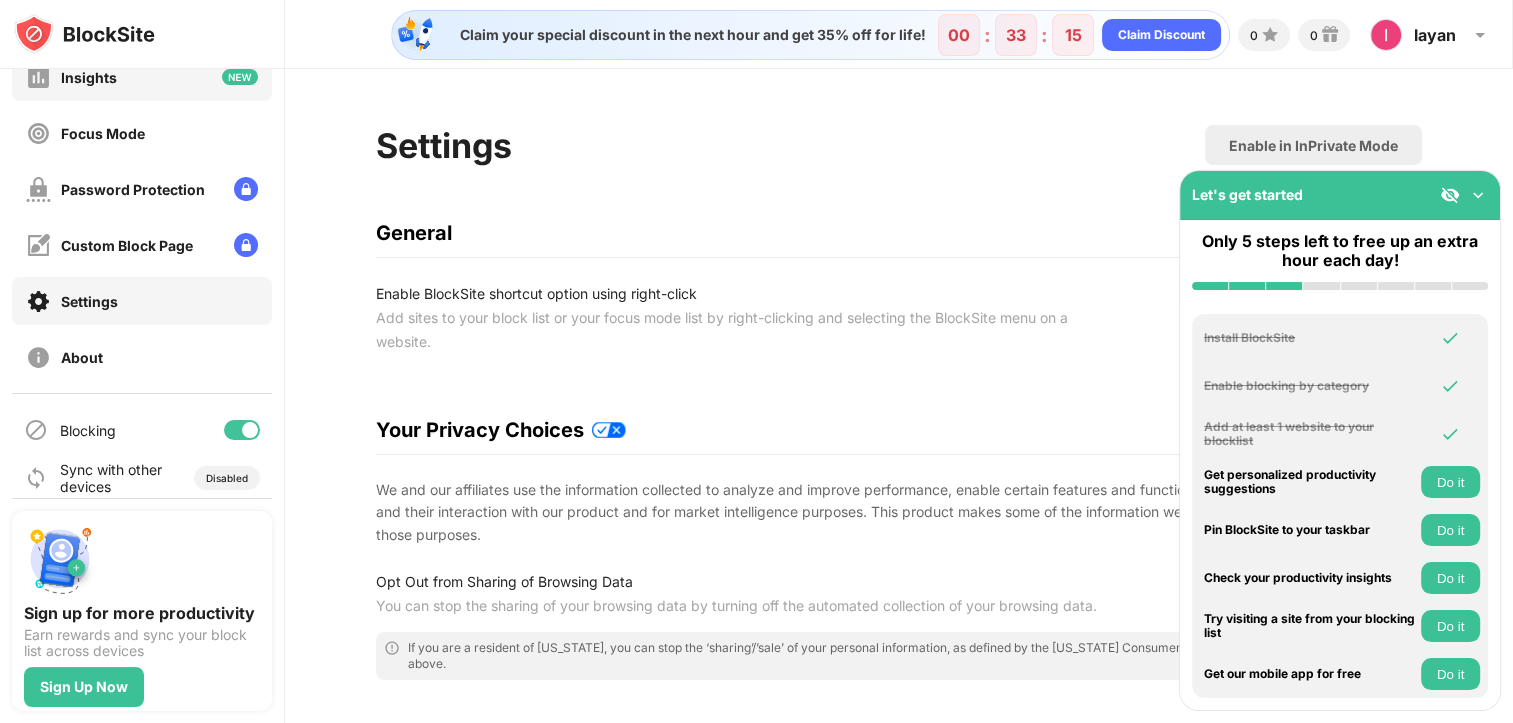 click on "Insights" at bounding box center [142, 77] 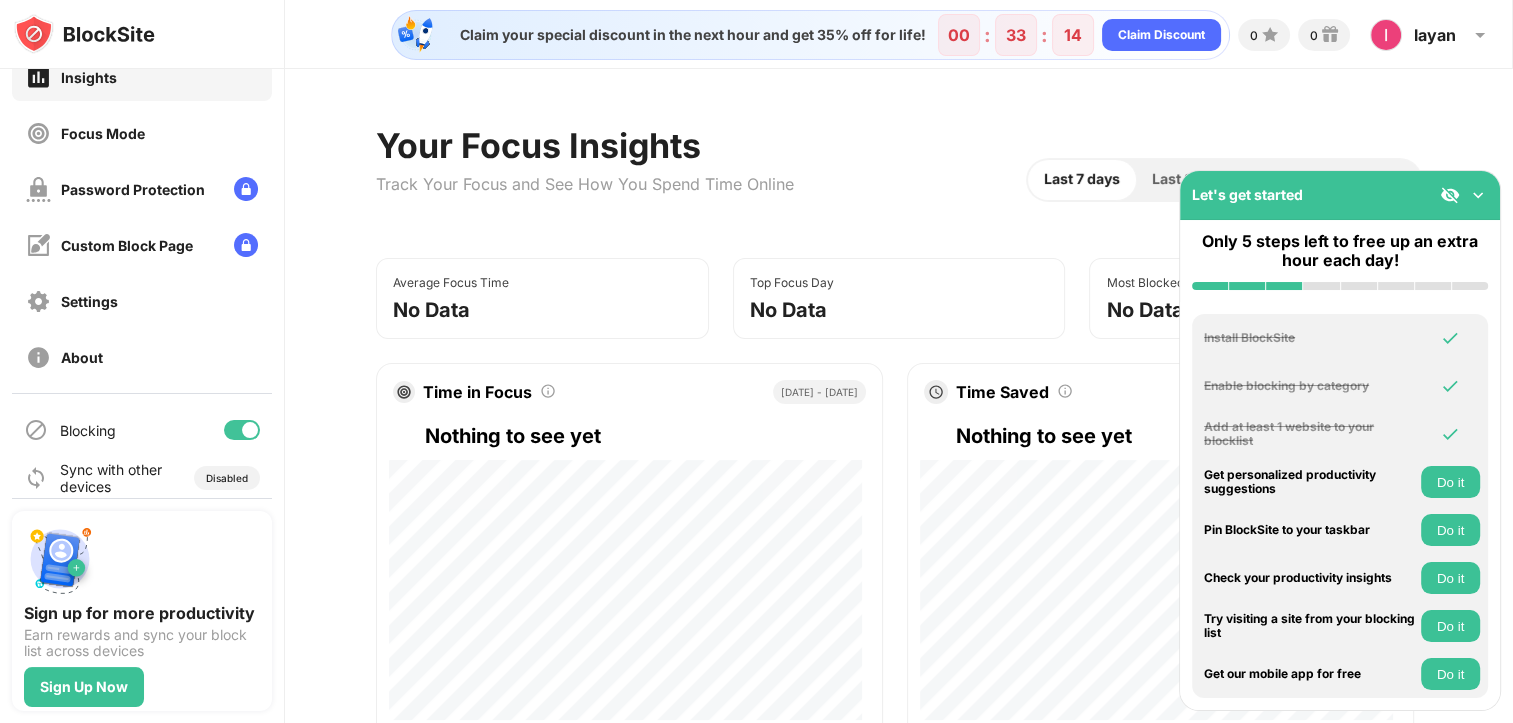 scroll, scrollTop: 0, scrollLeft: 0, axis: both 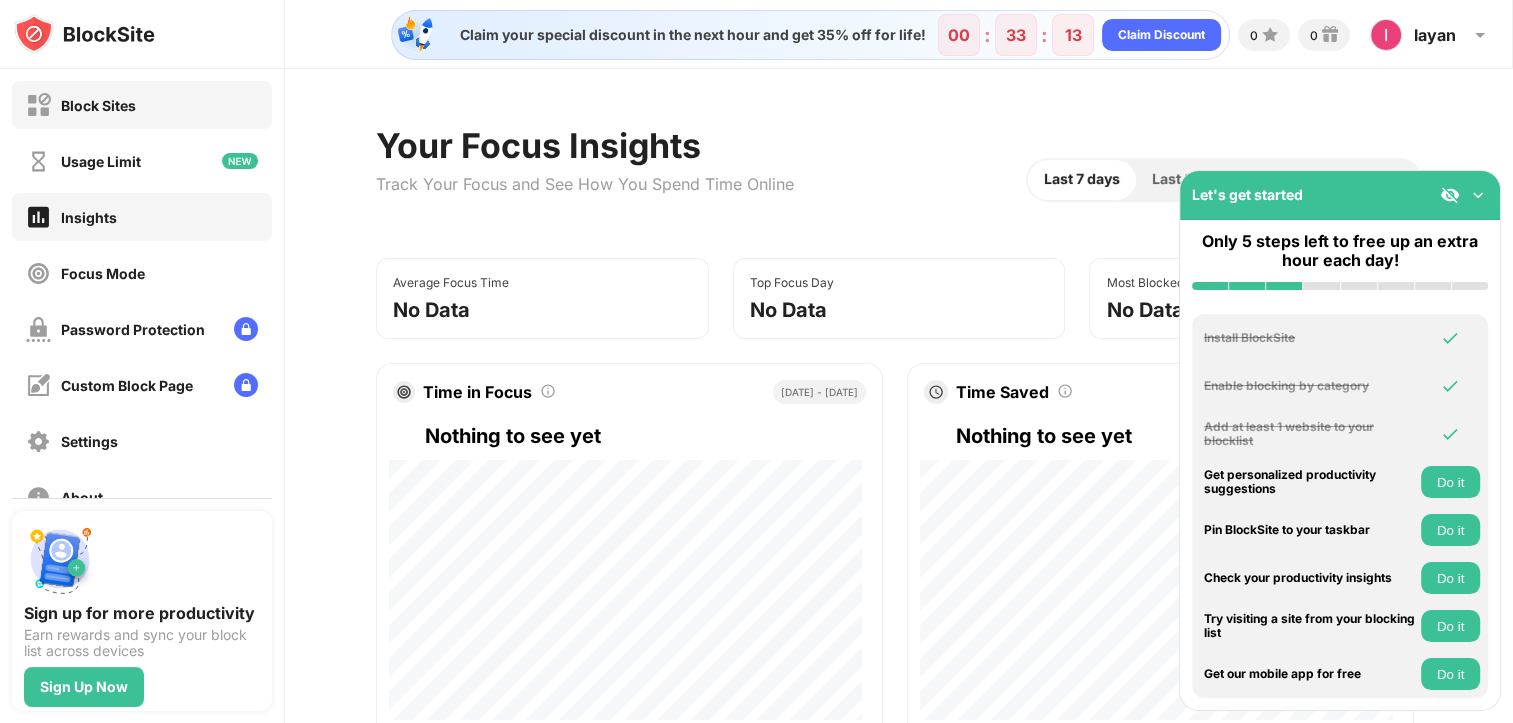 click on "Block Sites" at bounding box center [142, 105] 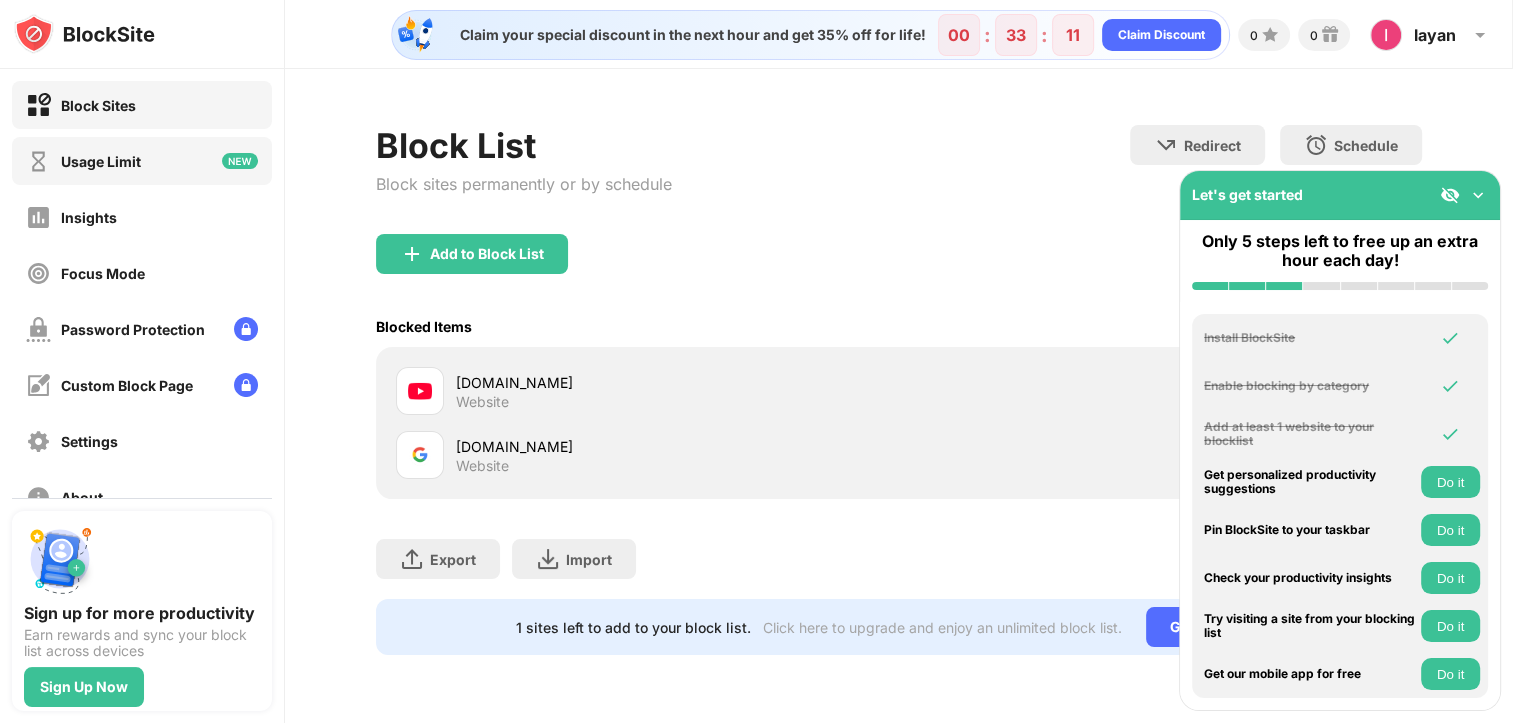 click on "Usage Limit" at bounding box center (142, 161) 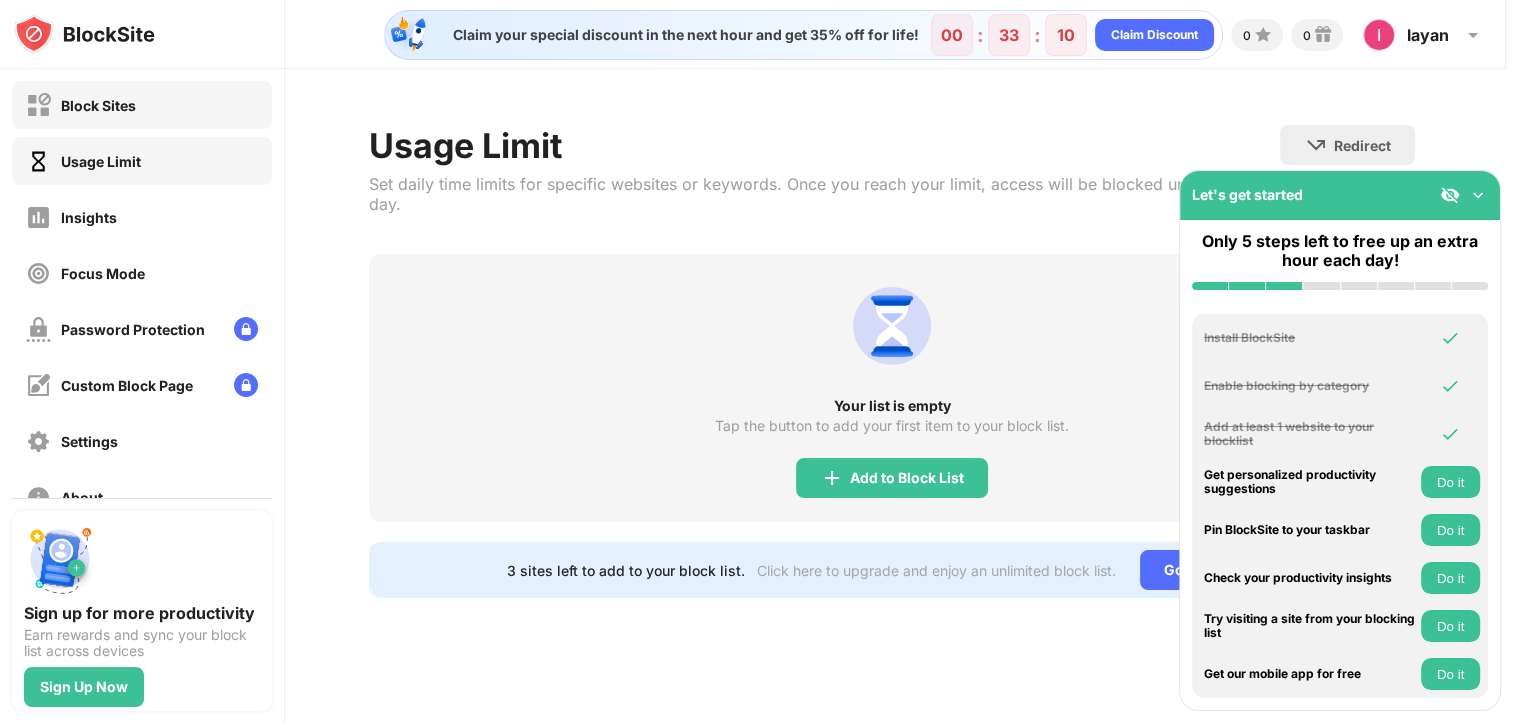 click on "Block Sites" at bounding box center (142, 105) 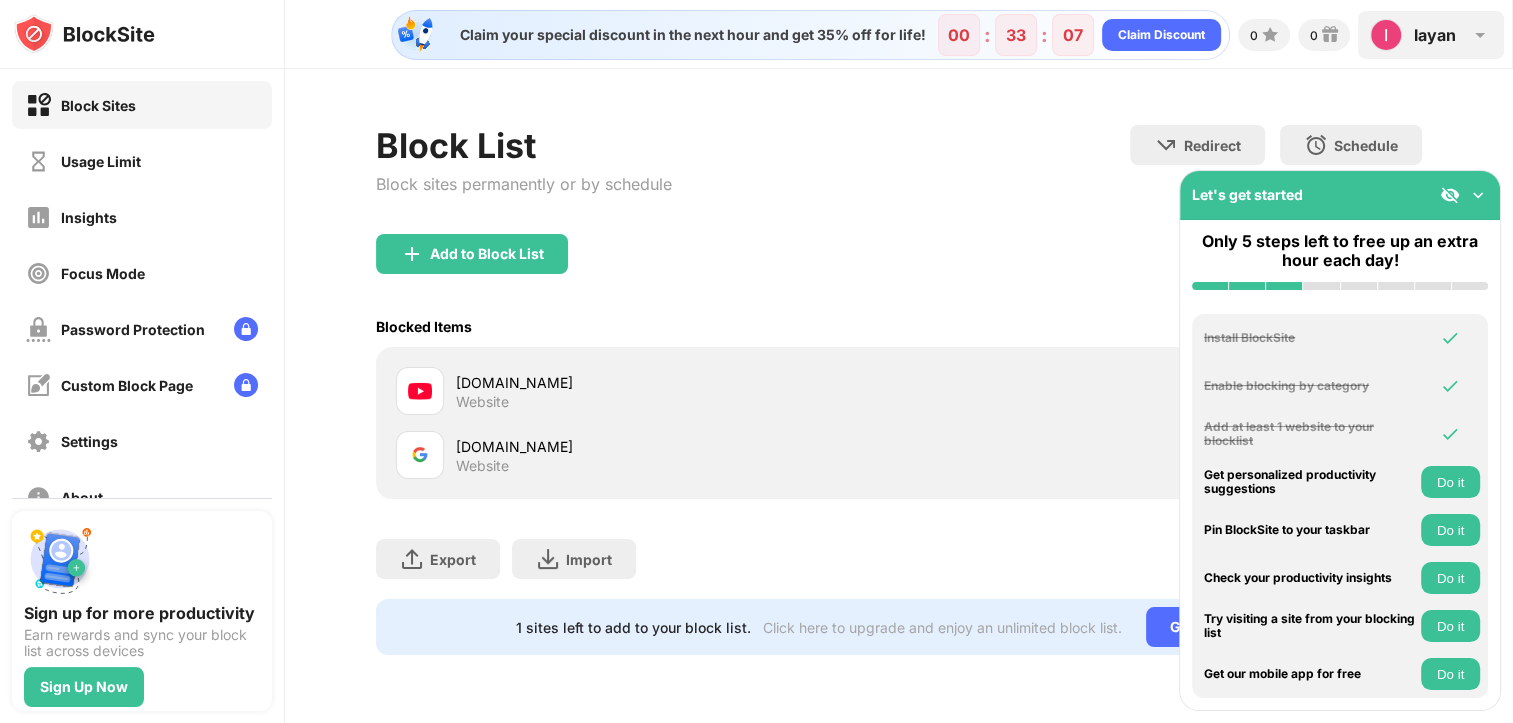 click on "layan layan mohmmad View Account Insights Premium Rewards Settings Support Log Out" at bounding box center [1431, 35] 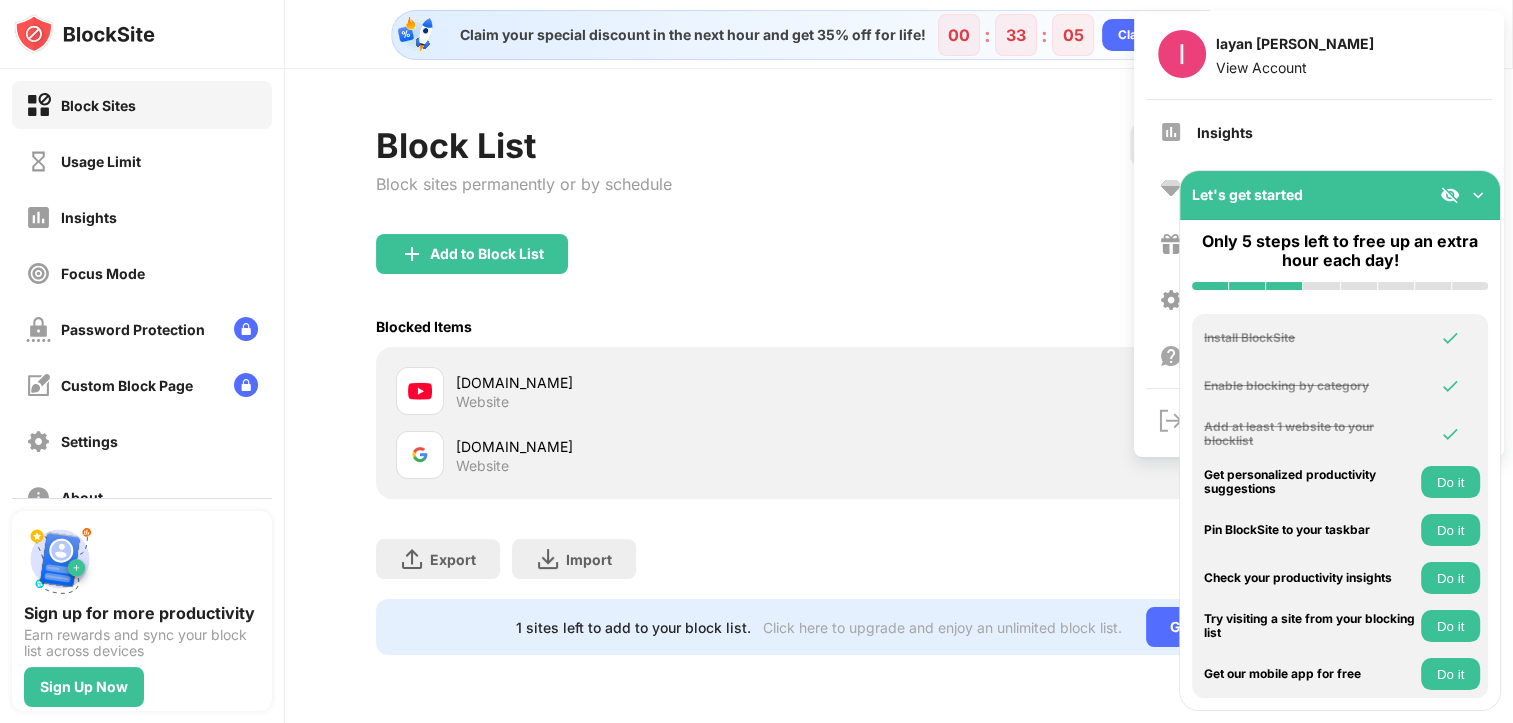 click on "Block List Block sites permanently or by schedule Redirect Choose a site to be redirected to when blocking is active Schedule Select which days and timeframes the block list will be active" at bounding box center [899, 179] 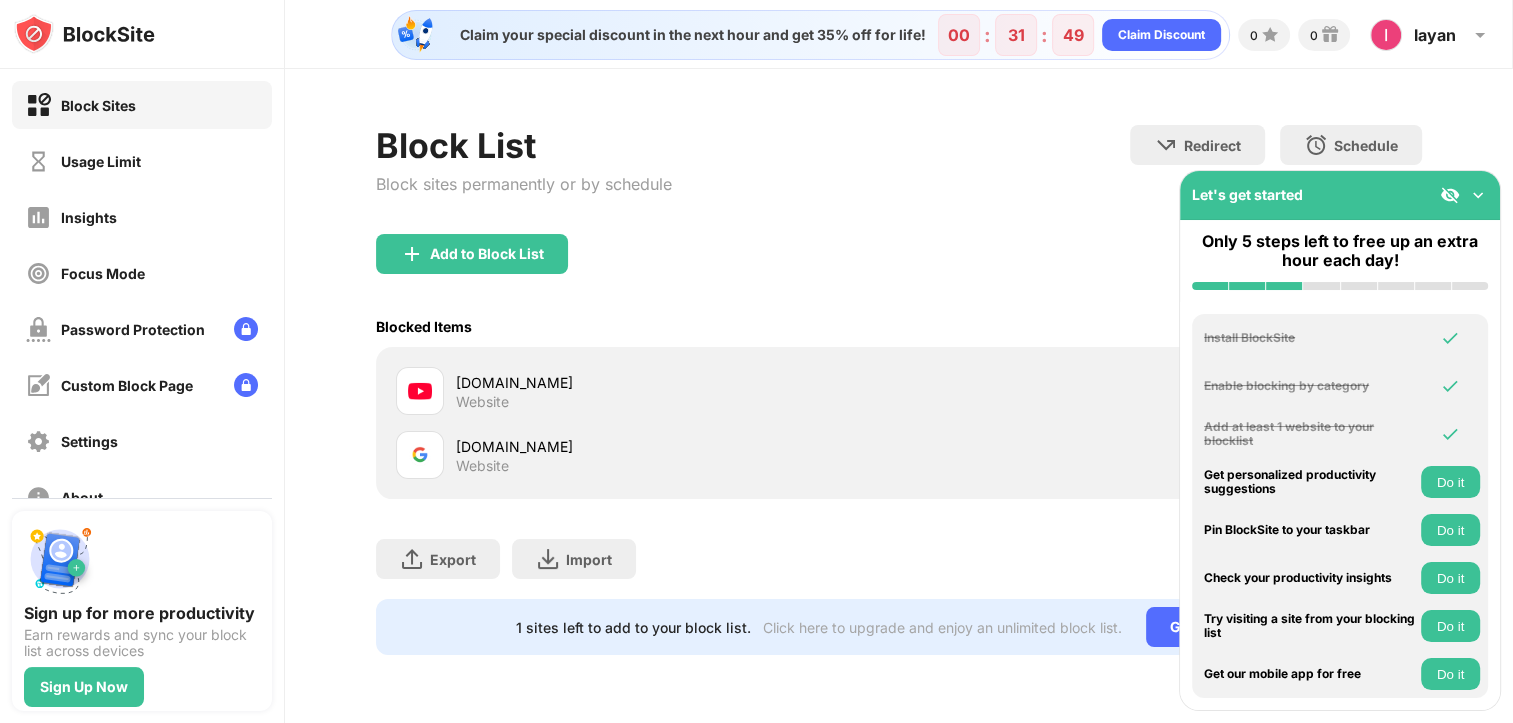 scroll, scrollTop: 0, scrollLeft: 0, axis: both 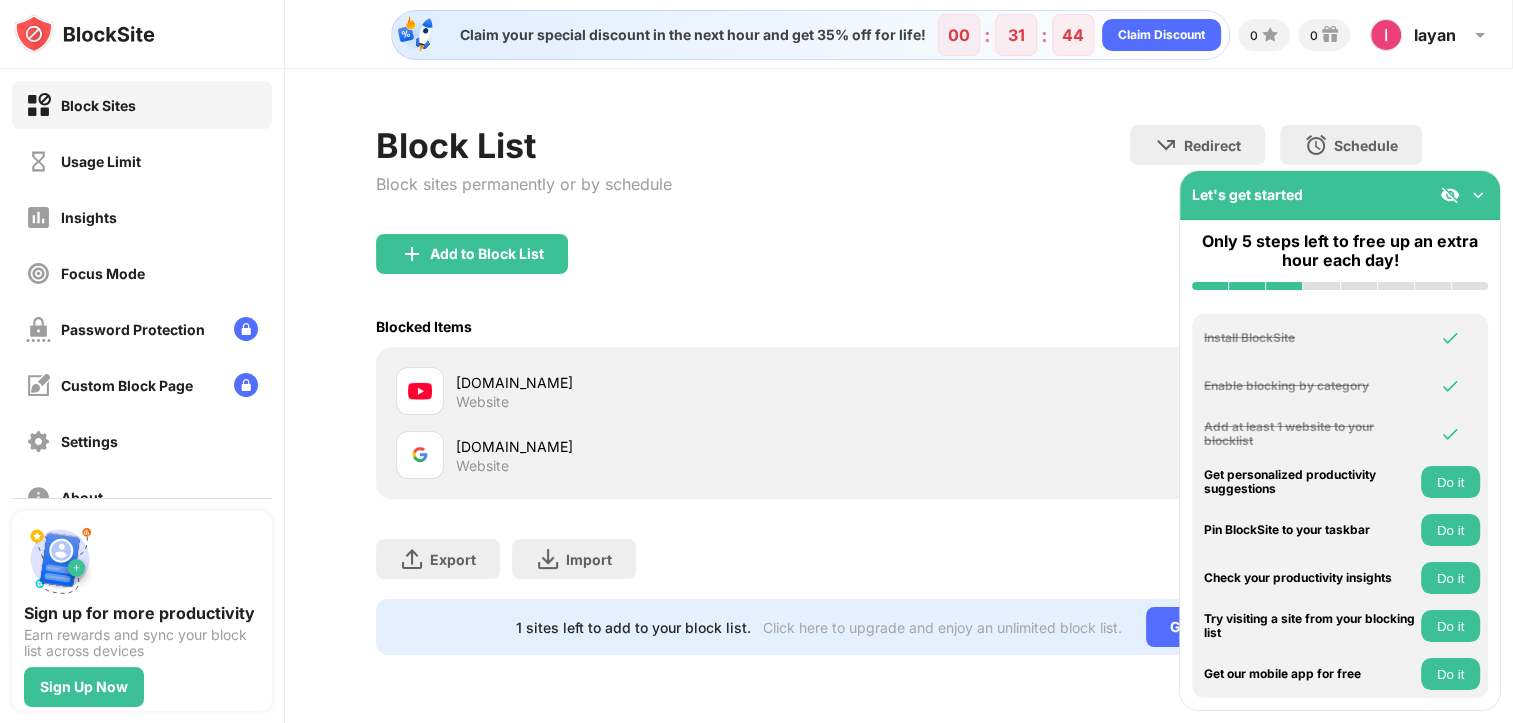 click on "Block List Block sites permanently or by schedule Redirect Choose a site to be redirected to when blocking is active Schedule Select which days and timeframes the block list will be active" at bounding box center (899, 179) 